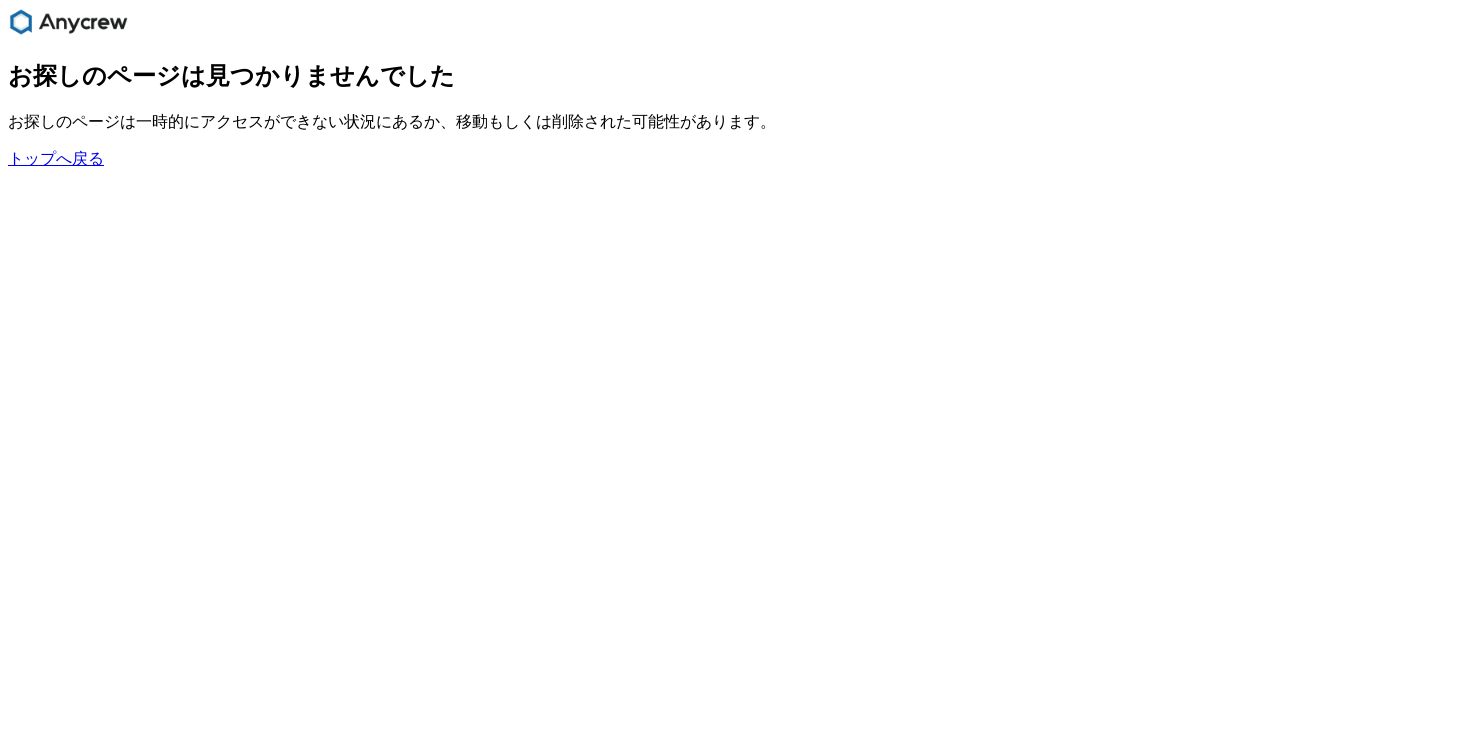 scroll, scrollTop: 0, scrollLeft: 0, axis: both 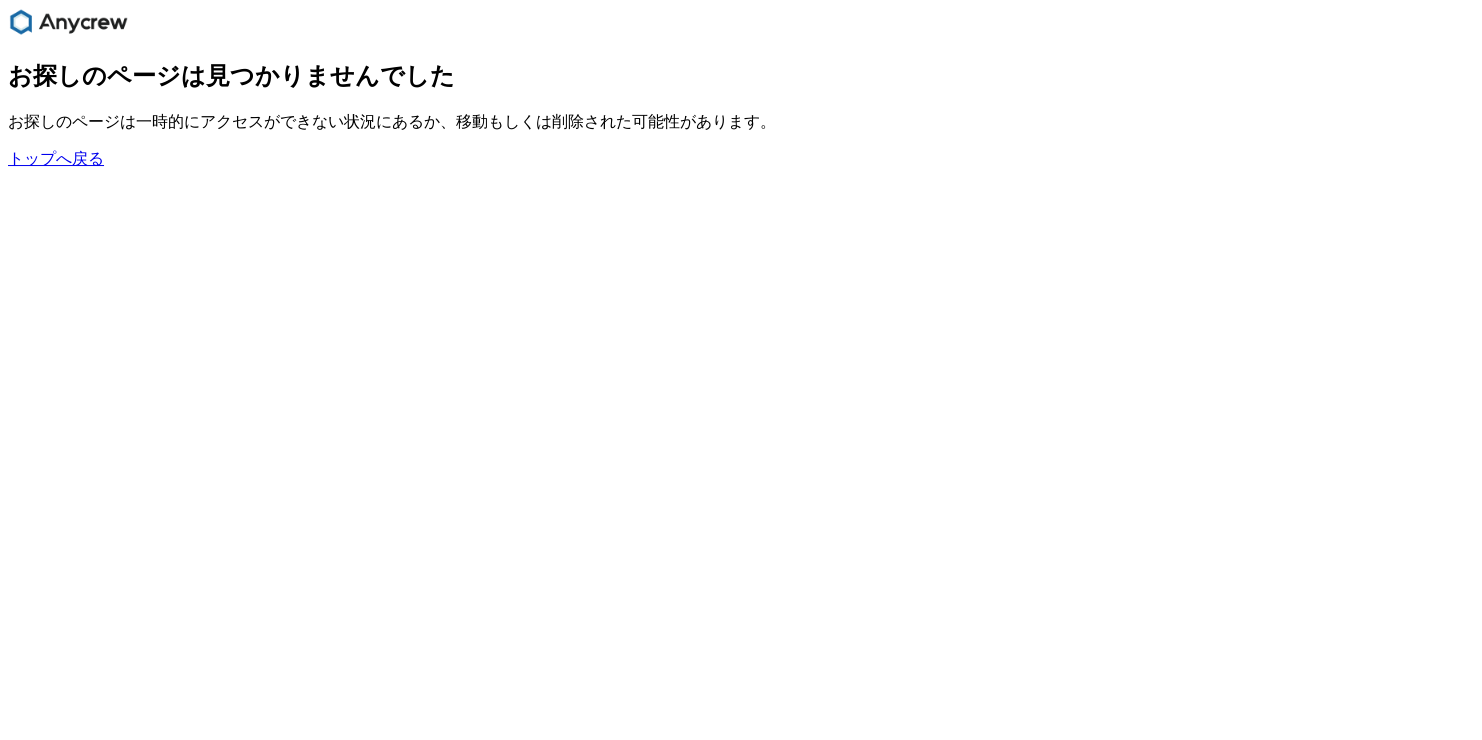 click on "トップへ戻る" at bounding box center (56, 158) 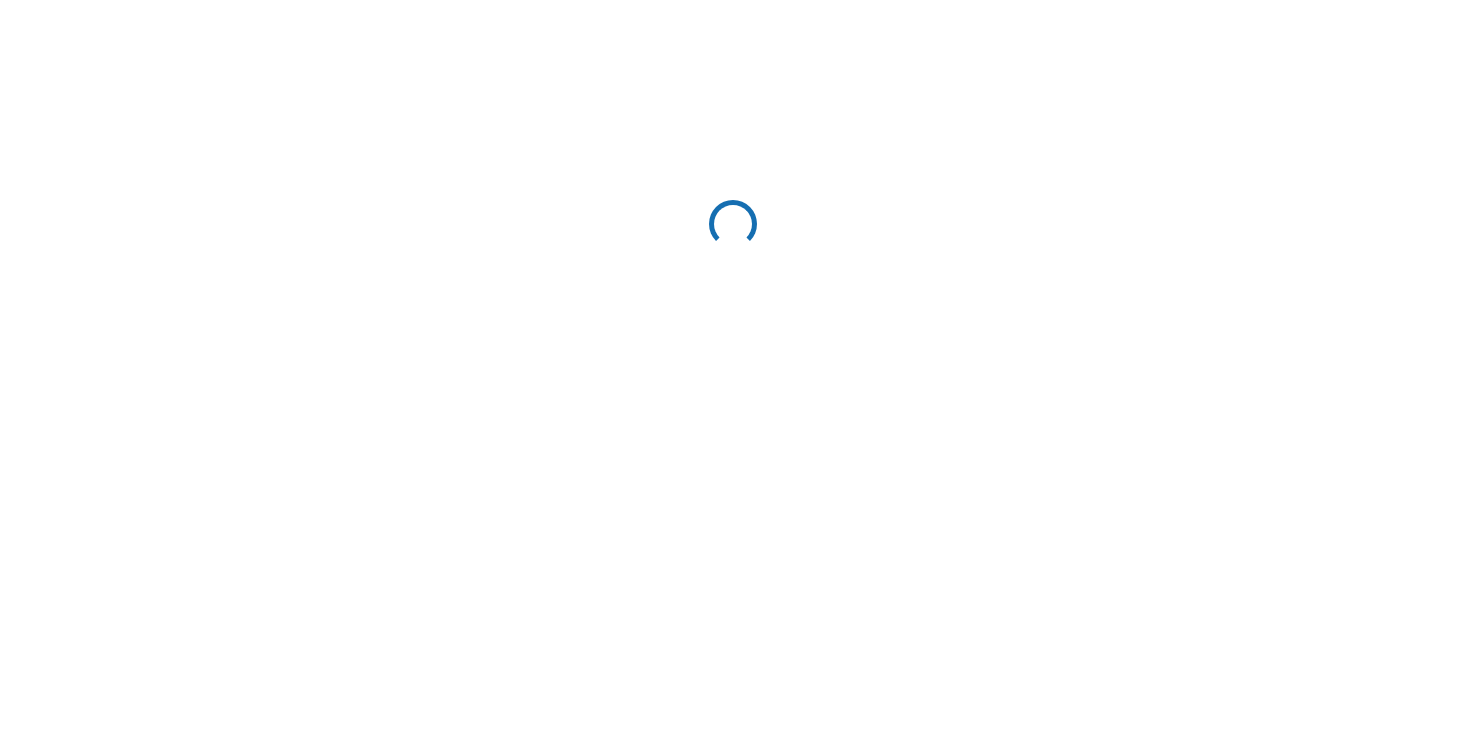 scroll, scrollTop: 0, scrollLeft: 0, axis: both 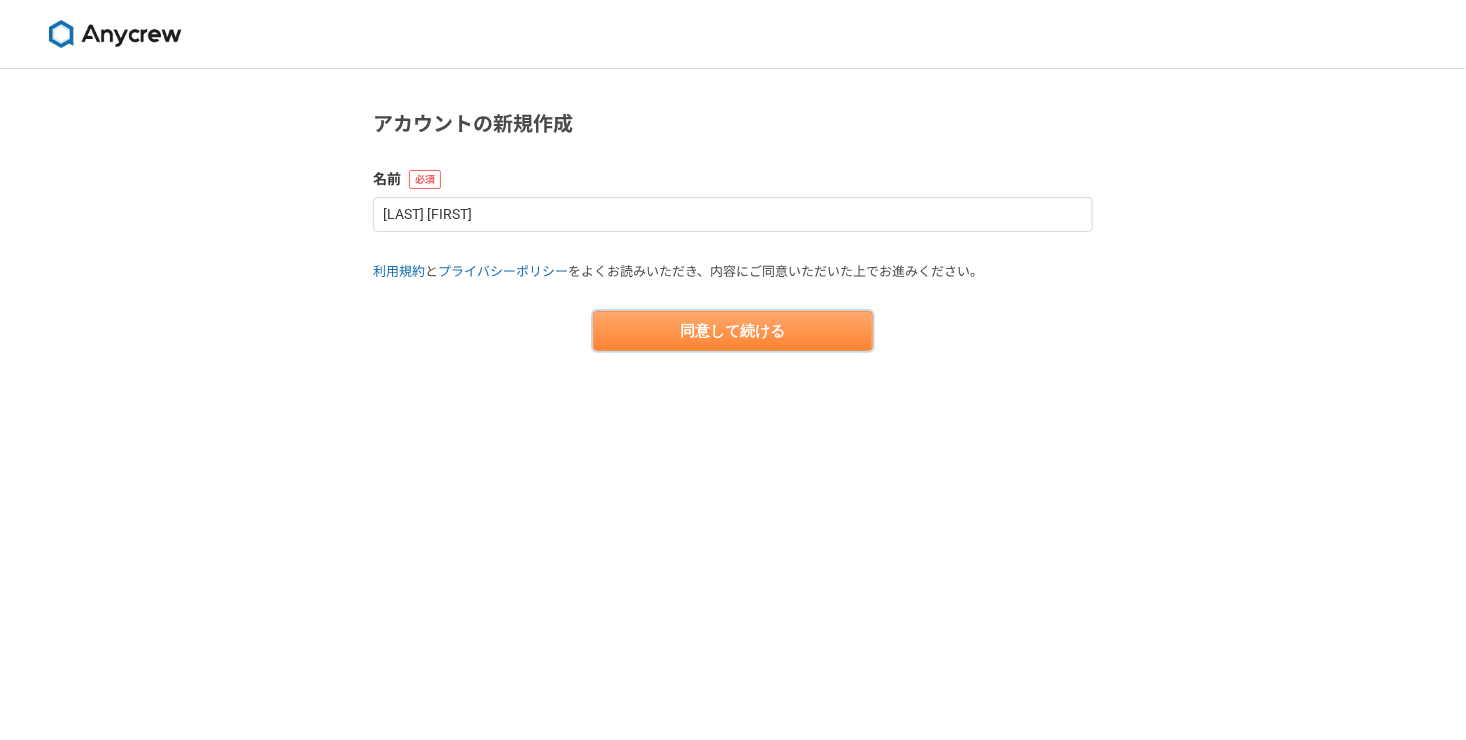 click on "同意して続ける" at bounding box center (733, 331) 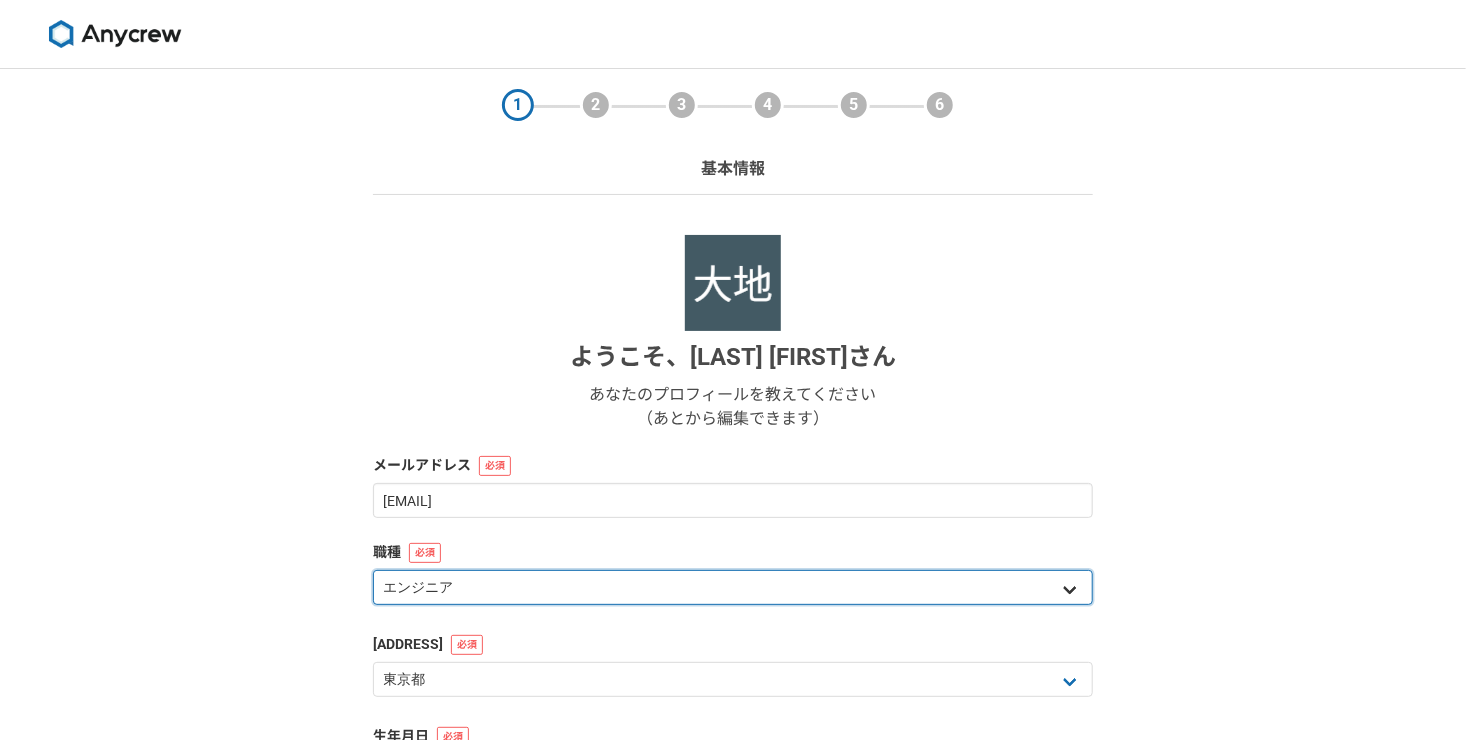 click on "エンジニア デザイナー ライター 営業 マーケティング 企画・事業開発 バックオフィス その他" at bounding box center [733, 587] 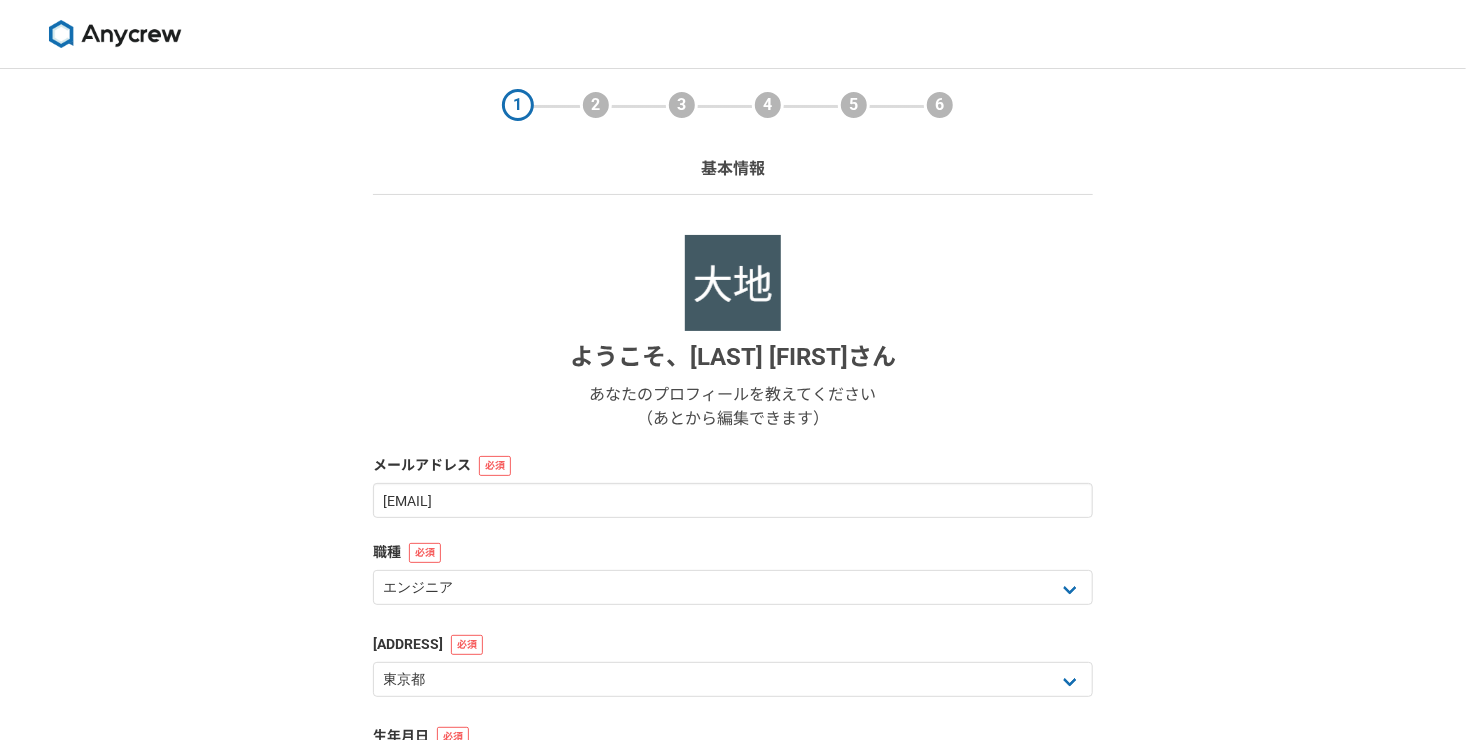 click on "ようこそ、 [LAST] [FIRST] さん あなたのプロフィールを教えてください （あとから編集できます） メールアドレス [EMAIL] 職種 エンジニア デザイナー ライター 営業 マーケティング 企画・事業開発 バックオフィス その他 住所(都道府県) 北海道 青森県 岩手県 宮城県 秋田県 山形県 福島県 茨城県 栃木県 群馬県 埼玉県 千葉県 東京都 神奈川県 新潟県 富山県 石川県 福井県 山梨県 長野県 岐阜県 静岡県 愛知県 三重県 滋賀県 京都府 大阪府 兵庫県 奈良県 和歌山県 鳥取県 島根県 岡山県 広島県 山口県 徳島県 香川県 愛媛県 高知県 福岡県 佐賀県 長崎県 熊本県 大分県 宮崎県 鹿児島県 沖縄県 海外 生年月日 非公開 次へ" at bounding box center (733, 533) 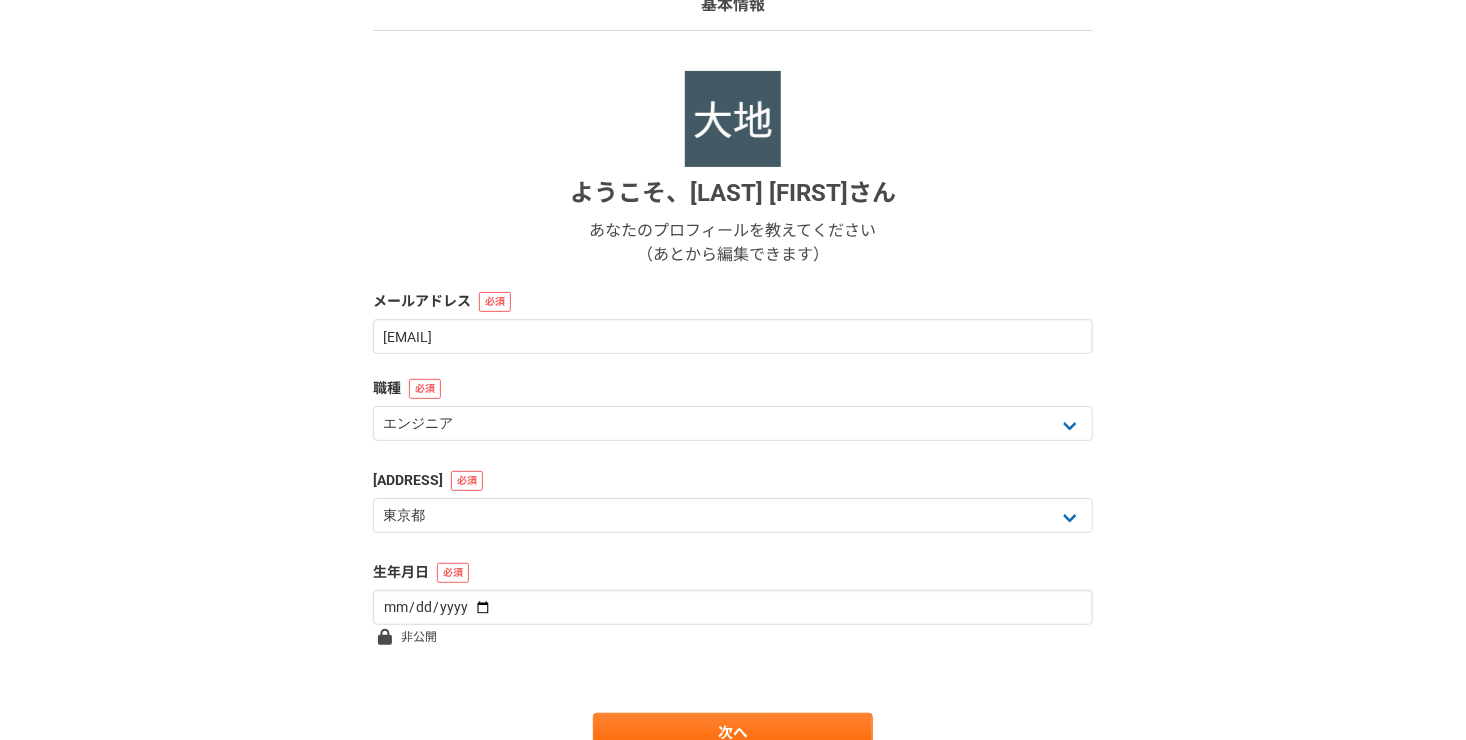 scroll, scrollTop: 200, scrollLeft: 0, axis: vertical 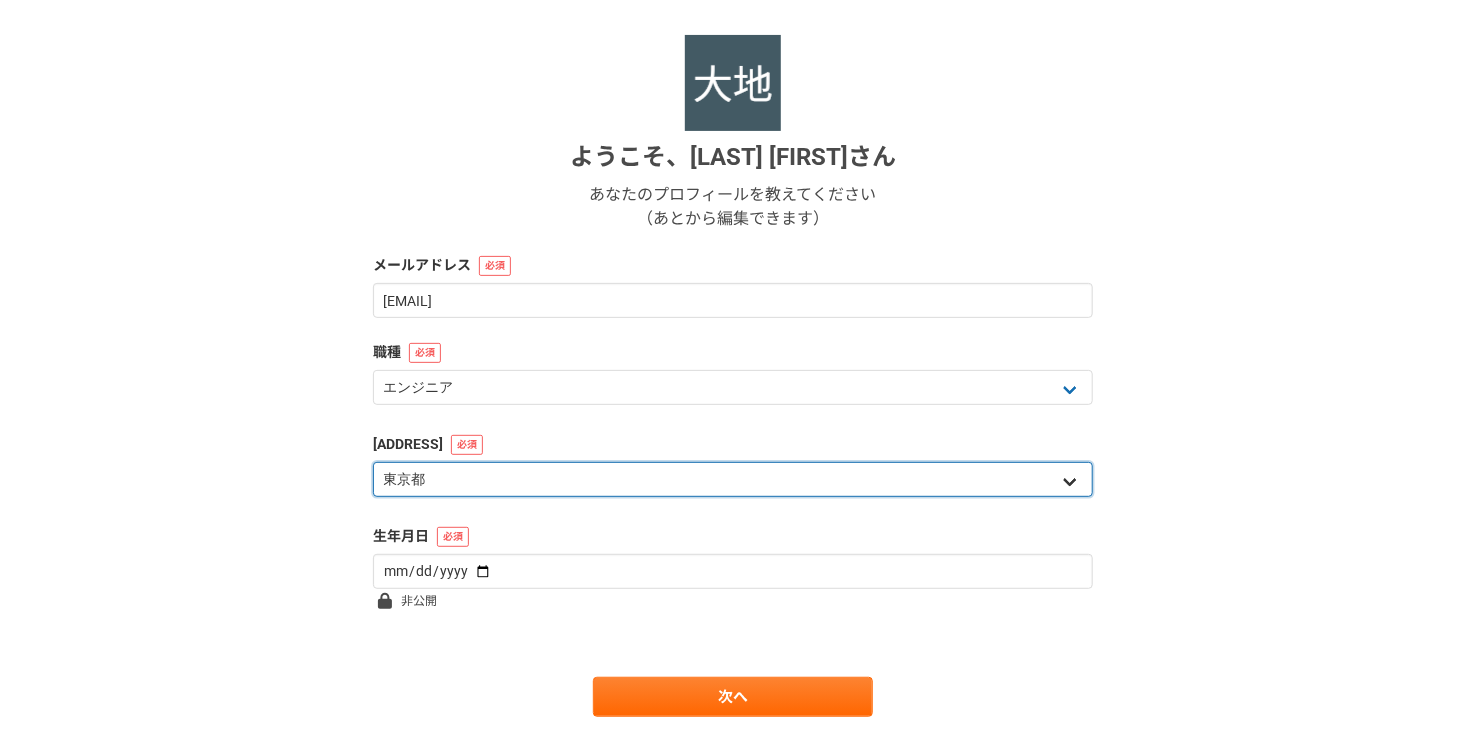 click on "[PREFECTURE] [PREFECTURE] [PREFECTURE] [PREFECTURE] [PREFECTURE] [PREFECTURE] [PREFECTURE] [PREFECTURE] [PREFECTURE] [PREFECTURE] [PREFECTURE] [PREFECTURE] [PREFECTURE] [PREFECTURE] [PREFECTURE] [PREFECTURE] [PREFECTURE] [PREFECTURE] [PREFECTURE] [PREFECTURE] [PREFECTURE] [PREFECTURE] [PREFECTURE] [PREFECTURE] [PREFECTURE] [PREFECTURE] [PREFECTURE] [PREFECTURE] [PREFECTURE] [PREFECTURE] [PREFECTURE] [PREFECTURE] [PREFECTURE] [PREFECTURE] [PREFECTURE] [PREFECTURE] [PREFECTURE] [PREFECTURE] [PREFECTURE] [PREFECTURE] [PREFECTURE] [PREFECTURE] [PREFECTURE] [PREFECTURE] [PREFECTURE]" at bounding box center (733, 479) 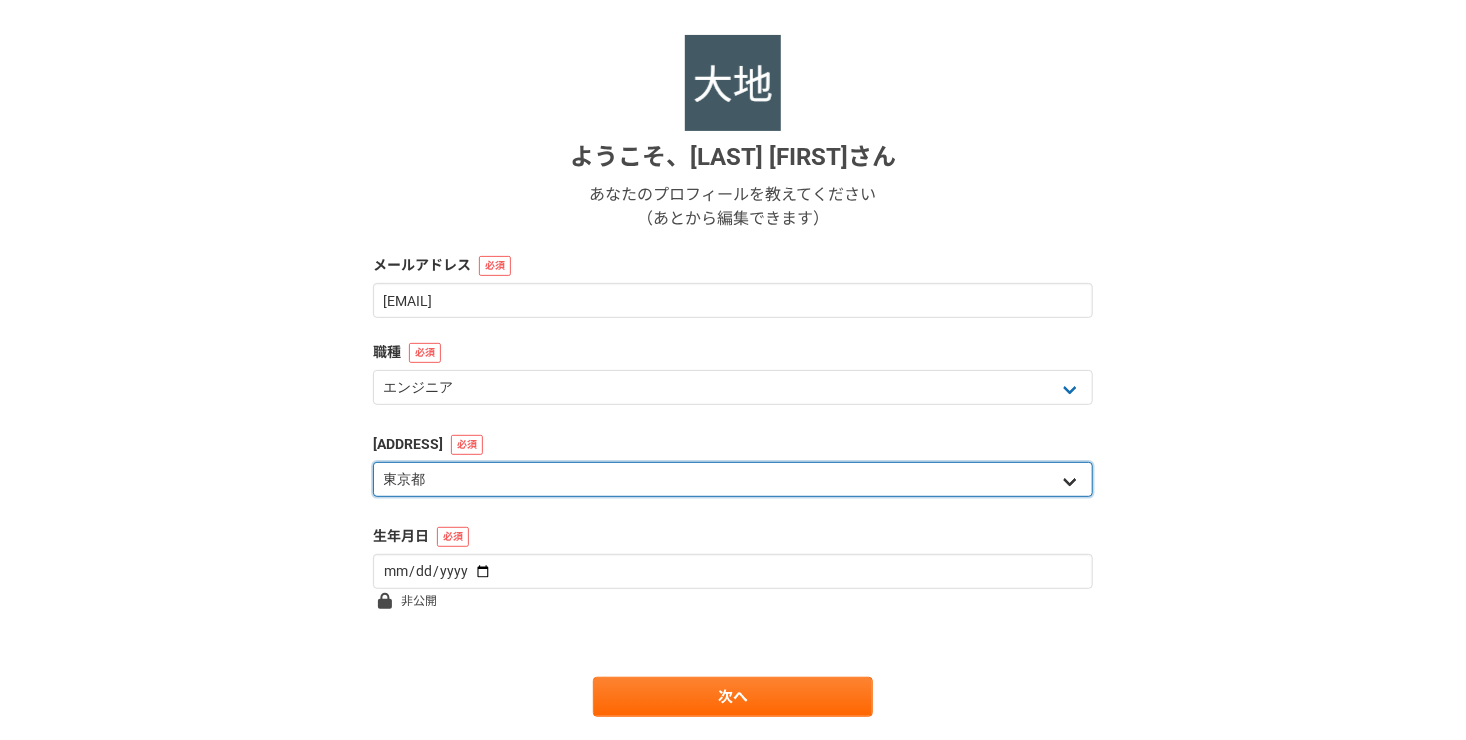 select on "14" 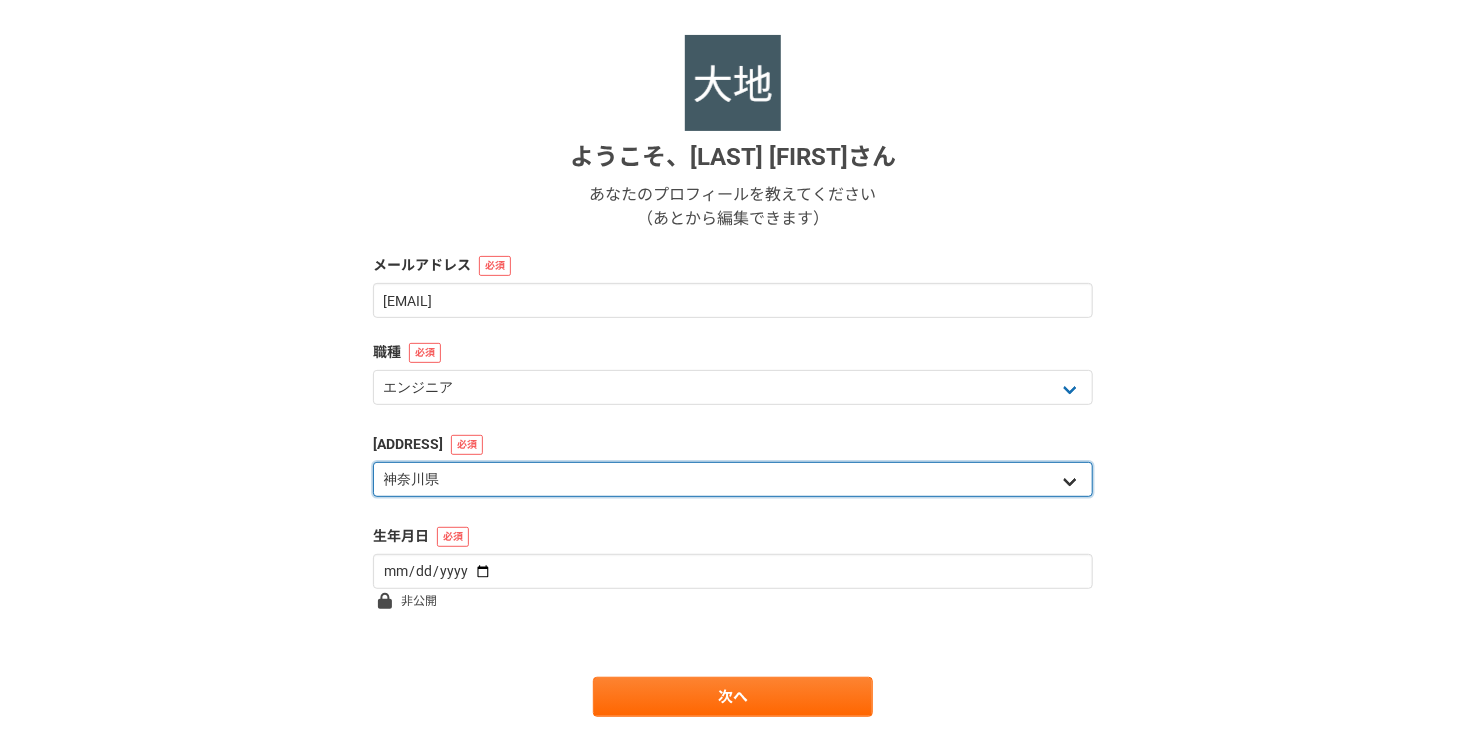 click on "[PREFECTURE] [PREFECTURE] [PREFECTURE] [PREFECTURE] [PREFECTURE] [PREFECTURE] [PREFECTURE] [PREFECTURE] [PREFECTURE] [PREFECTURE] [PREFECTURE] [PREFECTURE] [PREFECTURE] [PREFECTURE] [PREFECTURE] [PREFECTURE] [PREFECTURE] [PREFECTURE] [PREFECTURE] [PREFECTURE] [PREFECTURE] [PREFECTURE] [PREFECTURE] [PREFECTURE] [PREFECTURE] [PREFECTURE] [PREFECTURE] [PREFECTURE] [PREFECTURE] [PREFECTURE] [PREFECTURE] [PREFECTURE] [PREFECTURE] [PREFECTURE] [PREFECTURE] [PREFECTURE] [PREFECTURE] [PREFECTURE] [PREFECTURE] [PREFECTURE] [PREFECTURE] [PREFECTURE] [PREFECTURE] [PREFECTURE] [PREFECTURE]" at bounding box center (733, 479) 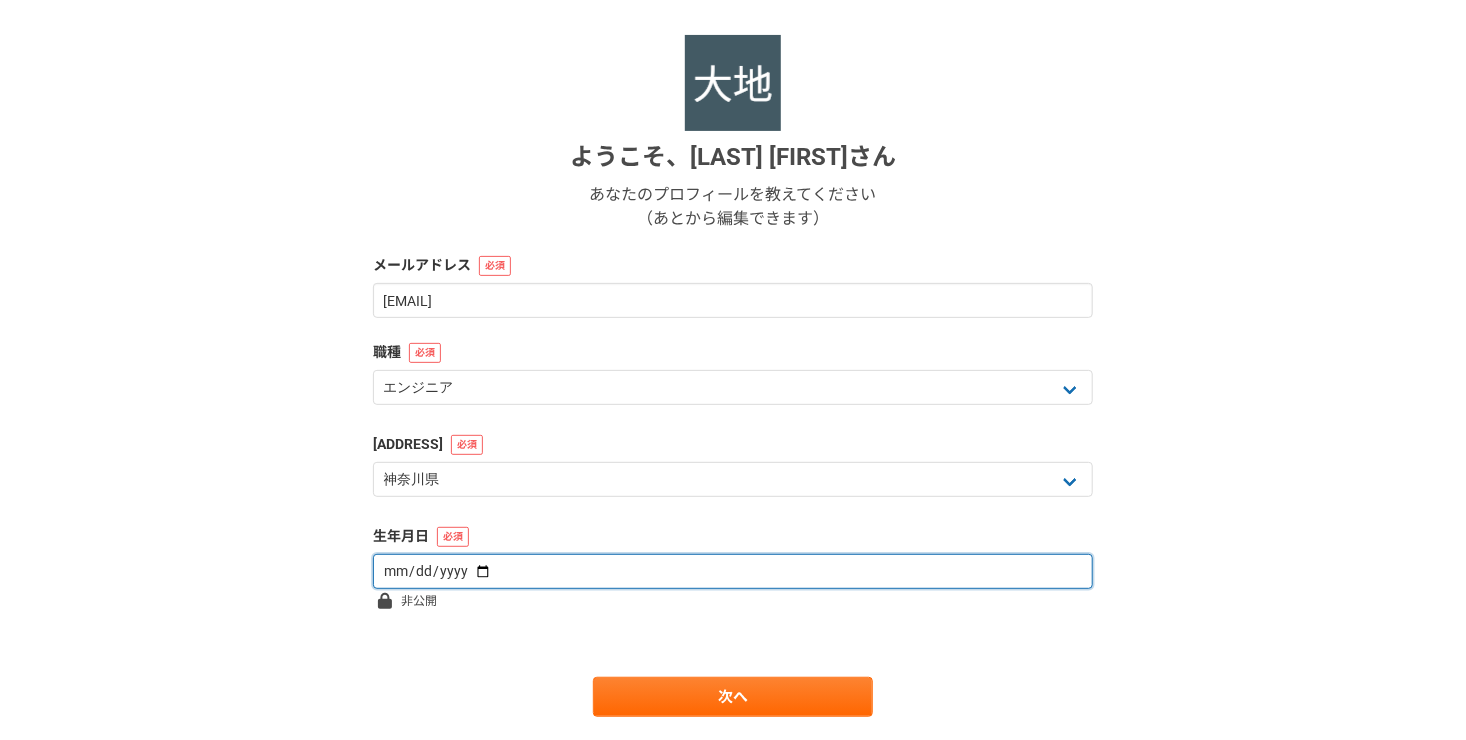 click at bounding box center [733, 571] 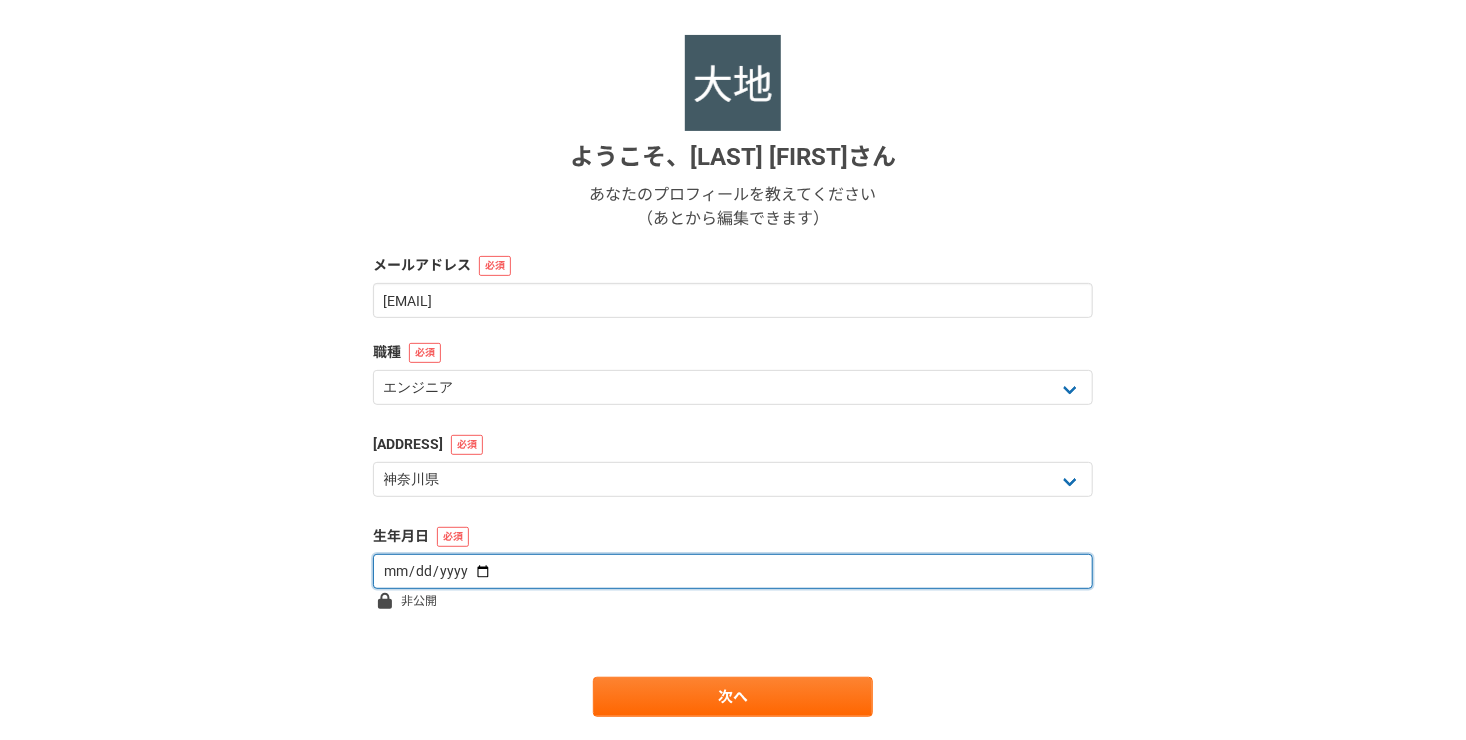 type on "[DATE]" 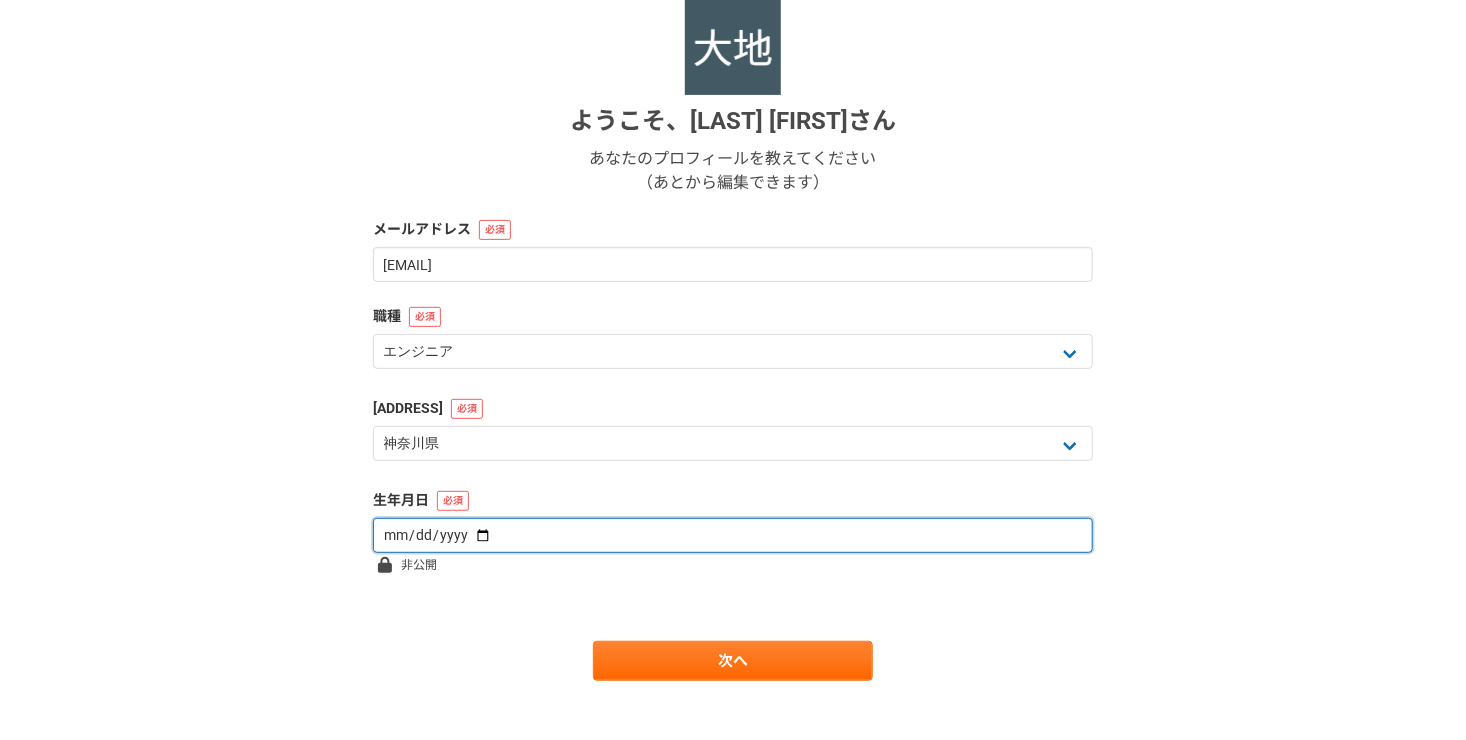 scroll, scrollTop: 256, scrollLeft: 0, axis: vertical 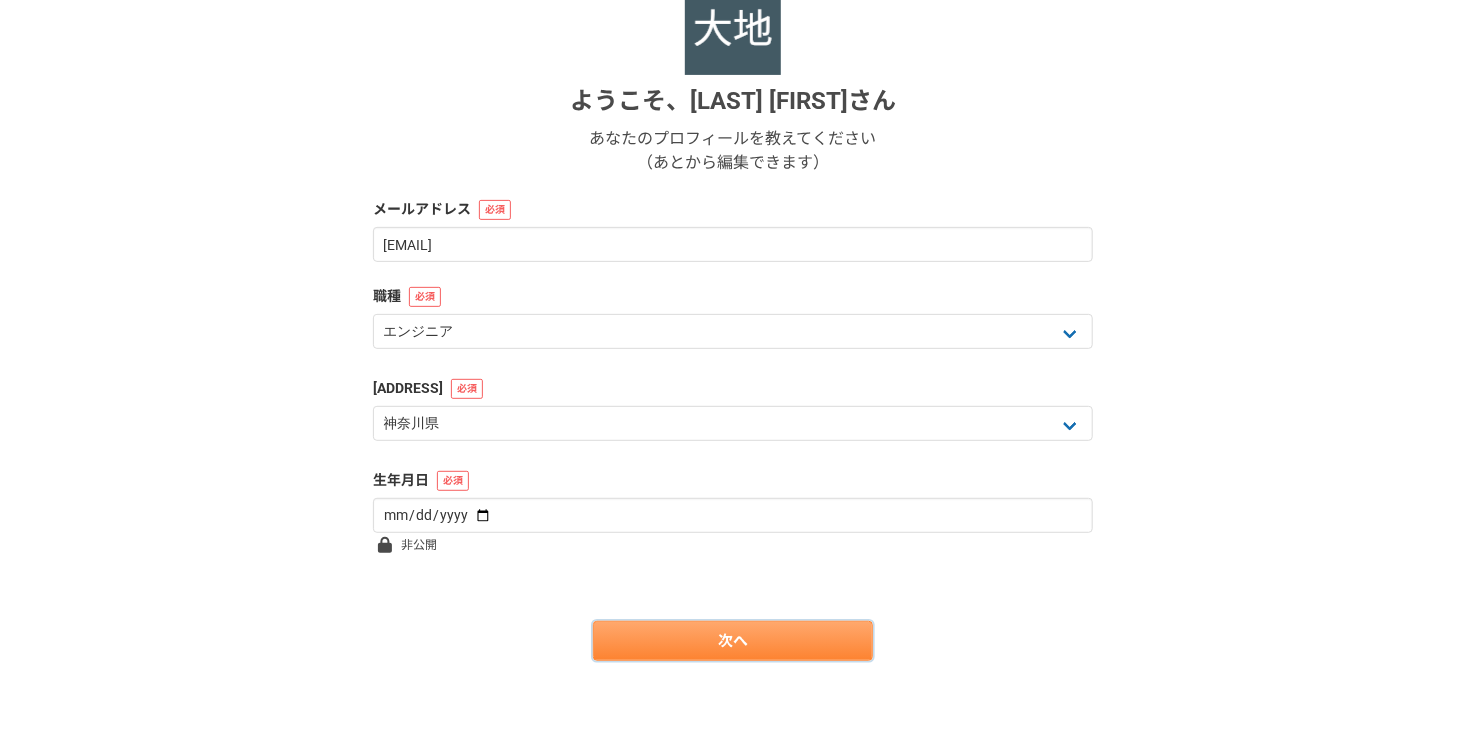click on "次へ" at bounding box center [733, 641] 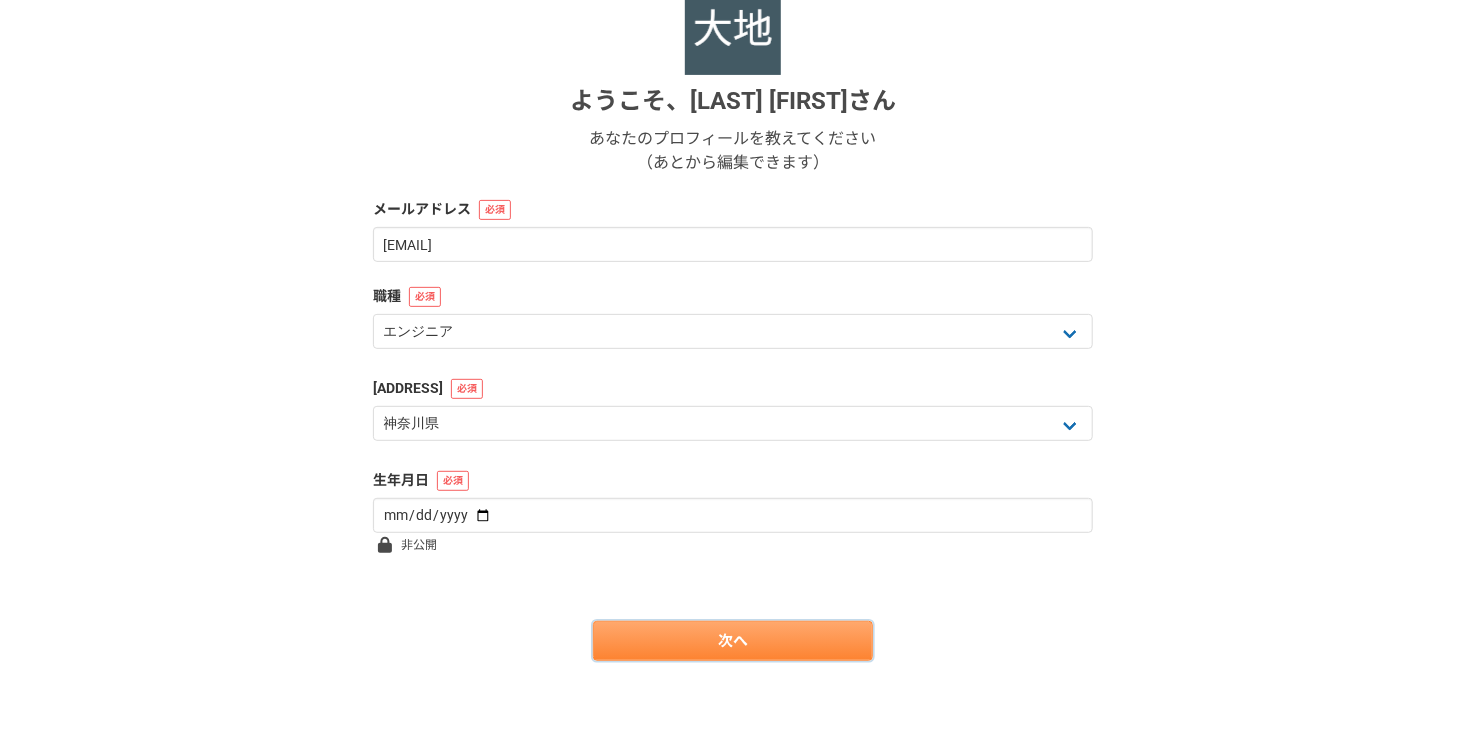 scroll, scrollTop: 0, scrollLeft: 0, axis: both 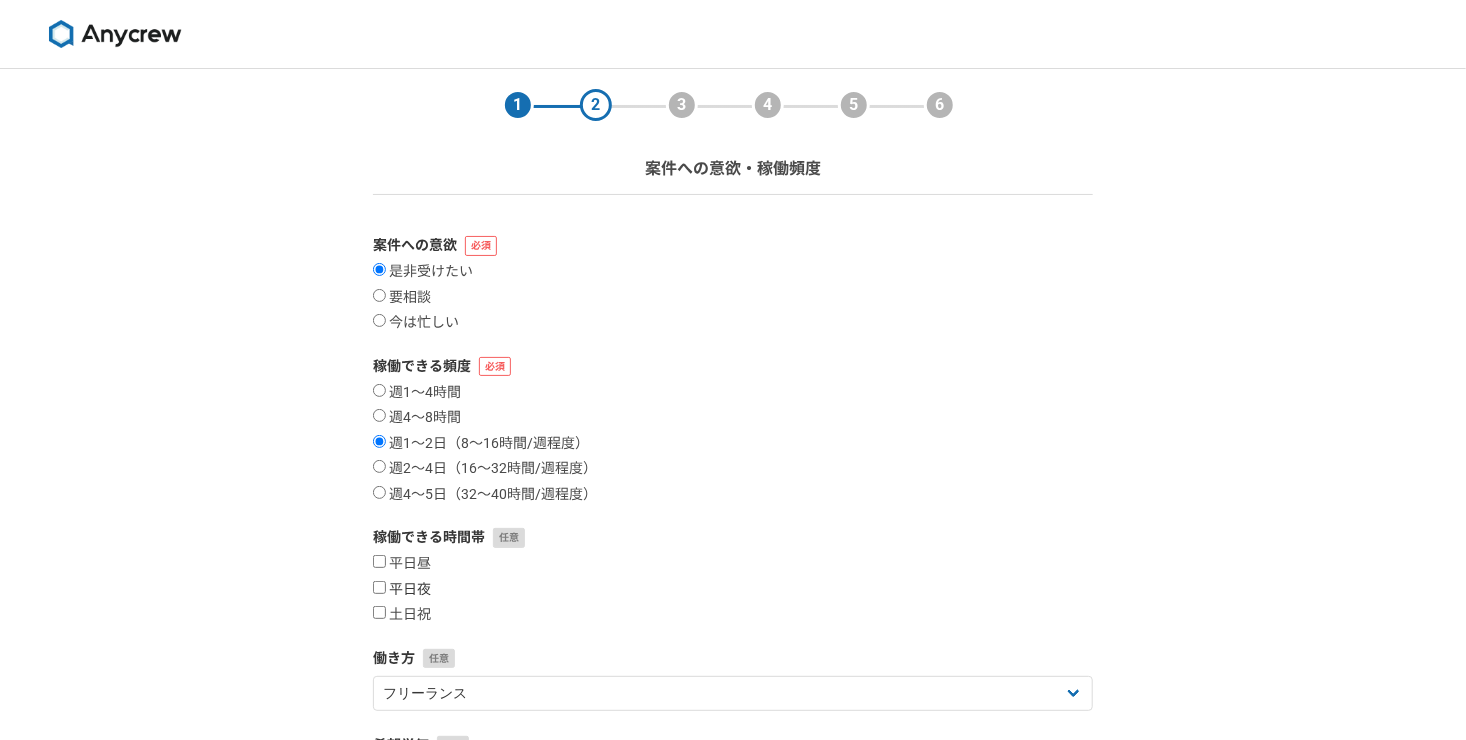 click on "平日夜" at bounding box center (402, 590) 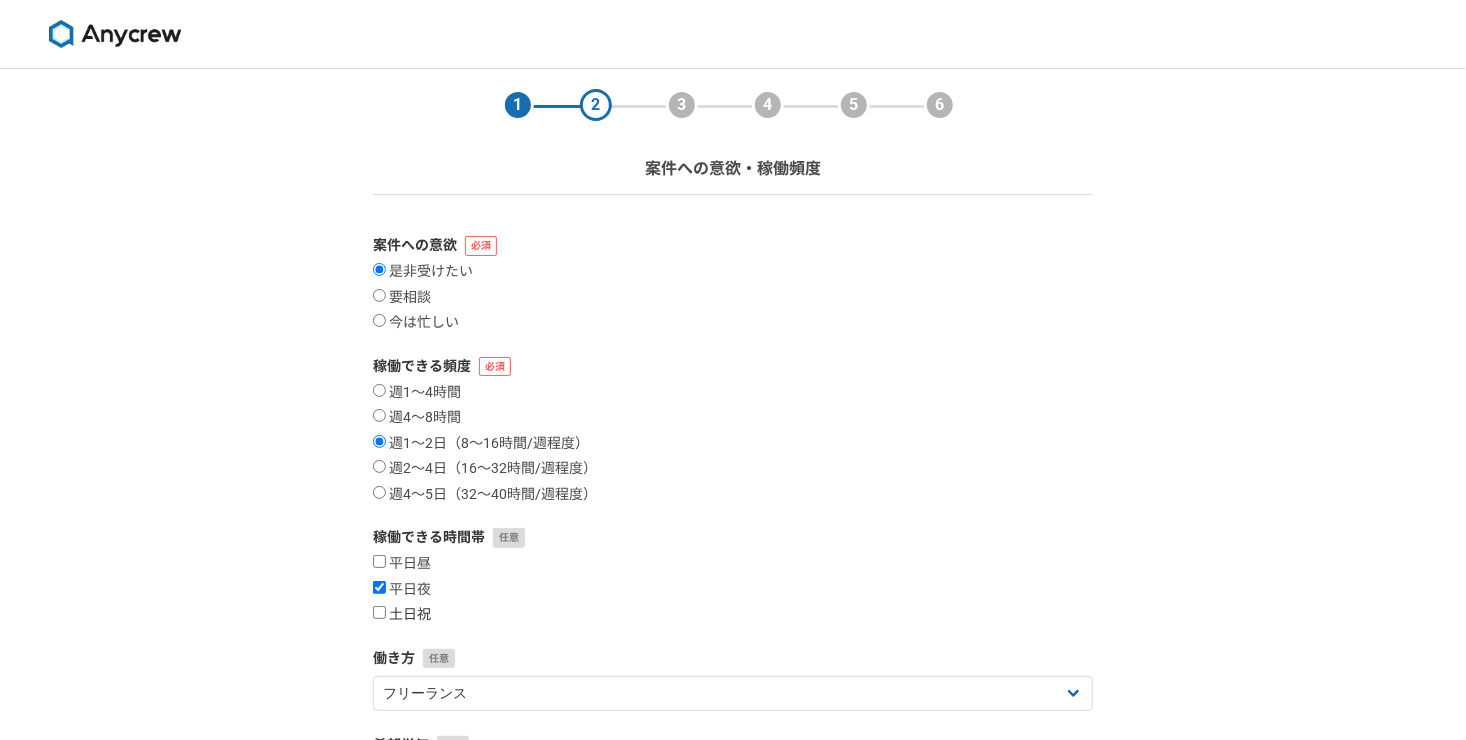 click on "土日祝" at bounding box center [402, 615] 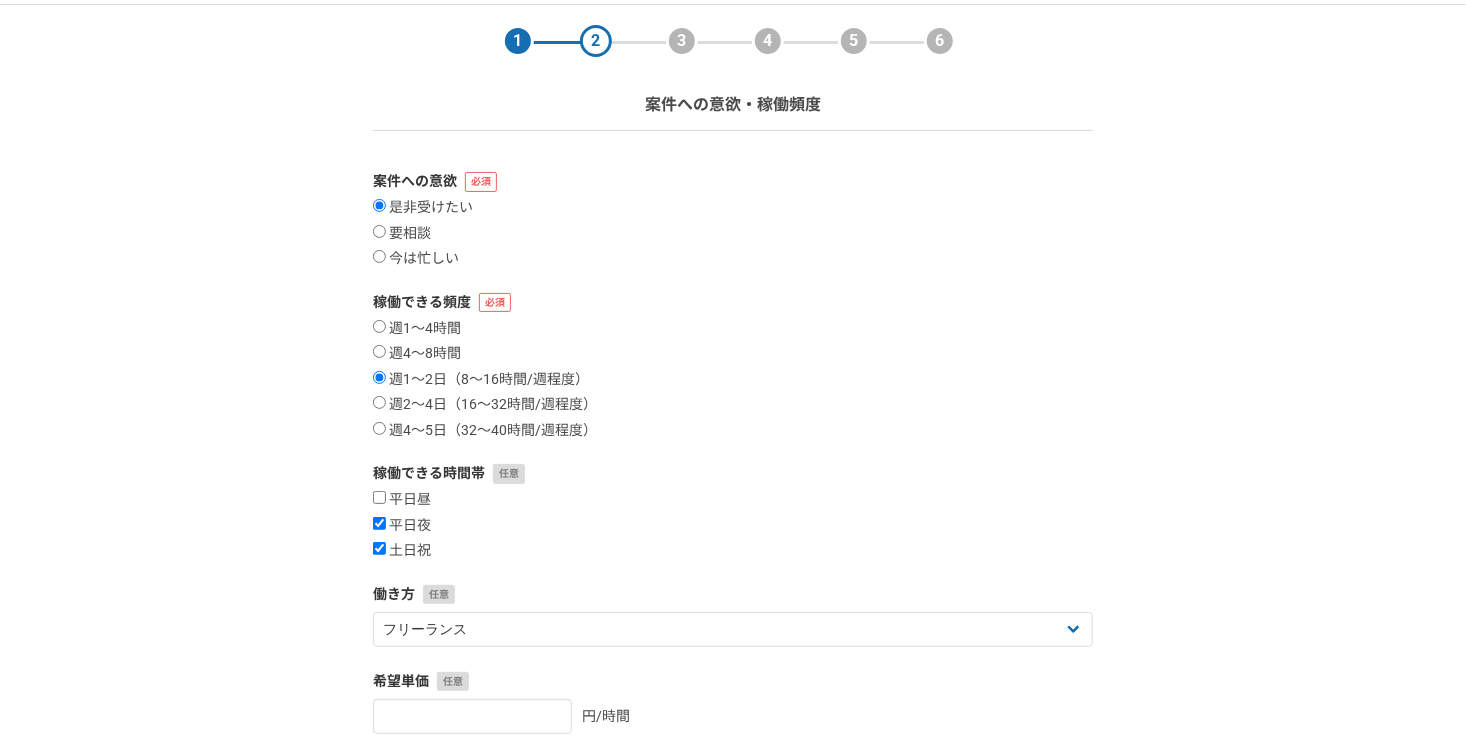 scroll, scrollTop: 100, scrollLeft: 0, axis: vertical 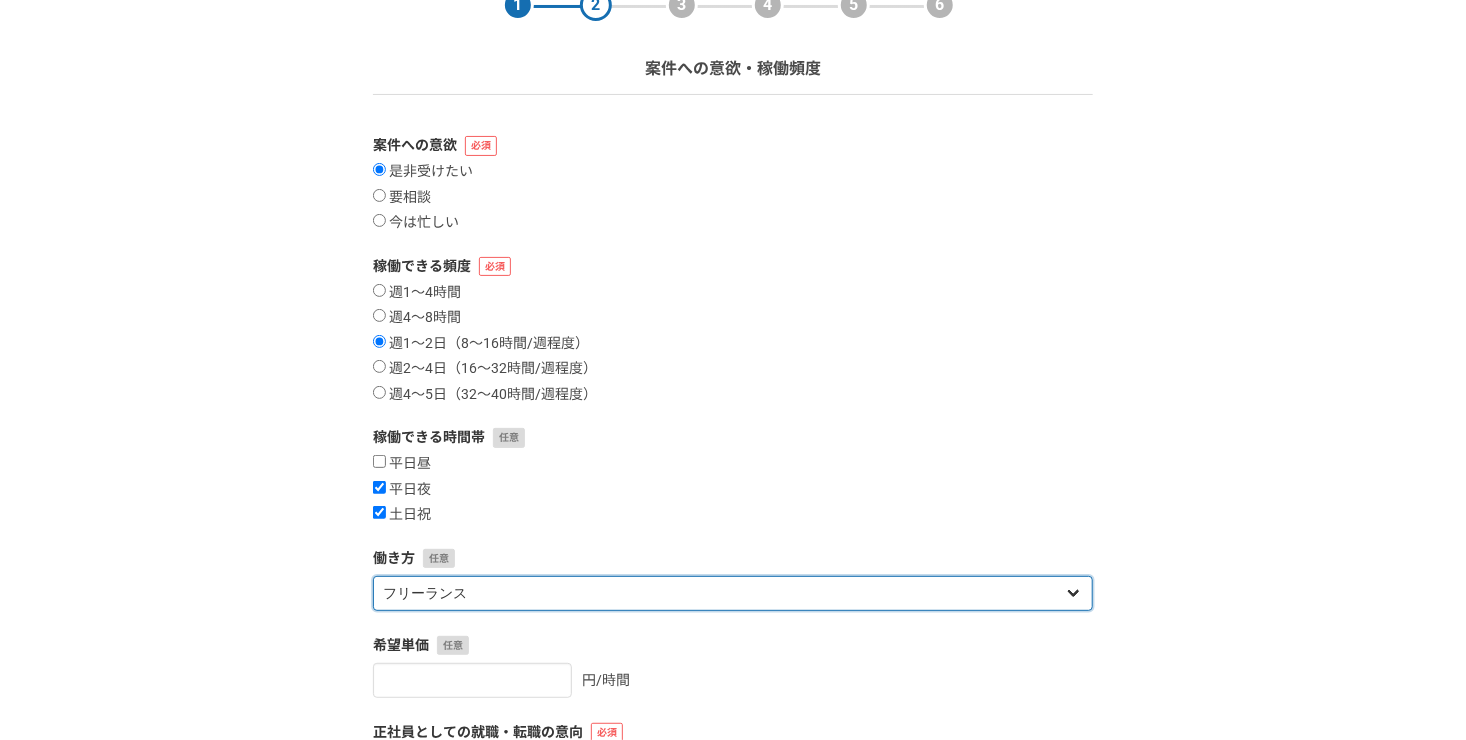 click on "フリーランス 副業 その他" at bounding box center (733, 593) 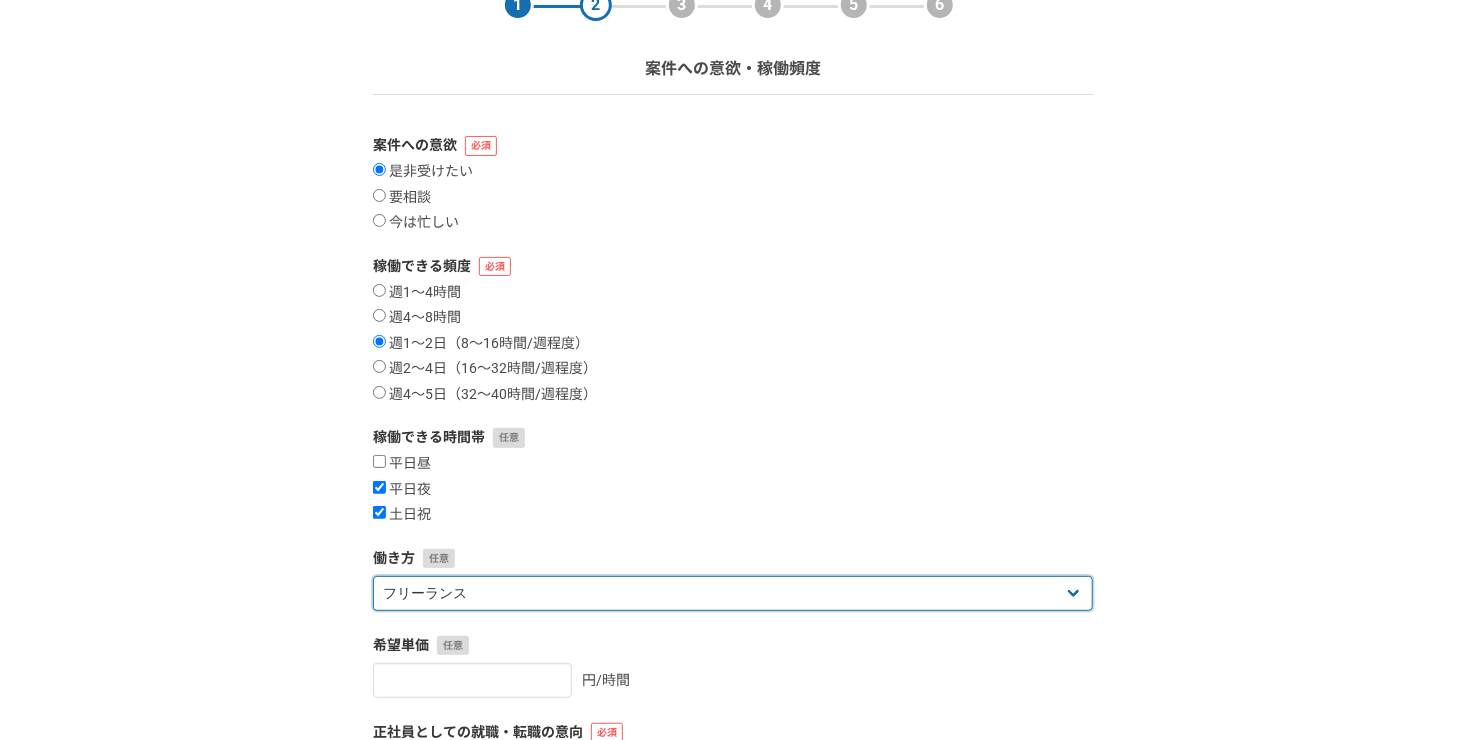 select on "sidejob" 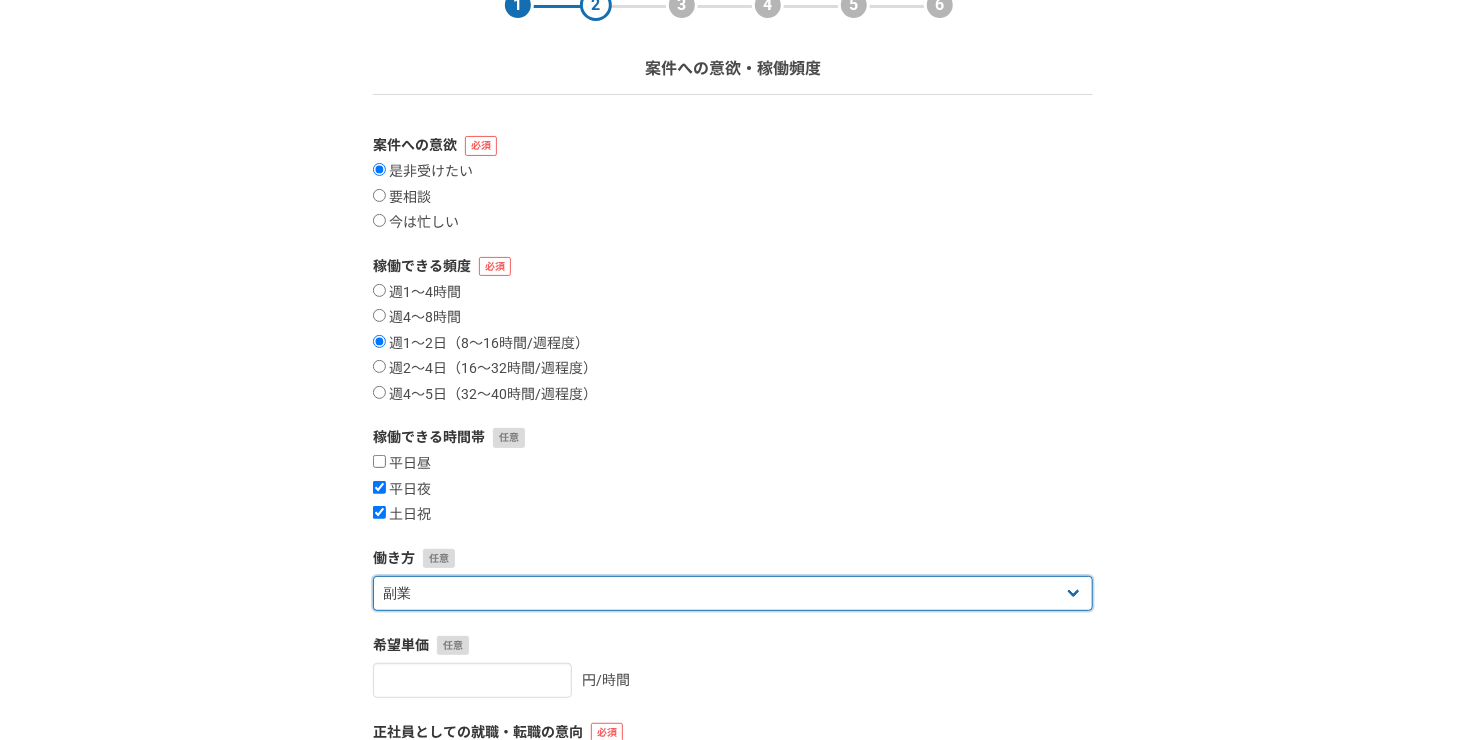 click on "フリーランス 副業 その他" at bounding box center (733, 593) 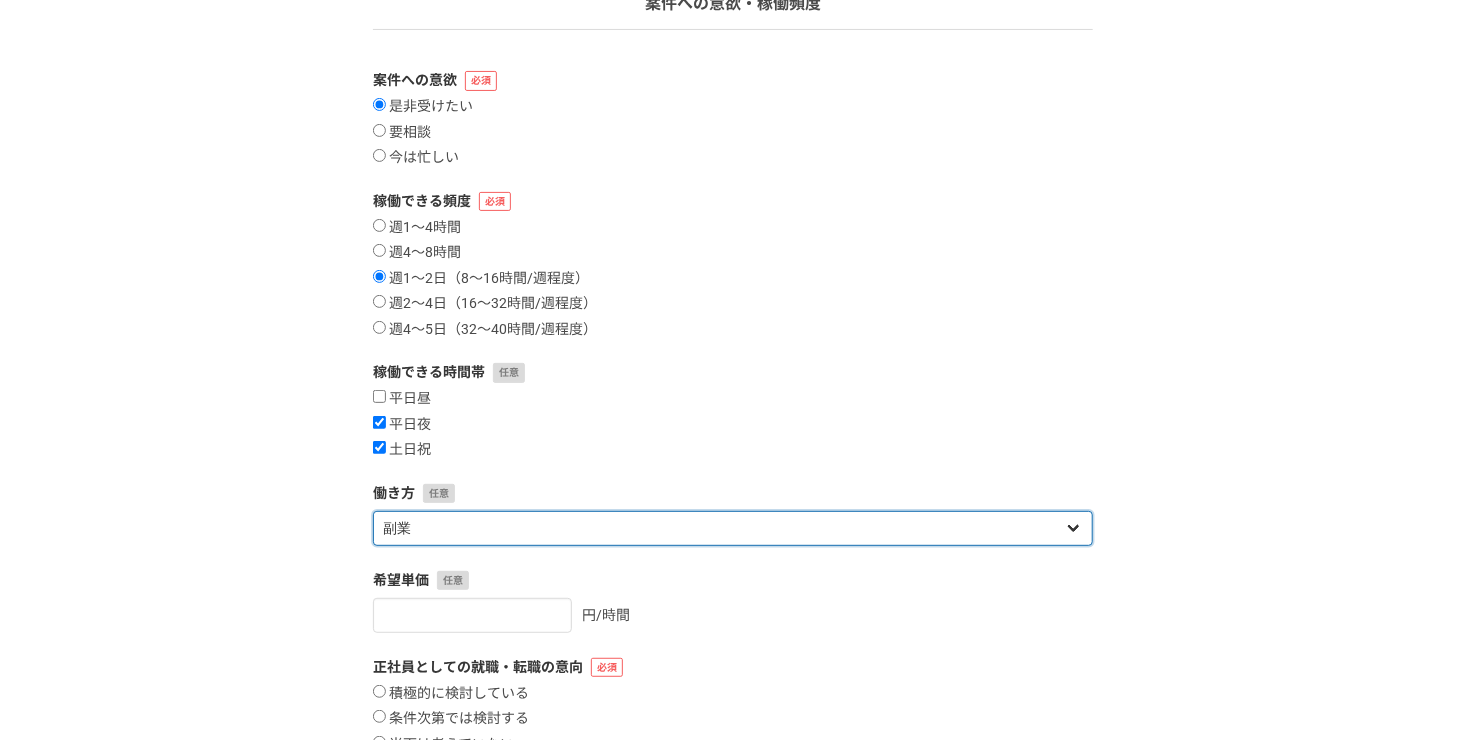 scroll, scrollTop: 200, scrollLeft: 0, axis: vertical 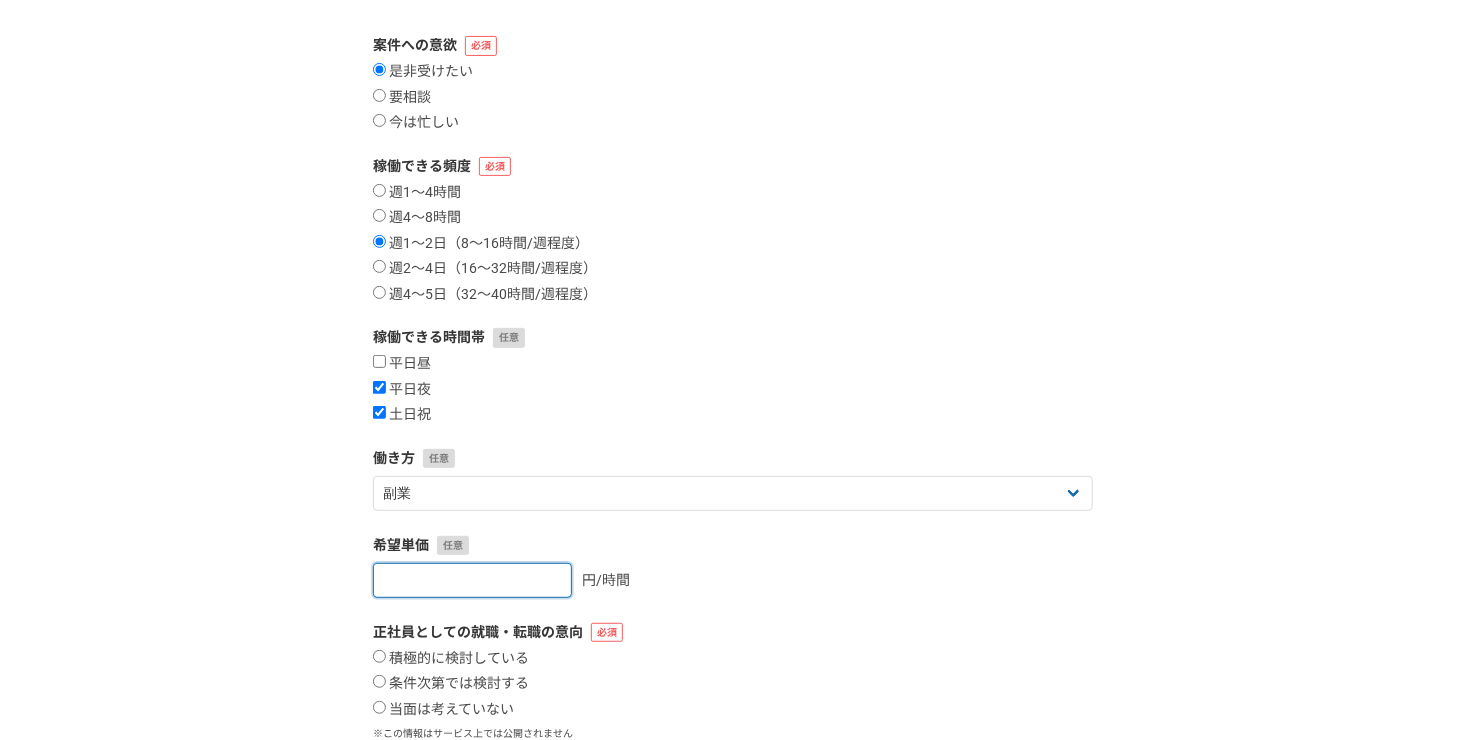 click at bounding box center (472, 580) 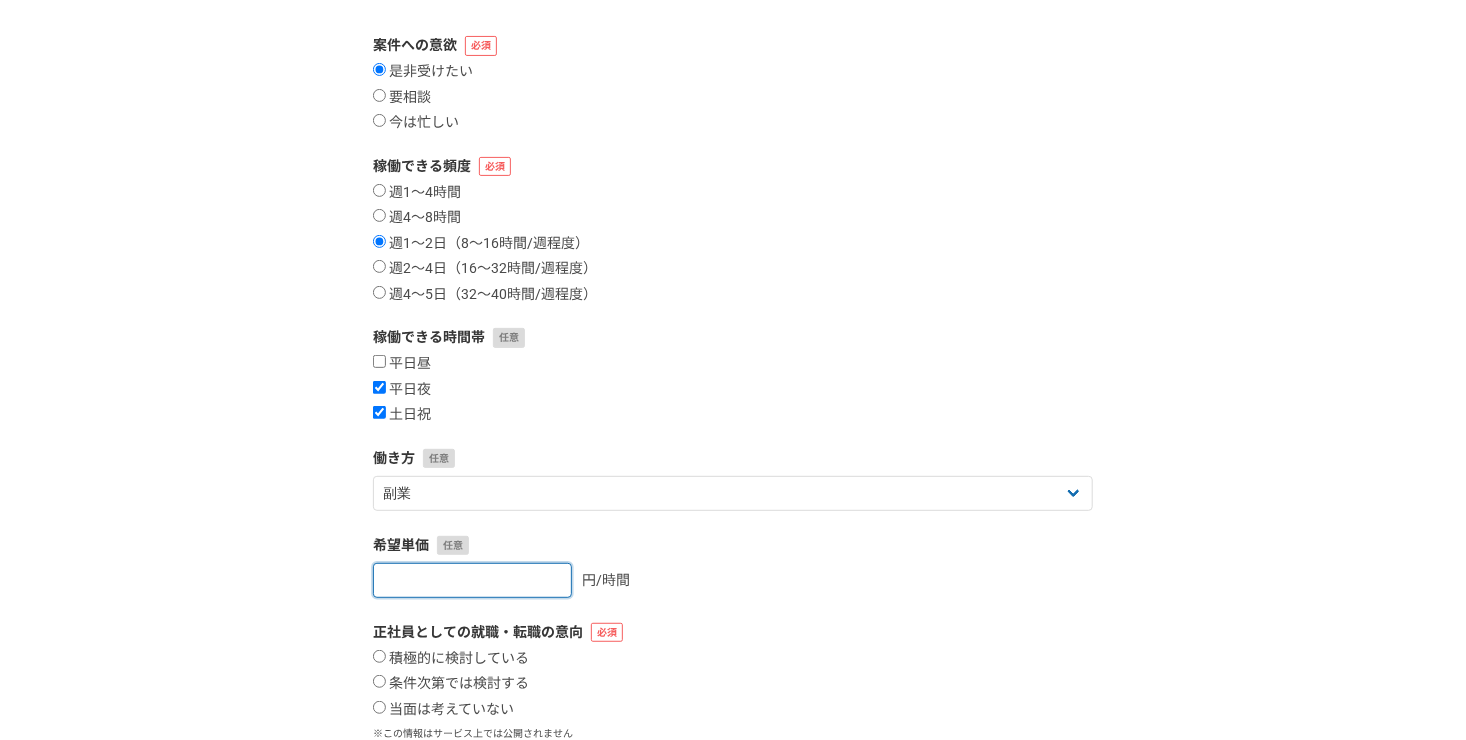 type on "2" 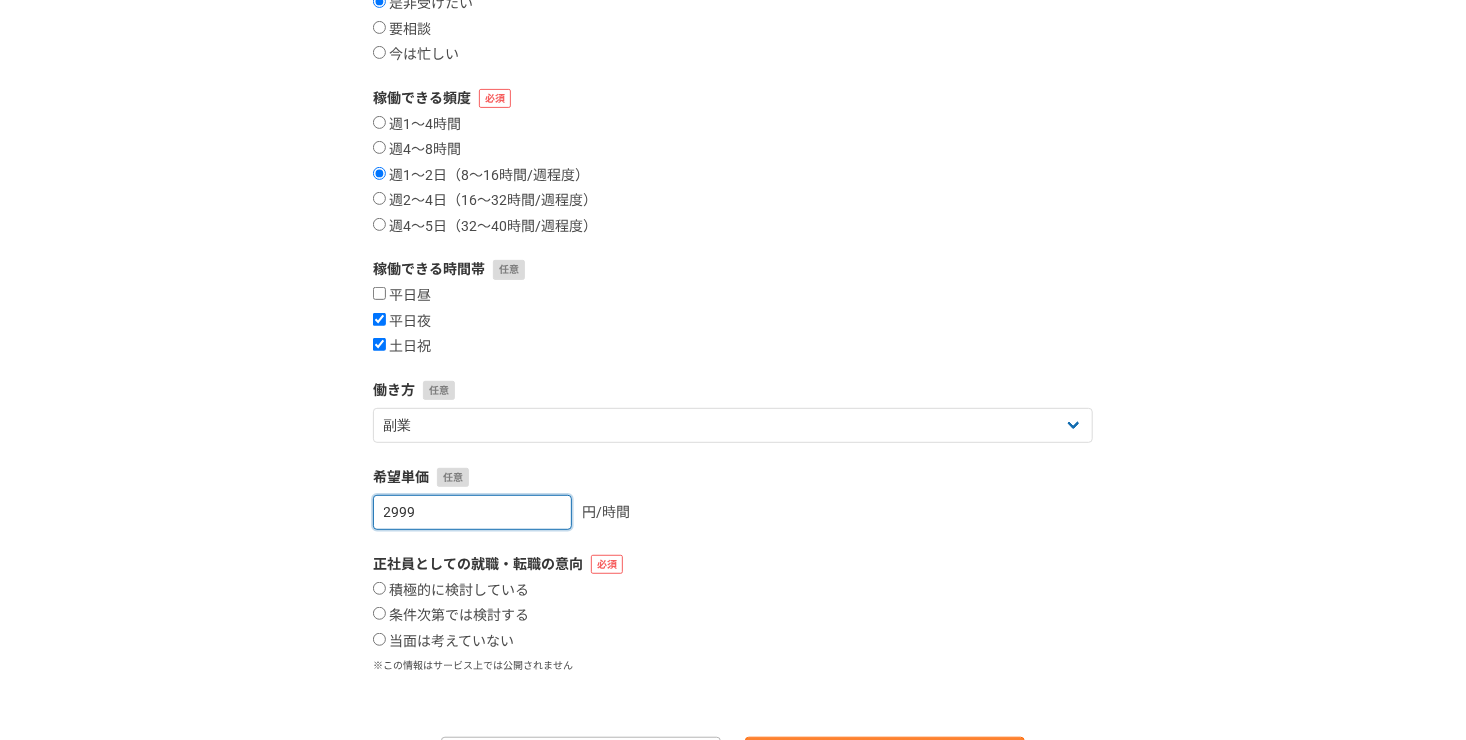 scroll, scrollTop: 300, scrollLeft: 0, axis: vertical 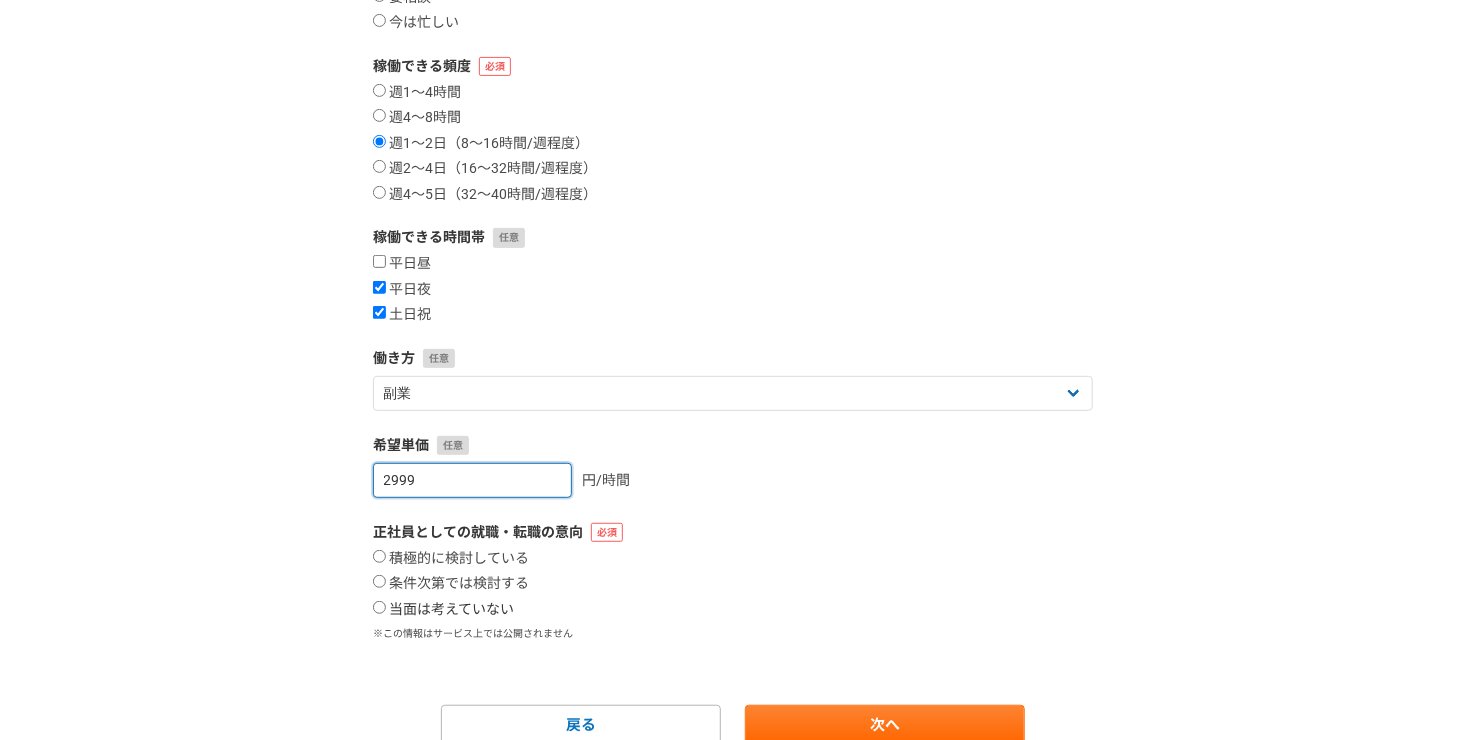 type on "2999" 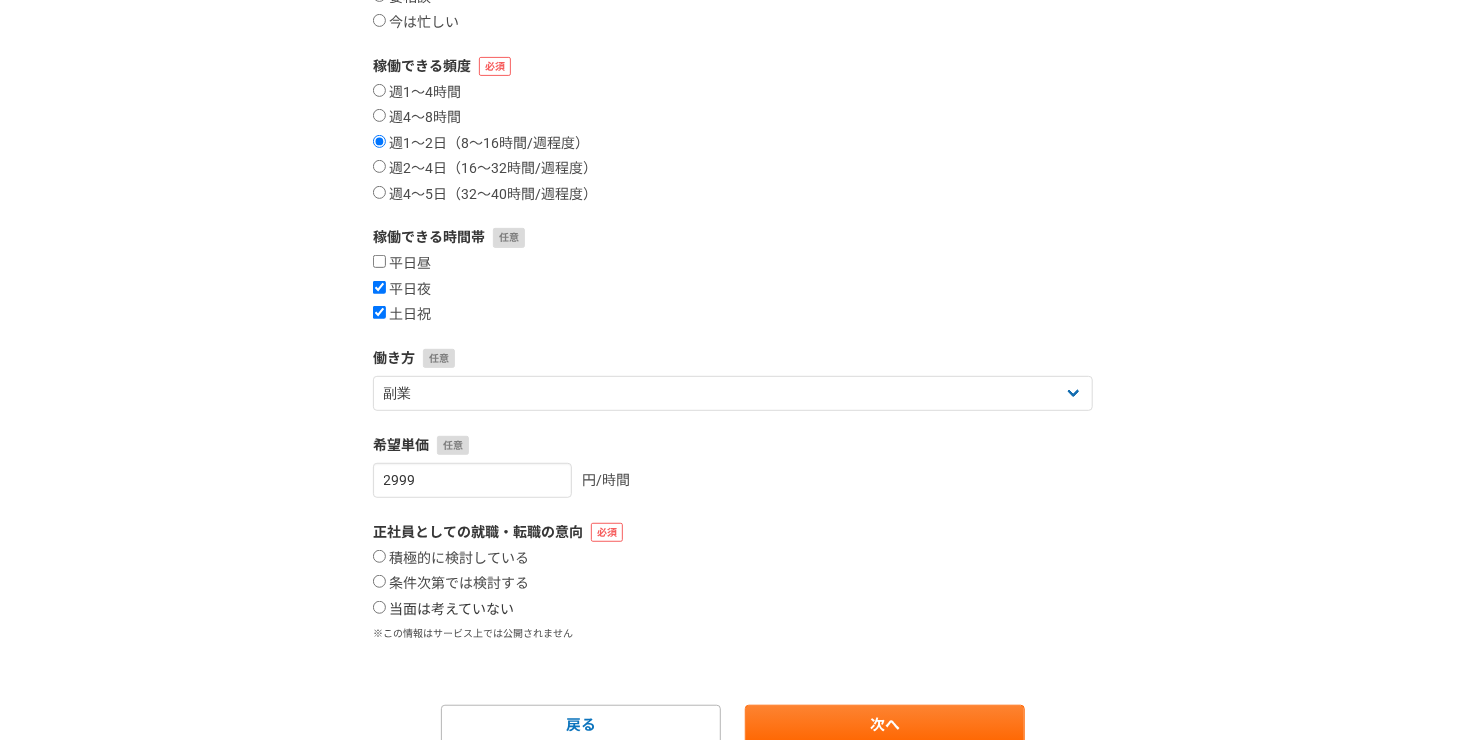 click on "当面は考えていない" at bounding box center [443, 610] 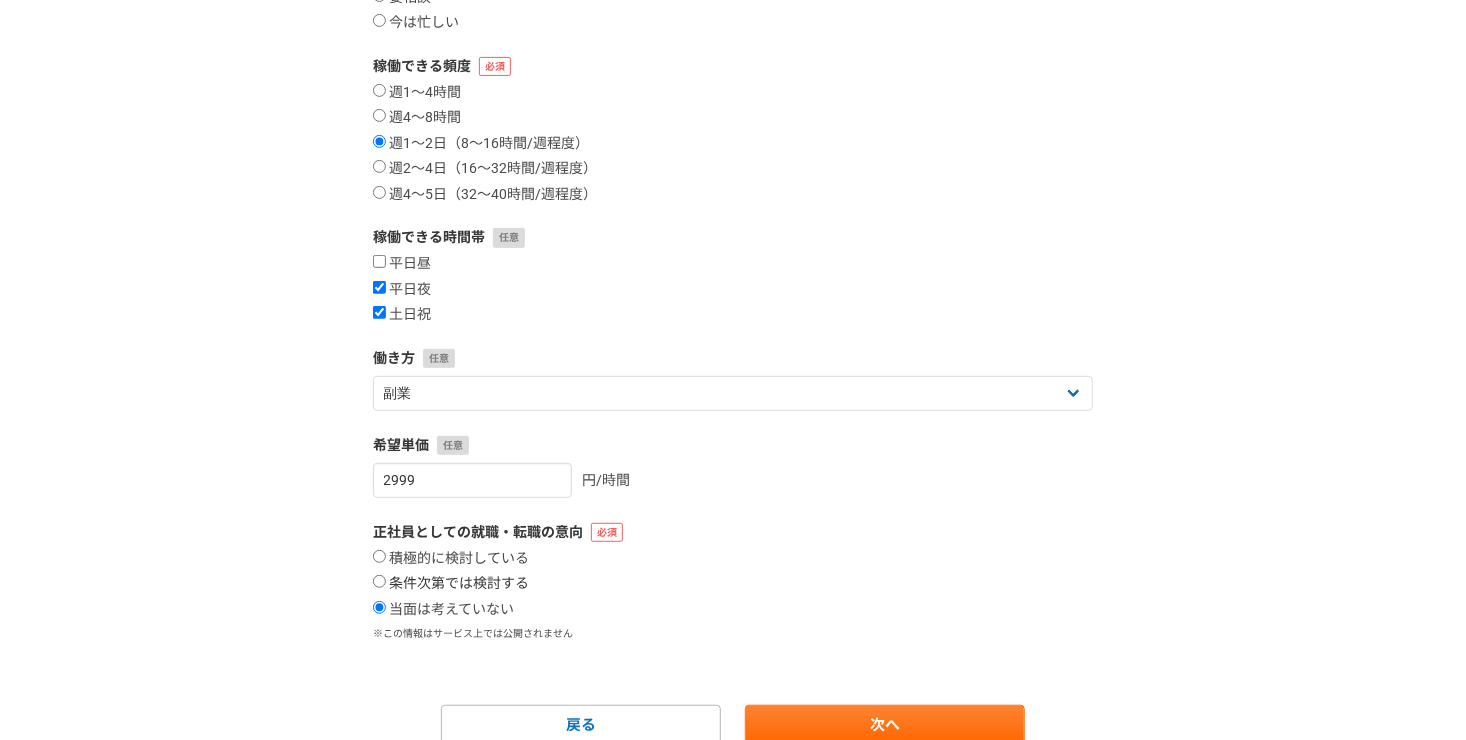 click on "条件次第では検討する" at bounding box center [451, 584] 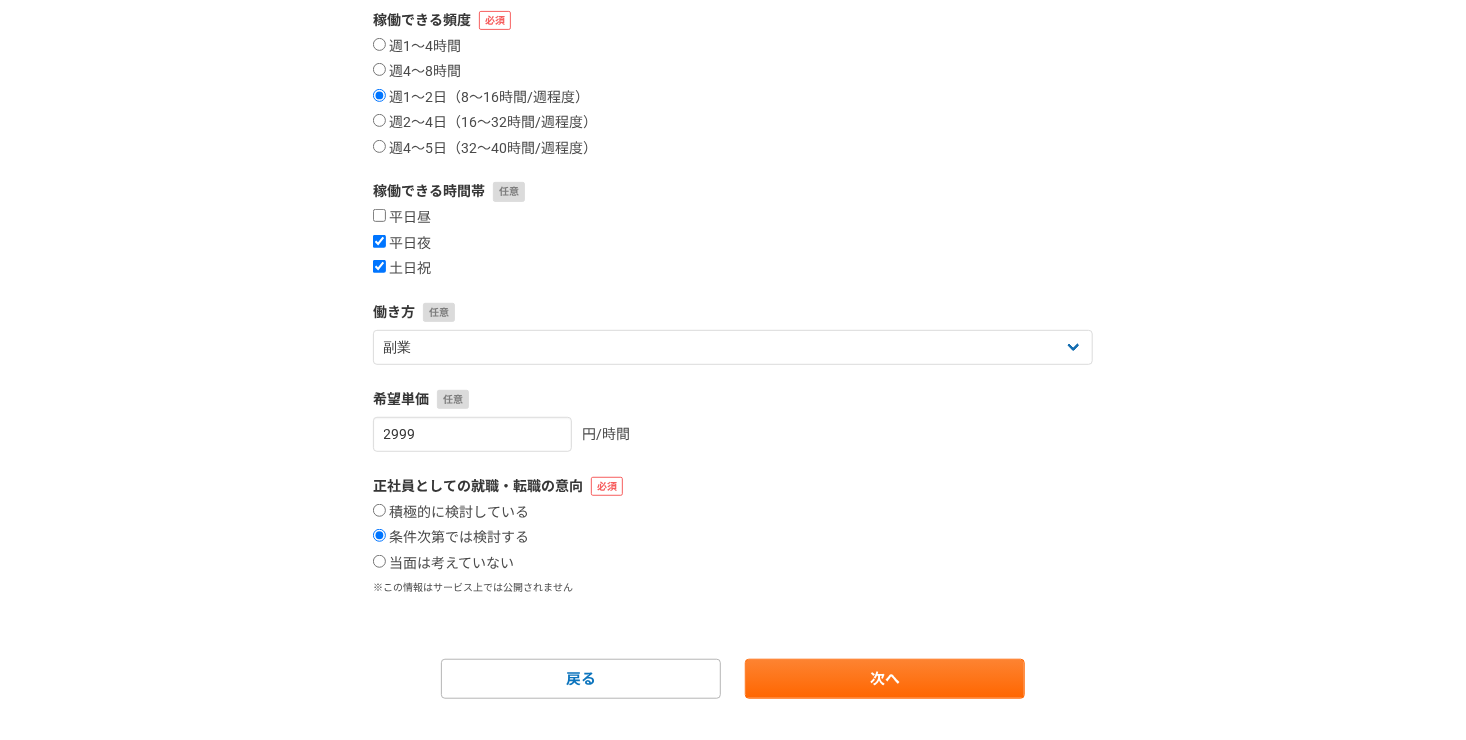scroll, scrollTop: 384, scrollLeft: 0, axis: vertical 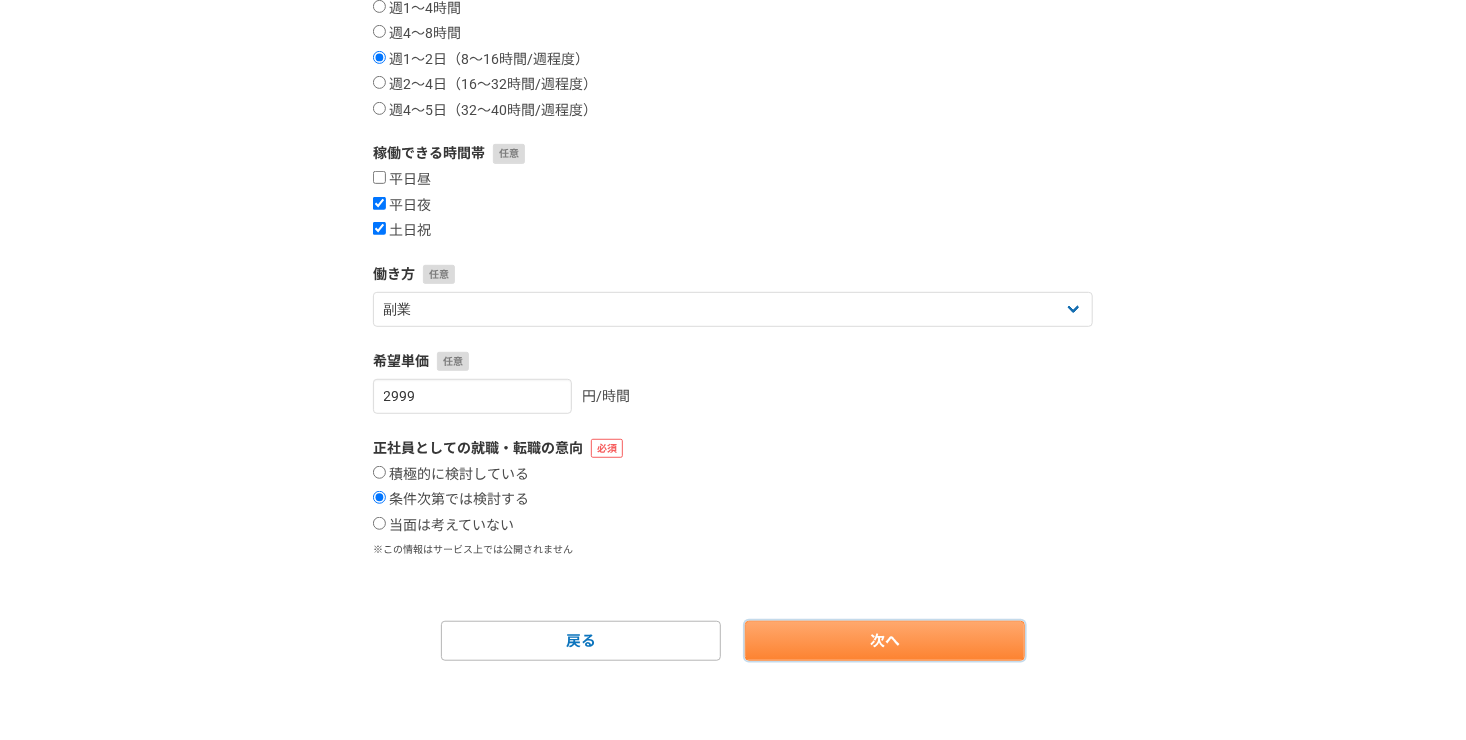 click on "次へ" at bounding box center (885, 641) 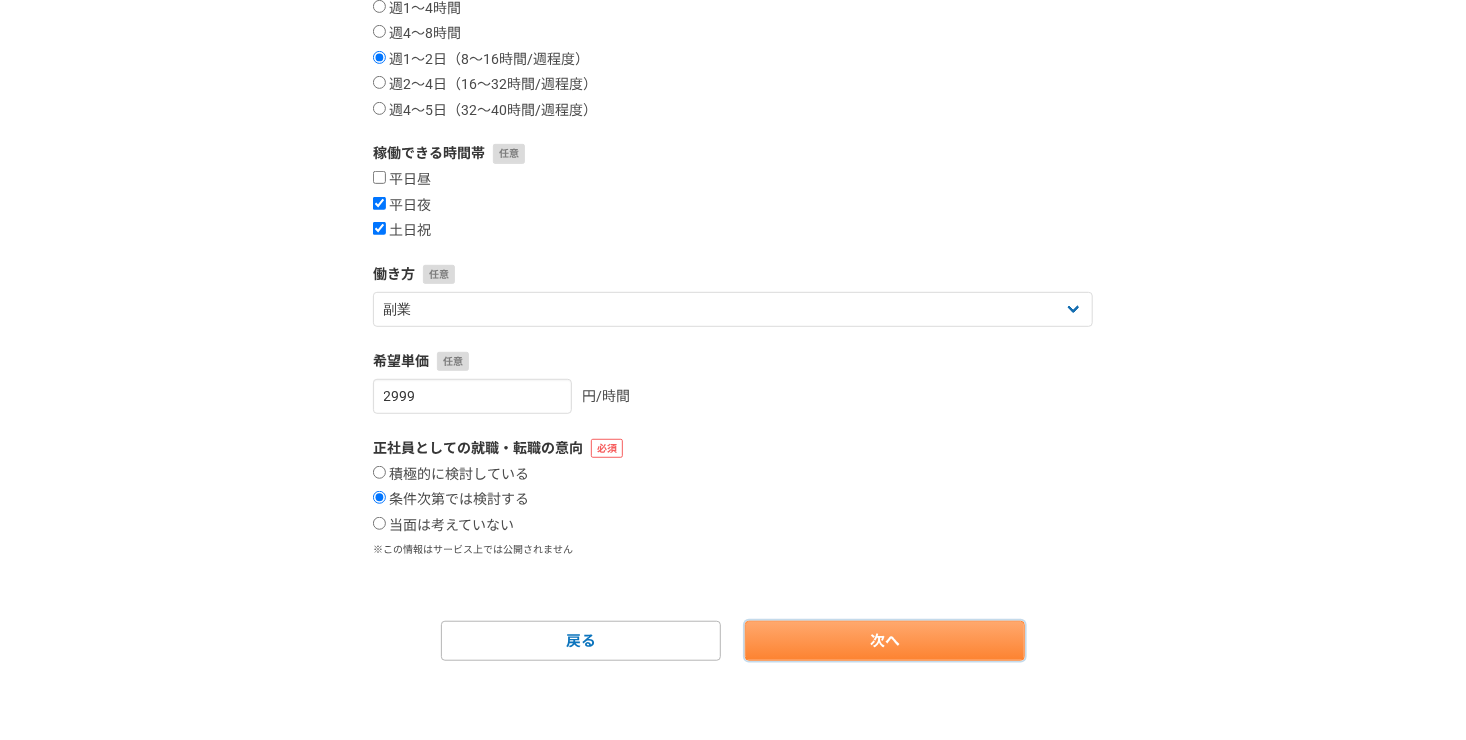 scroll, scrollTop: 0, scrollLeft: 0, axis: both 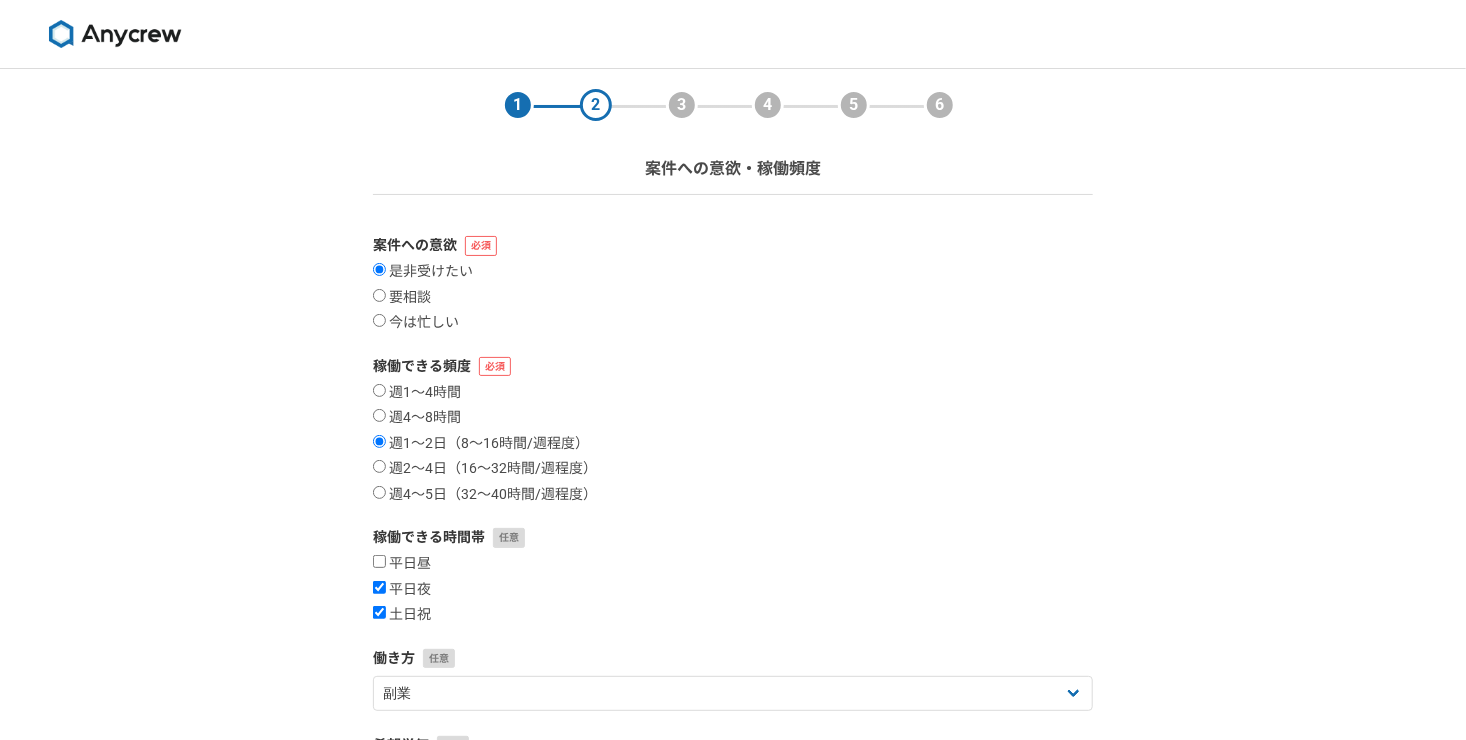 select 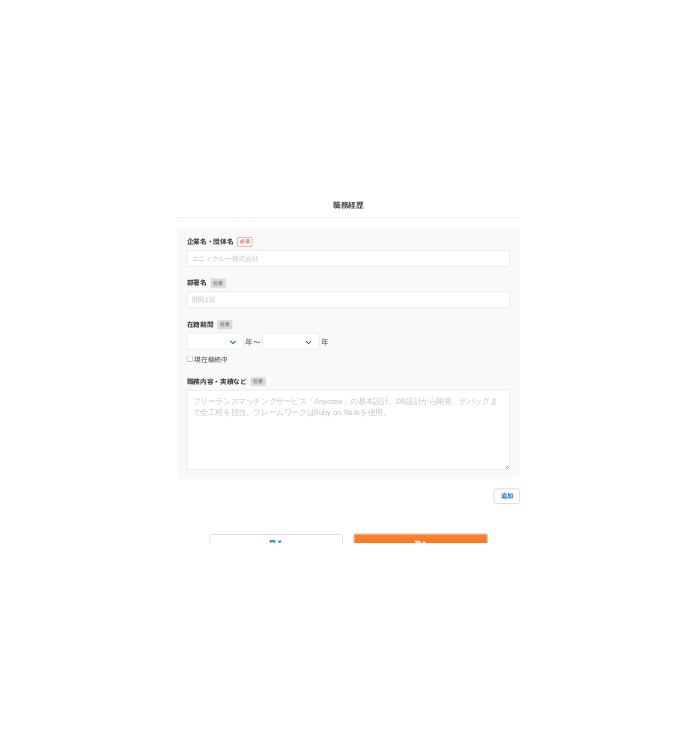 scroll, scrollTop: 0, scrollLeft: 0, axis: both 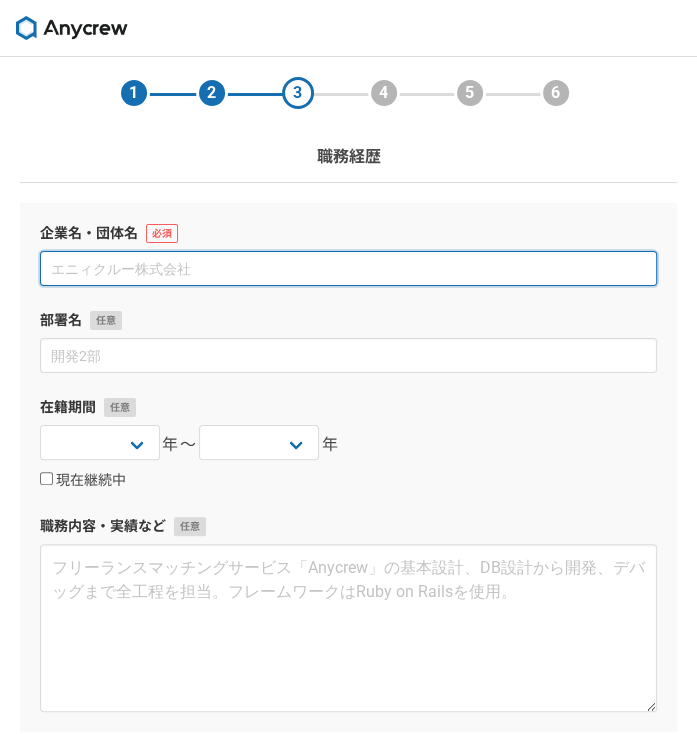 click at bounding box center [348, 268] 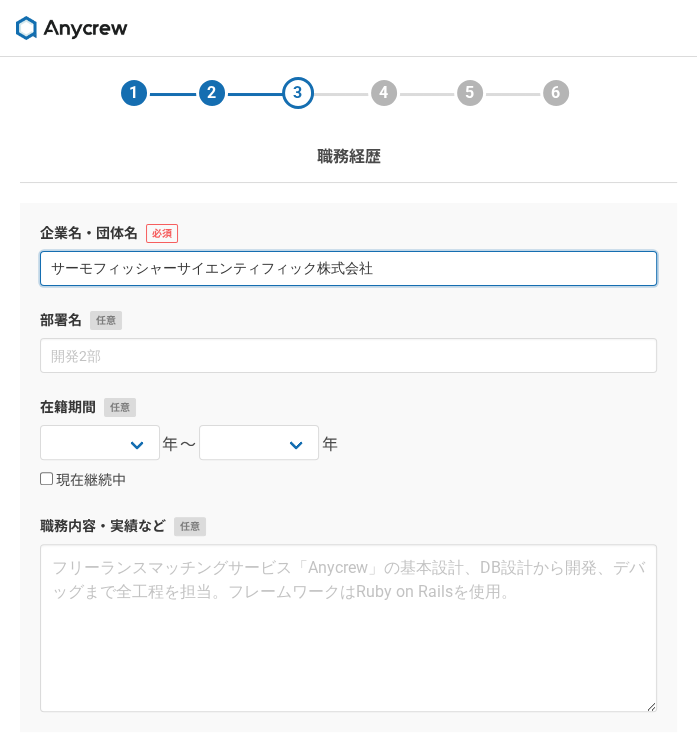 type on "サーモフィッシャーサイエンティフィック株式会社" 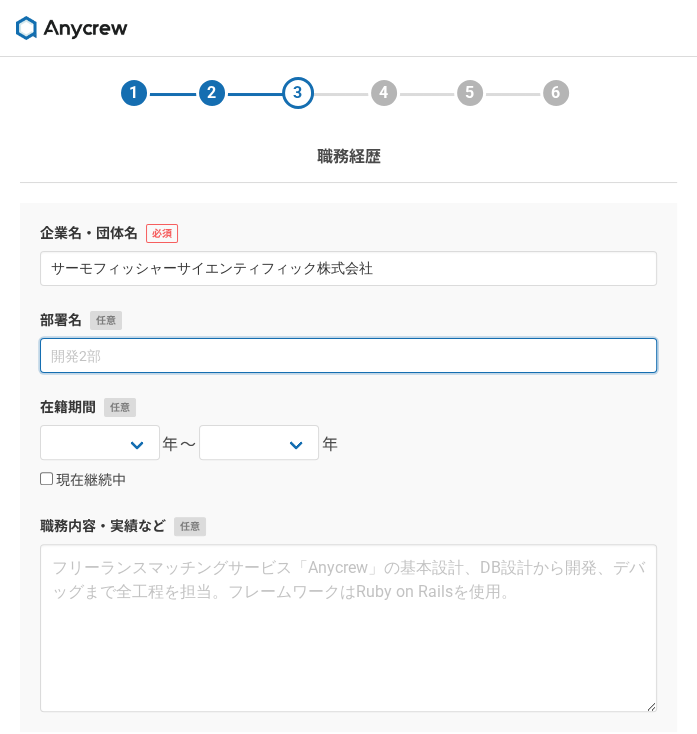 click at bounding box center (348, 355) 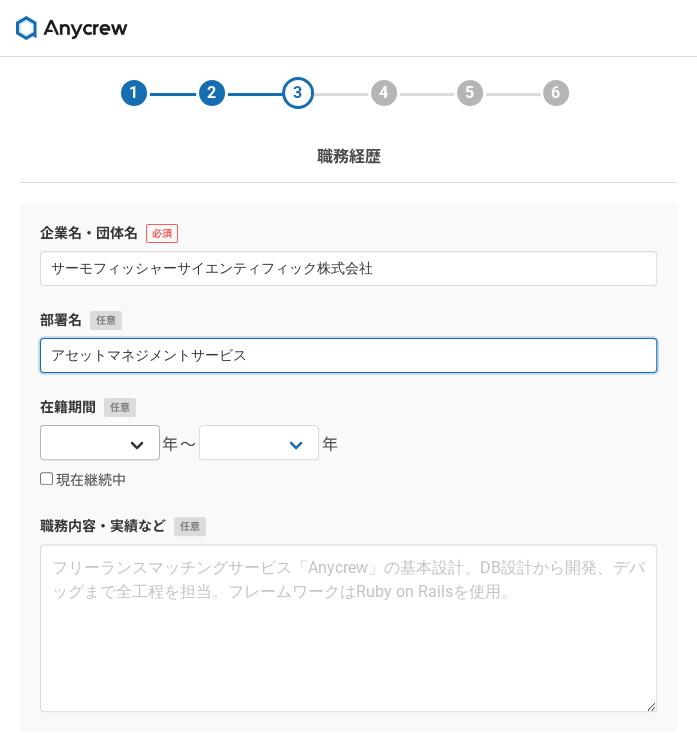 type on "アセットマネジメントサービス" 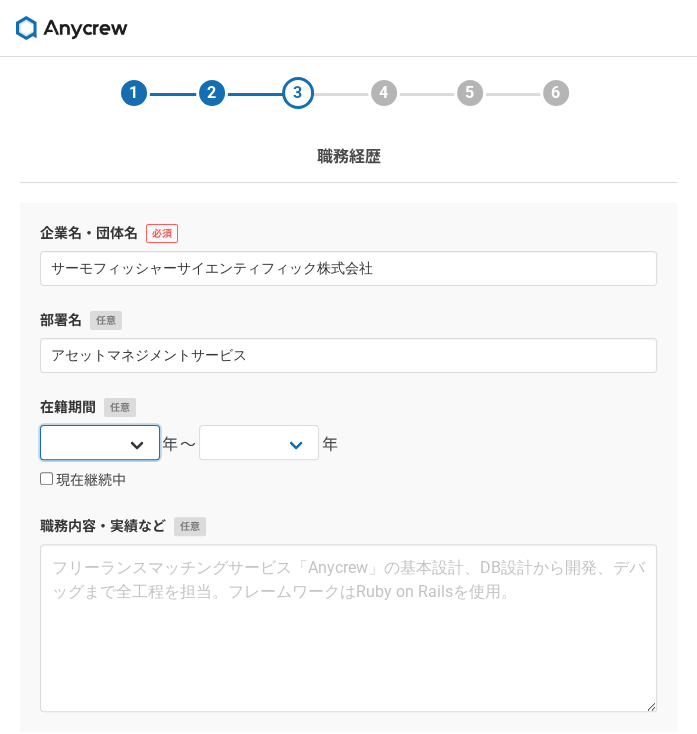 click on "2025 2024 2023 2022 2021 2020 2019 2018 2017 2016 2015 2014 2013 2012 2011 2010 2009 2008 2007 2006 2005 2004 2003 2002 2001 2000 1999 1998 1997 1996 1995 1994 1993 1992 1991 1990 1989 1988 1987 1986 1985 1984 1983 1982 1981 1980 1979 1978 1977 1976" at bounding box center (100, 442) 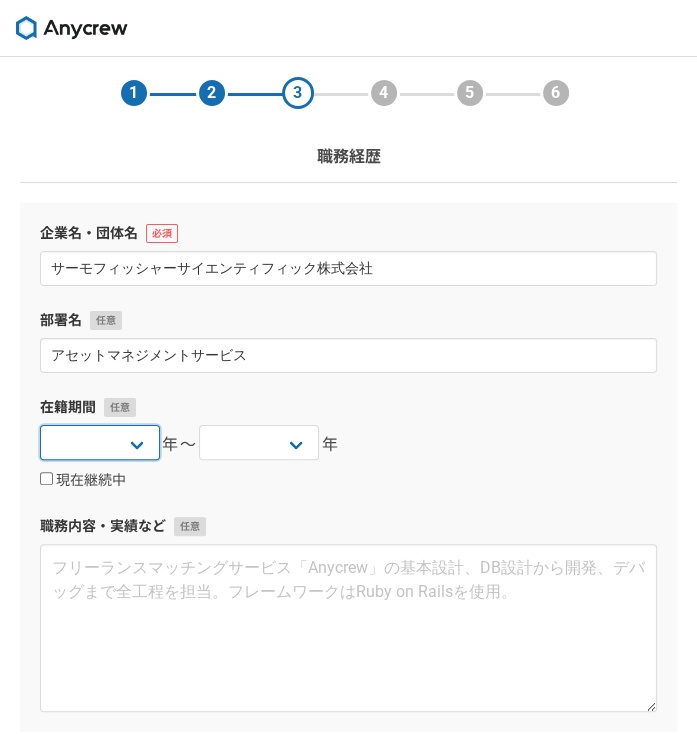 select on "2020" 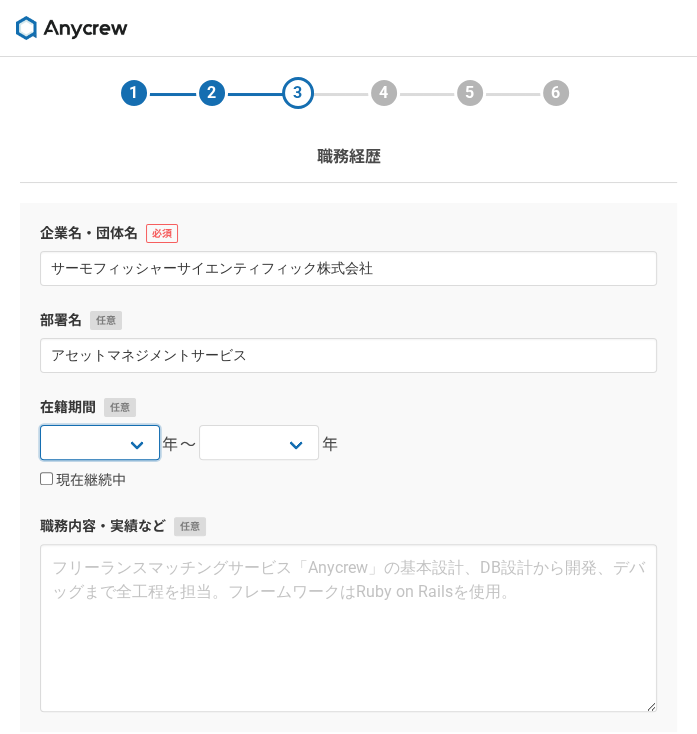 click on "2025 2024 2023 2022 2021 2020 2019 2018 2017 2016 2015 2014 2013 2012 2011 2010 2009 2008 2007 2006 2005 2004 2003 2002 2001 2000 1999 1998 1997 1996 1995 1994 1993 1992 1991 1990 1989 1988 1987 1986 1985 1984 1983 1982 1981 1980 1979 1978 1977 1976" at bounding box center [100, 442] 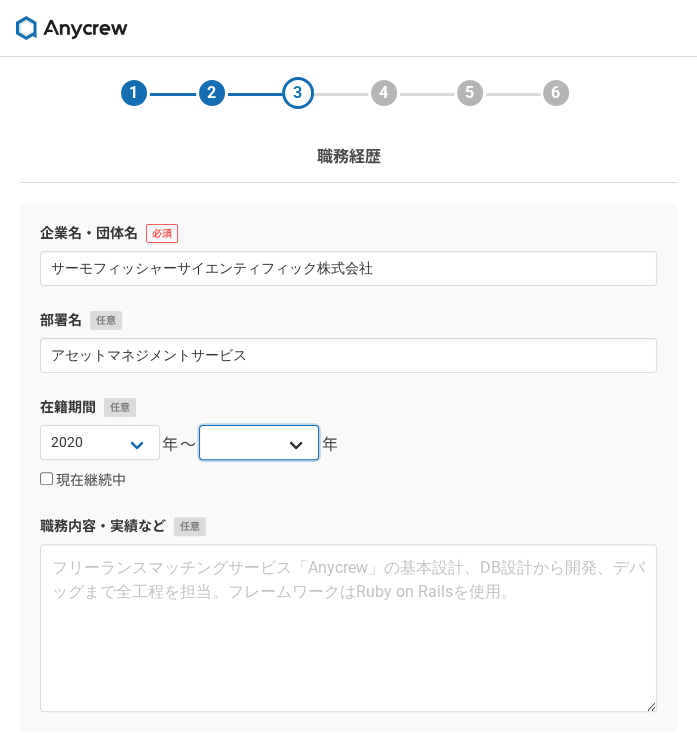 click on "2025 2024 2023 2022 2021 2020 2019 2018 2017 2016 2015 2014 2013 2012 2011 2010 2009 2008 2007 2006 2005 2004 2003 2002 2001 2000 1999 1998 1997 1996 1995 1994 1993 1992 1991 1990 1989 1988 1987 1986 1985 1984 1983 1982 1981 1980 1979 1978 1977 1976" at bounding box center [259, 442] 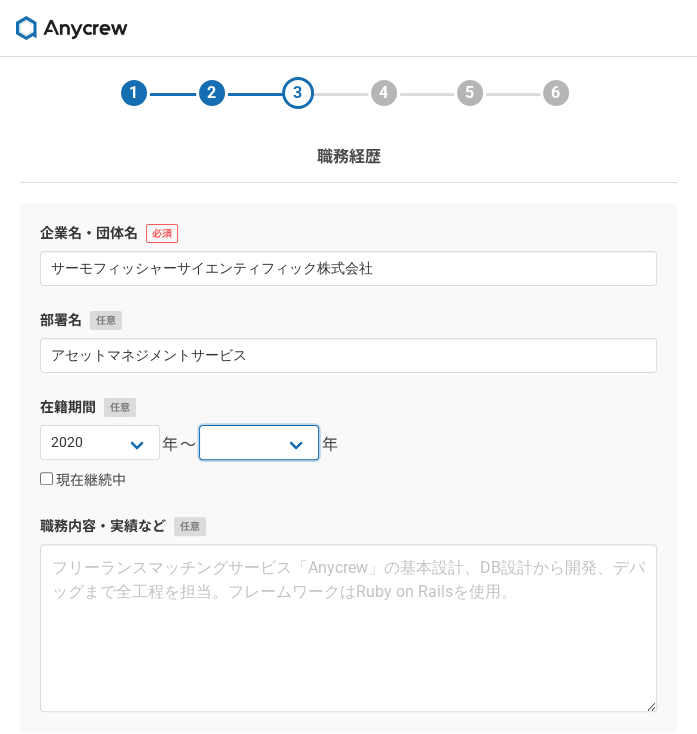select on "2025" 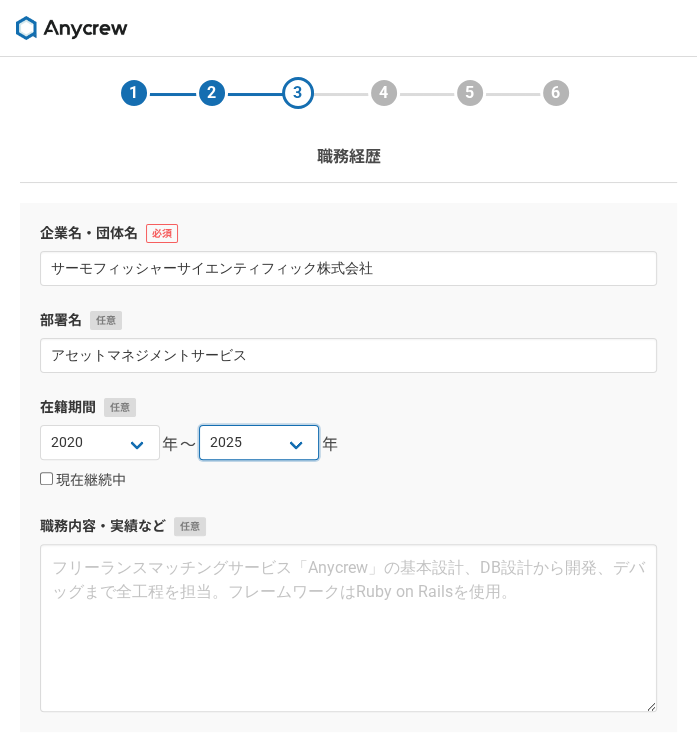 click on "2025 2024 2023 2022 2021 2020 2019 2018 2017 2016 2015 2014 2013 2012 2011 2010 2009 2008 2007 2006 2005 2004 2003 2002 2001 2000 1999 1998 1997 1996 1995 1994 1993 1992 1991 1990 1989 1988 1987 1986 1985 1984 1983 1982 1981 1980 1979 1978 1977 1976" at bounding box center [259, 442] 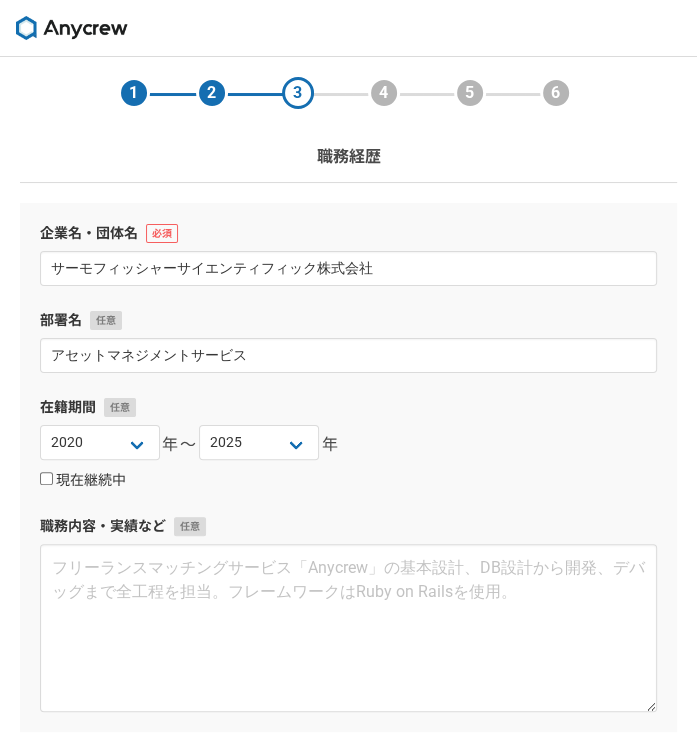 click on "現在継続中" at bounding box center (46, 478) 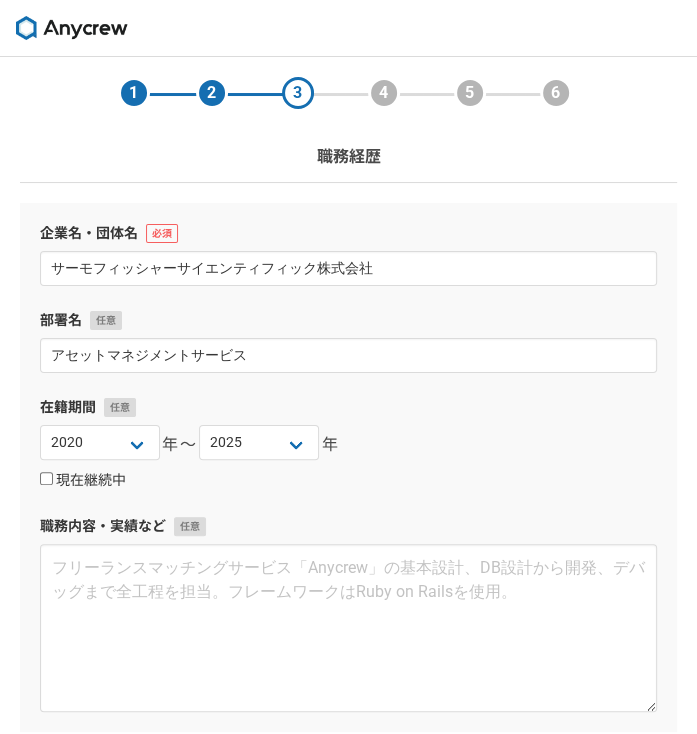 checkbox on "true" 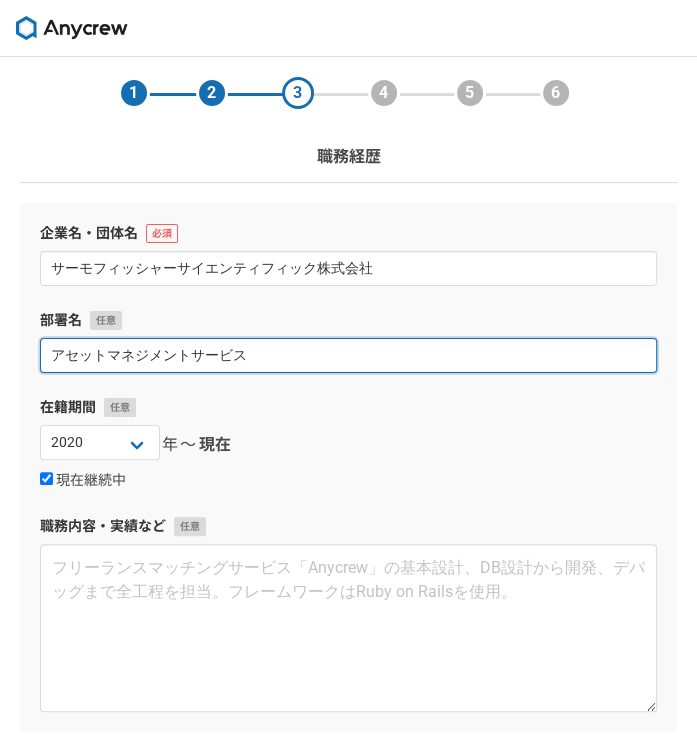 click on "アセットマネジメントサービス" at bounding box center [348, 355] 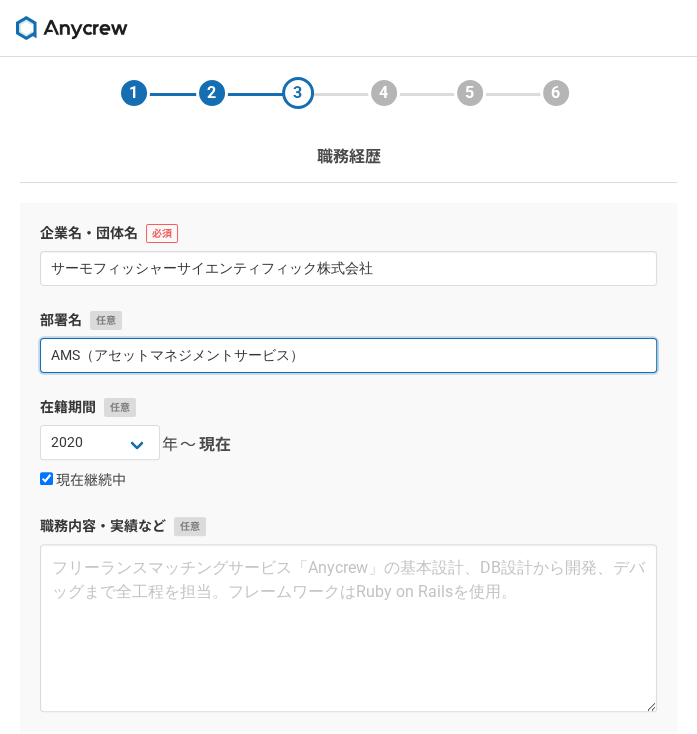 type on "AMS（アセットマネジメントサービス）" 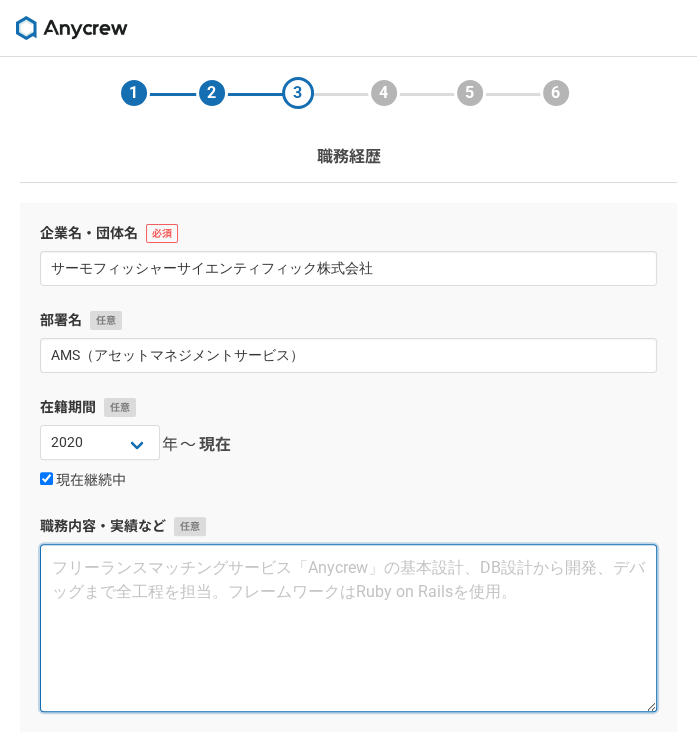click at bounding box center (348, 628) 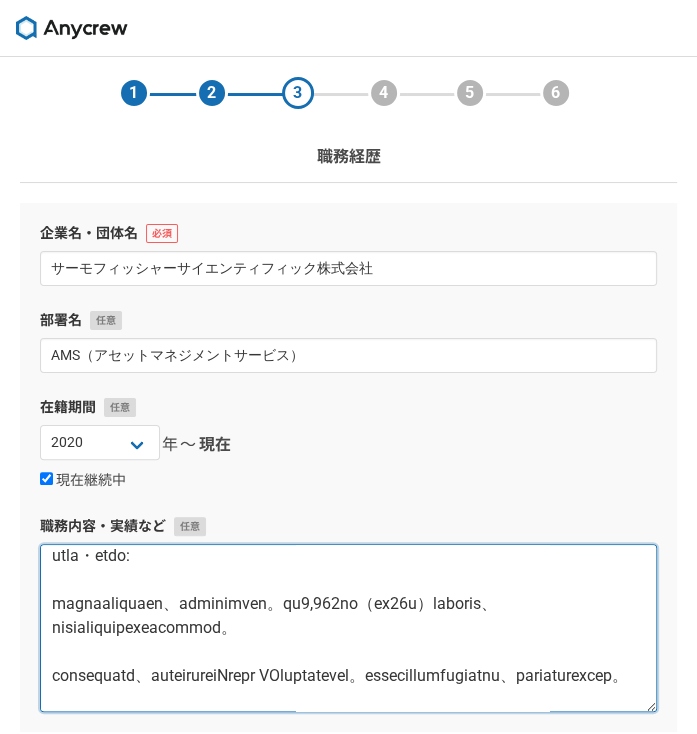 scroll, scrollTop: 132, scrollLeft: 0, axis: vertical 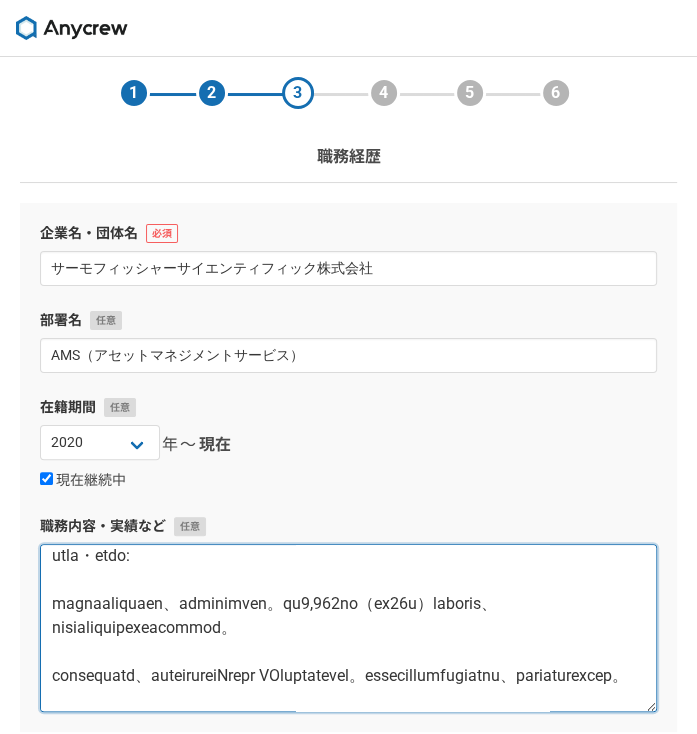 click at bounding box center [348, 628] 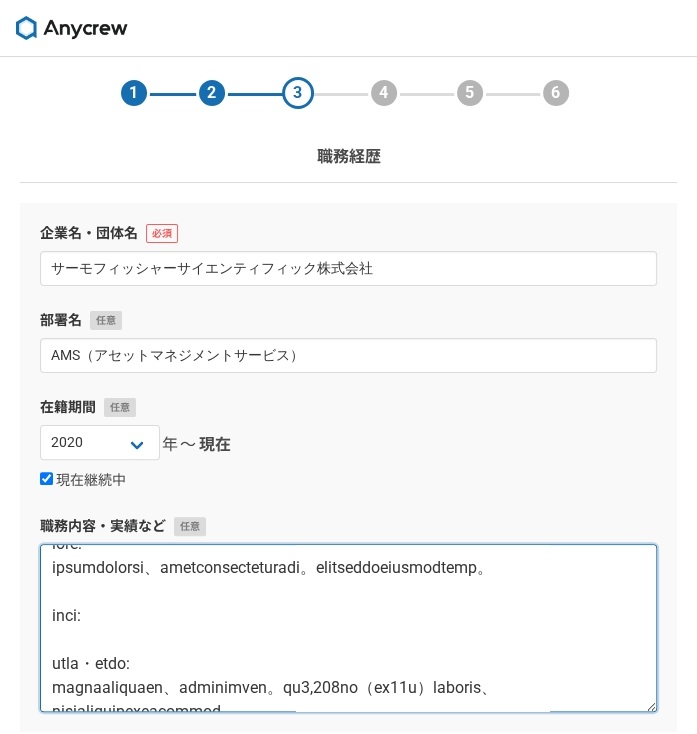 scroll, scrollTop: 24, scrollLeft: 0, axis: vertical 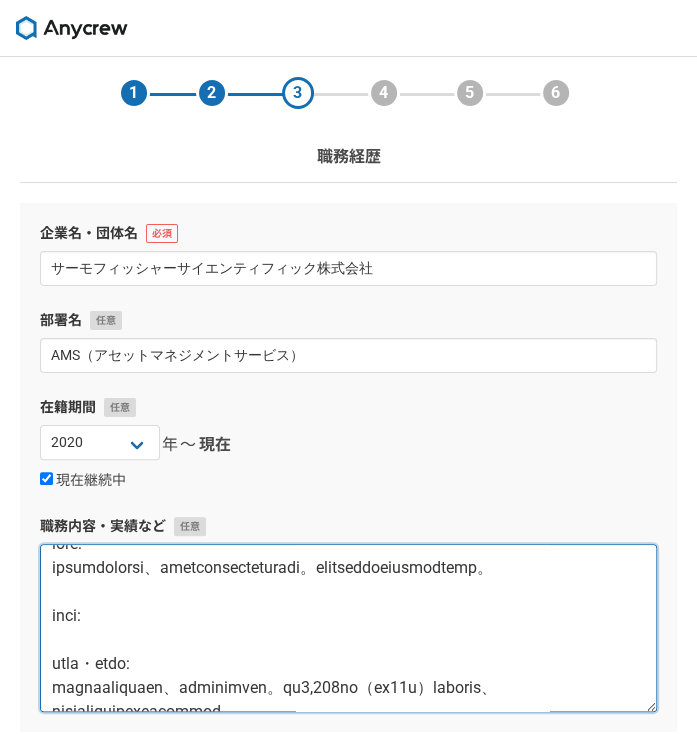 click at bounding box center [348, 628] 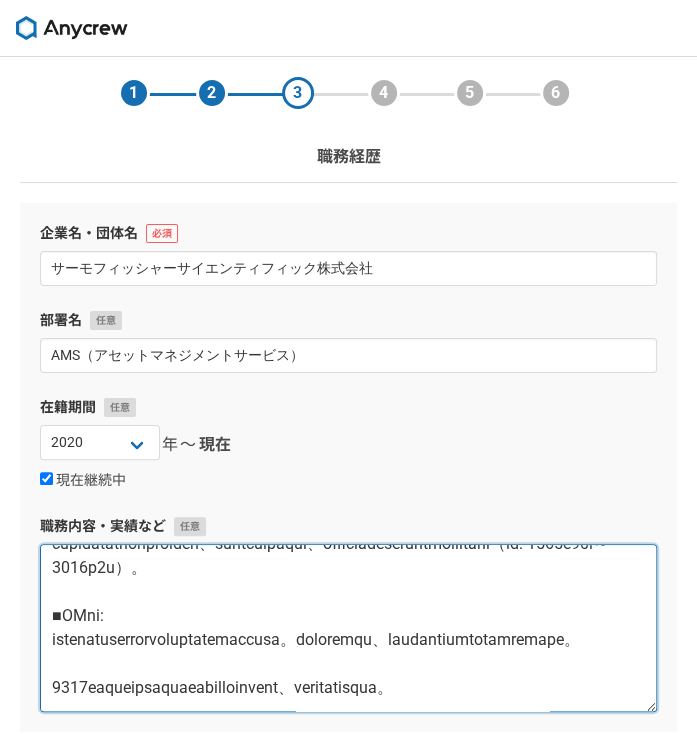 scroll, scrollTop: 396, scrollLeft: 0, axis: vertical 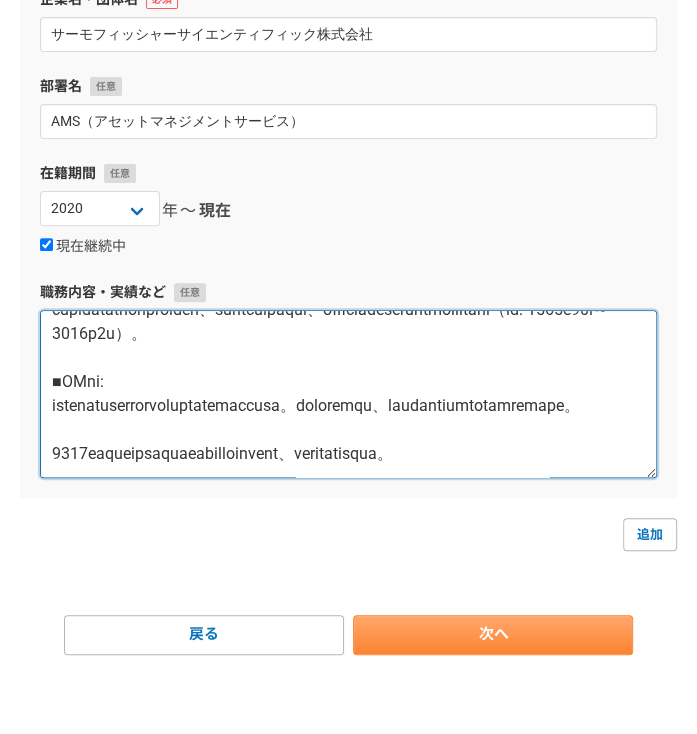 type on "業務内容:
製薬会社の研究所に常駐し、研究機器の資産管理および最適化を推進。お客様の課題解決に貢献する提案業務に従事。
主な実績:
■提案業務・売上貢献:
機器の不具合データを分析し、予防保全の提案を実施。年間1,200万円（案件55件）の受注を達成し、社内サービス部門でトップの成績を収めました。
■キーアカウント向けに、データを一元管理したPower BIダッシュボードを構築。データドリブンな提案推進環境を整備し、経営的な判断に貢献しました。
■プロジェクトマネジメント:
横浜研究所への移転プロジェクトにおいて、ベンダーや代理店と連携し、機器の受け入れから設置までを円滑に完了させました（期間: 2022年10月～2023年4月）。
■DX推進:
紙の作業報告書を電子レポートに移行する社内プロジェクトを主導。運用定着化を推進し、業務効率化とデータ活用の基盤を構築しました。
2025年からは新規ビジネス開発プロジェクトにアサインされ、事業拡大に貢献しています。..." 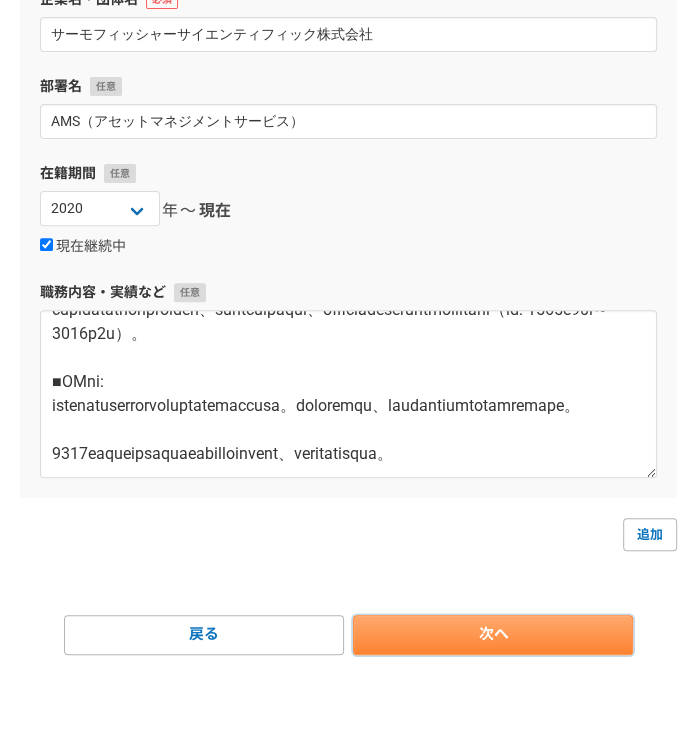 click on "次へ" at bounding box center [493, 635] 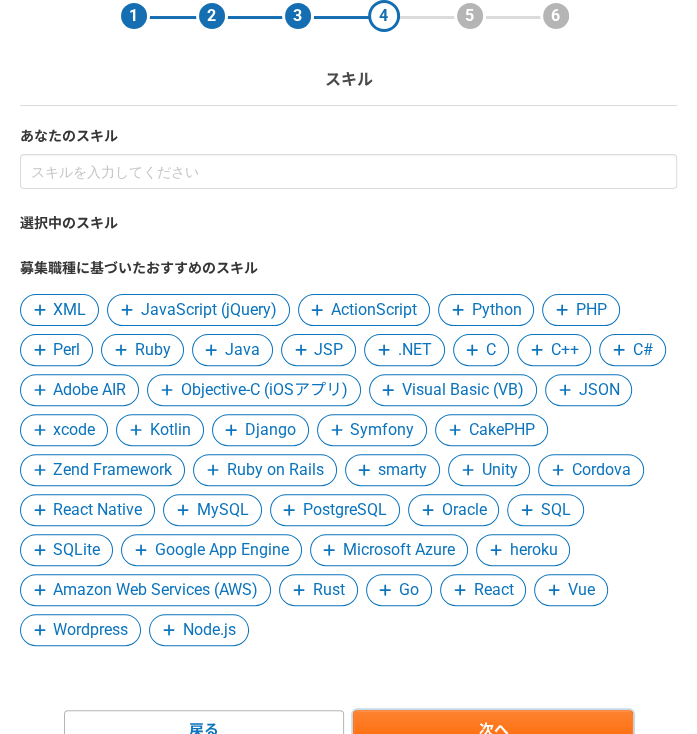 scroll, scrollTop: 172, scrollLeft: 0, axis: vertical 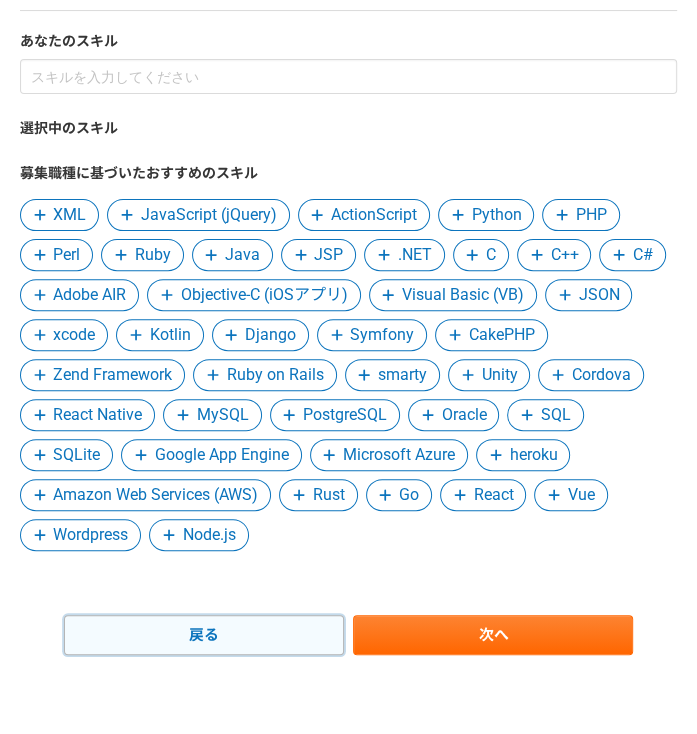 click on "戻る" at bounding box center (204, 635) 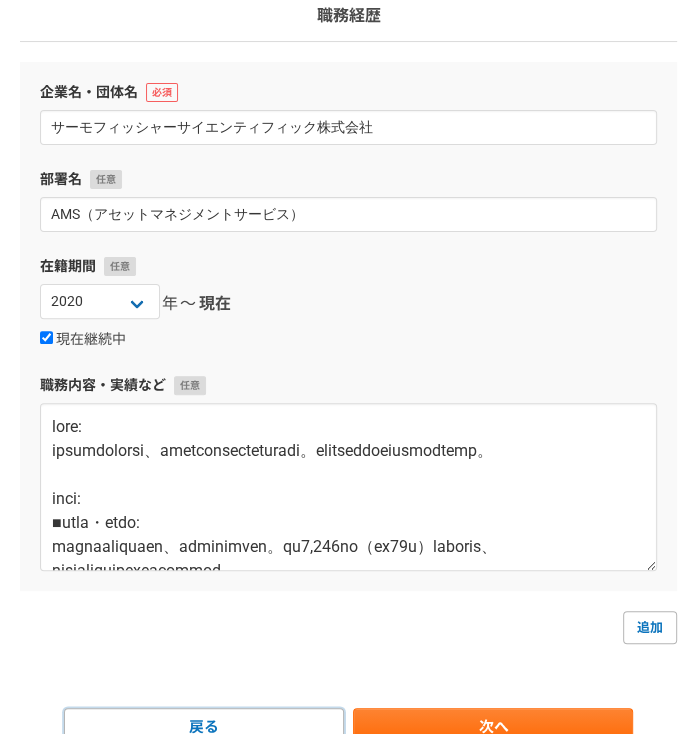 scroll, scrollTop: 234, scrollLeft: 0, axis: vertical 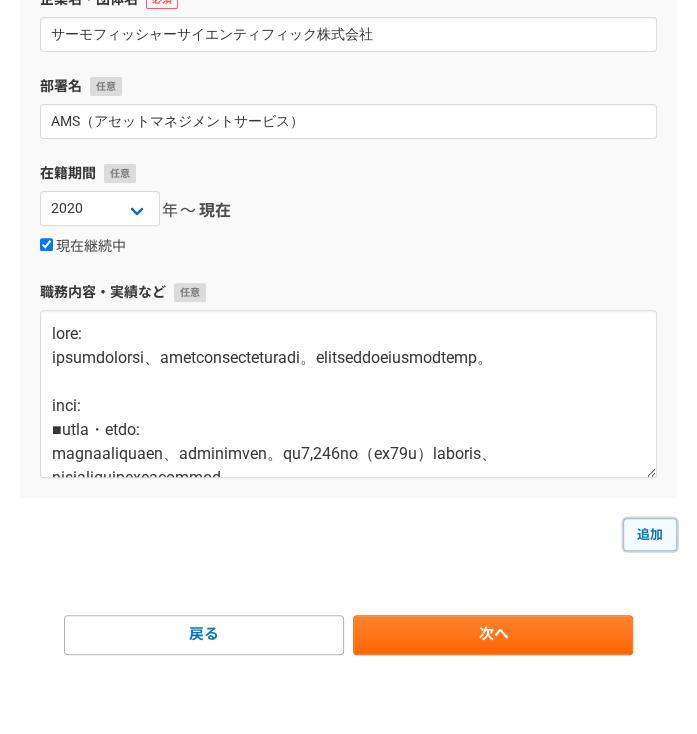 click on "追加" at bounding box center (650, 534) 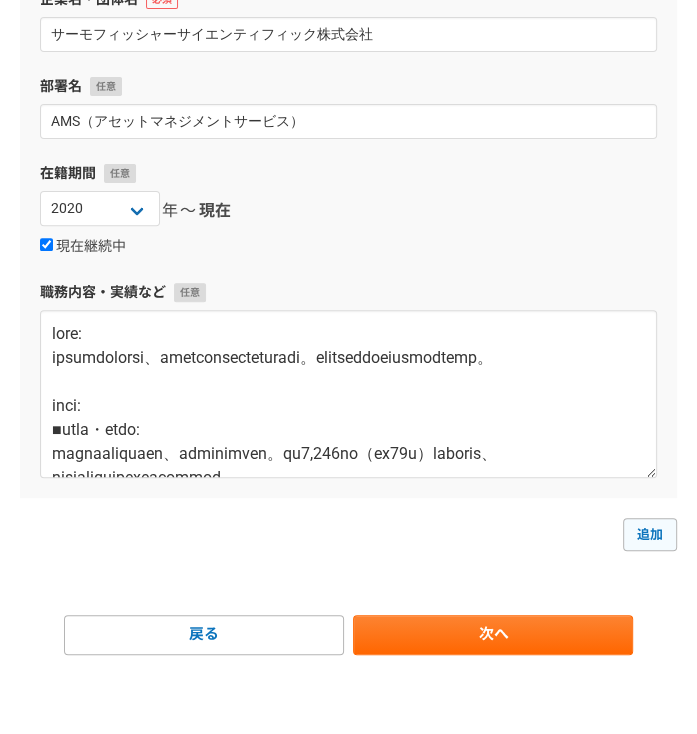 select 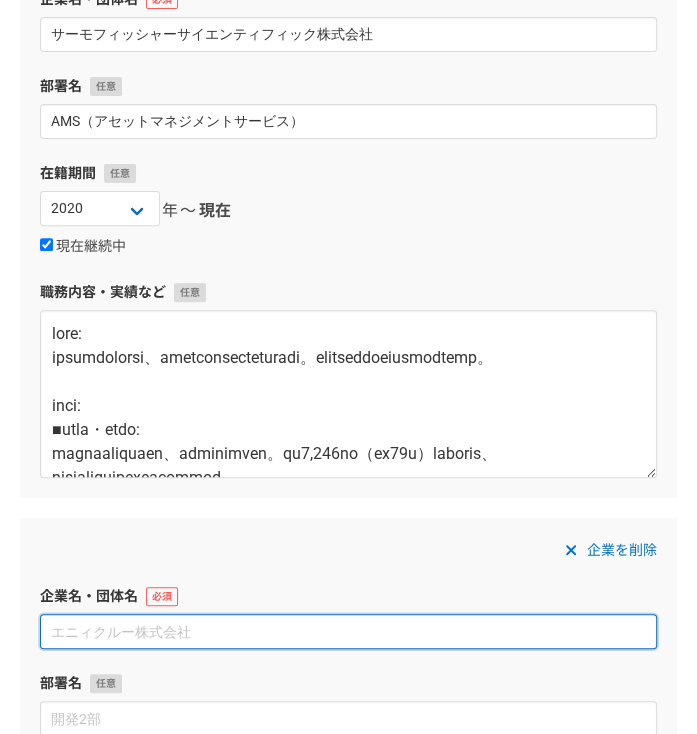 click at bounding box center (348, 631) 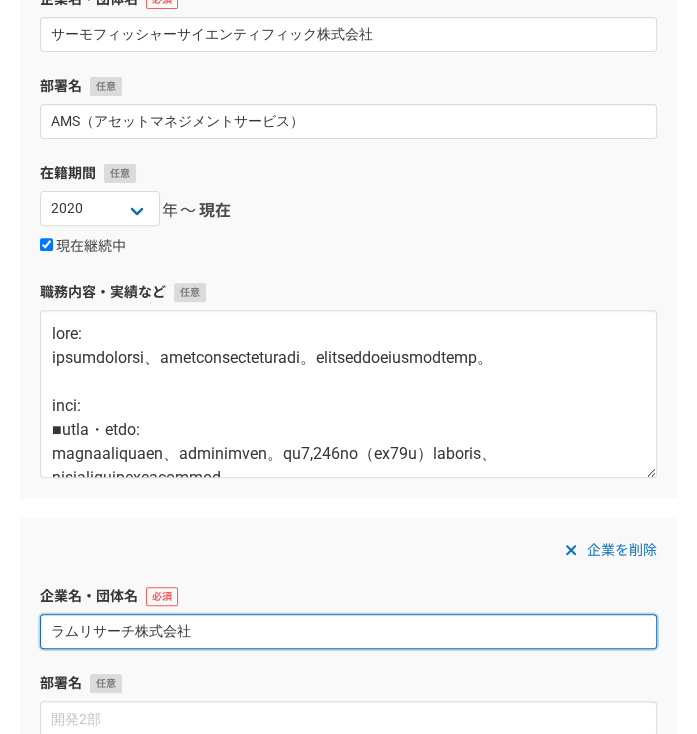 type on "ラムリサーチ株式会社" 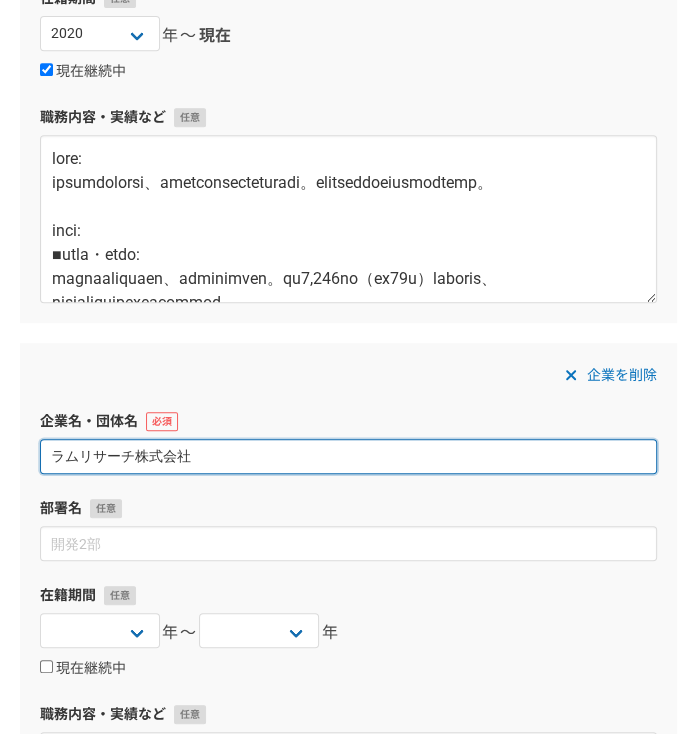 scroll, scrollTop: 410, scrollLeft: 0, axis: vertical 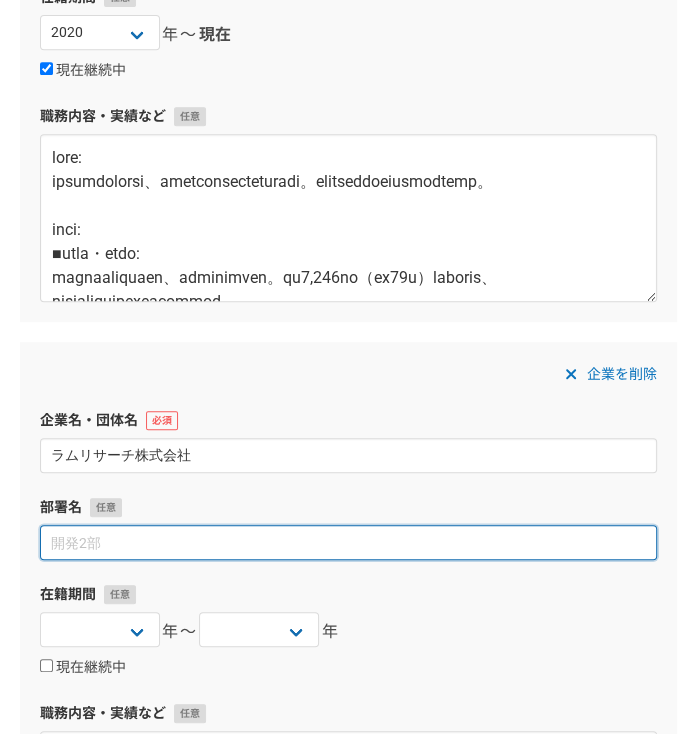 click at bounding box center (348, 542) 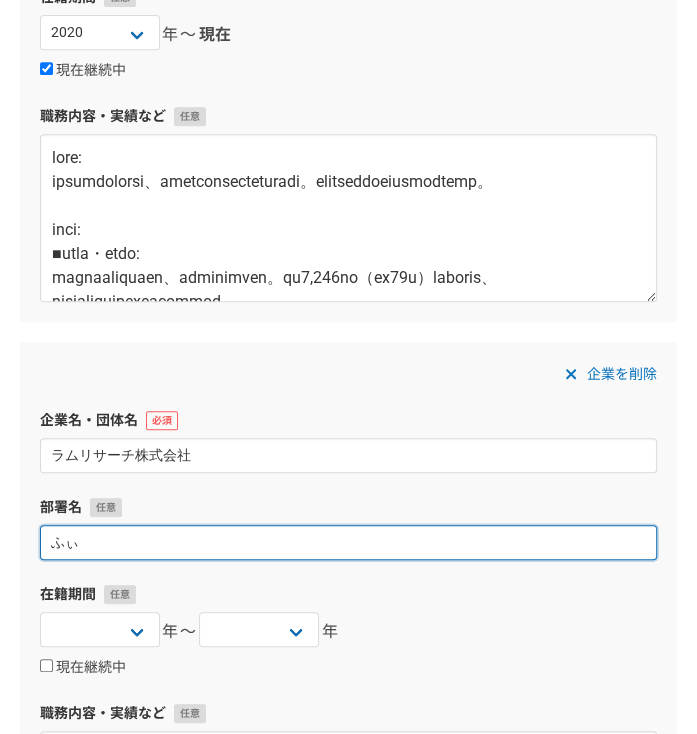 type on "ふ" 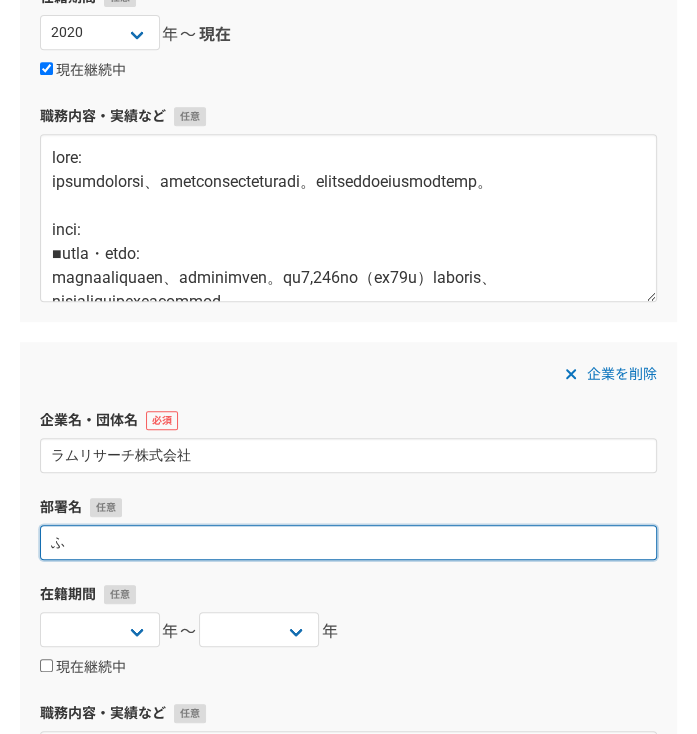 type 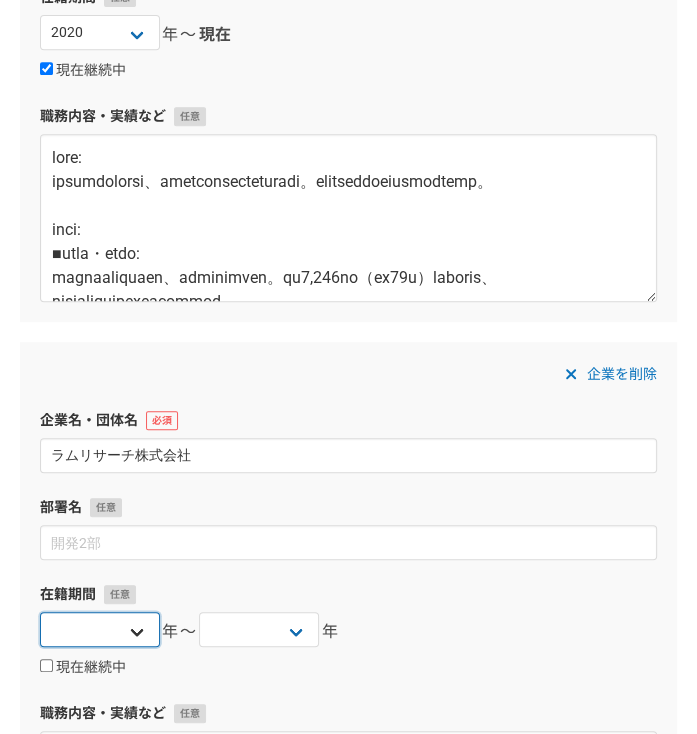 click on "2025 2024 2023 2022 2021 2020 2019 2018 2017 2016 2015 2014 2013 2012 2011 2010 2009 2008 2007 2006 2005 2004 2003 2002 2001 2000 1999 1998 1997 1996 1995 1994 1993 1992 1991 1990 1989 1988 1987 1986 1985 1984 1983 1982 1981 1980 1979 1978 1977 1976" at bounding box center (100, 629) 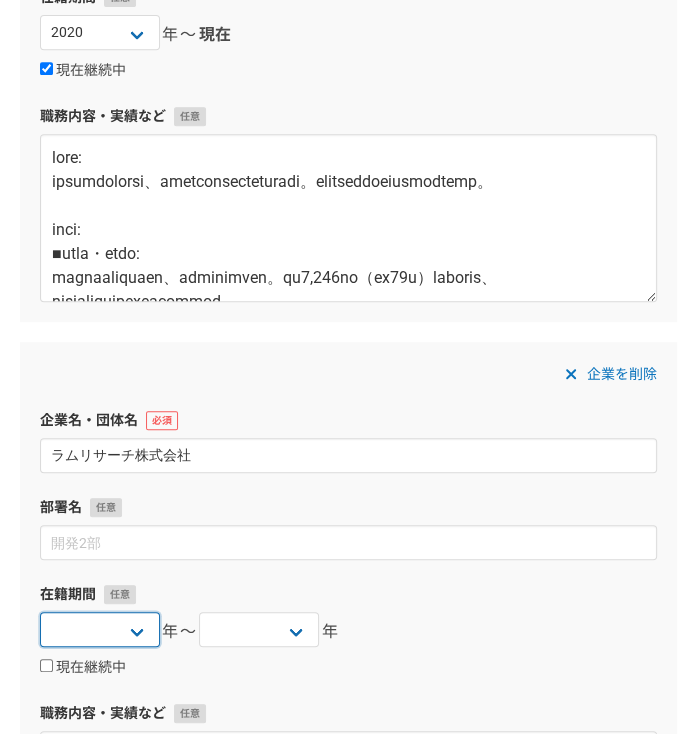 select on "2018" 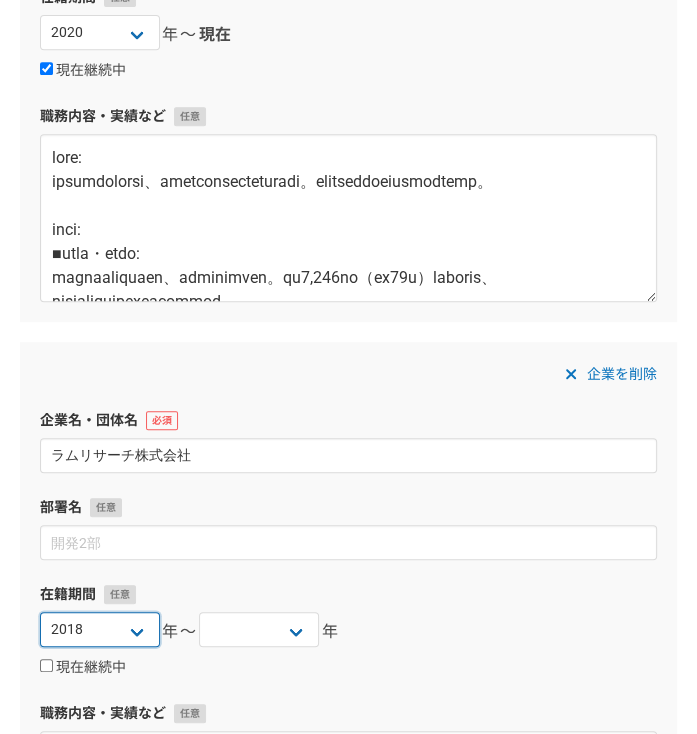 click on "2025 2024 2023 2022 2021 2020 2019 2018 2017 2016 2015 2014 2013 2012 2011 2010 2009 2008 2007 2006 2005 2004 2003 2002 2001 2000 1999 1998 1997 1996 1995 1994 1993 1992 1991 1990 1989 1988 1987 1986 1985 1984 1983 1982 1981 1980 1979 1978 1977 1976" at bounding box center [100, 629] 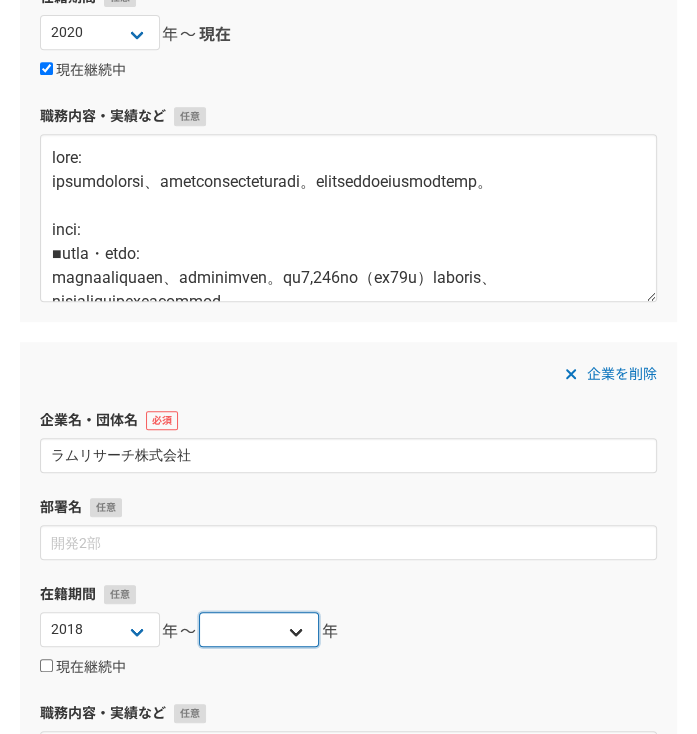 click on "2025 2024 2023 2022 2021 2020 2019 2018 2017 2016 2015 2014 2013 2012 2011 2010 2009 2008 2007 2006 2005 2004 2003 2002 2001 2000 1999 1998 1997 1996 1995 1994 1993 1992 1991 1990 1989 1988 1987 1986 1985 1984 1983 1982 1981 1980 1979 1978 1977 1976" at bounding box center [259, 629] 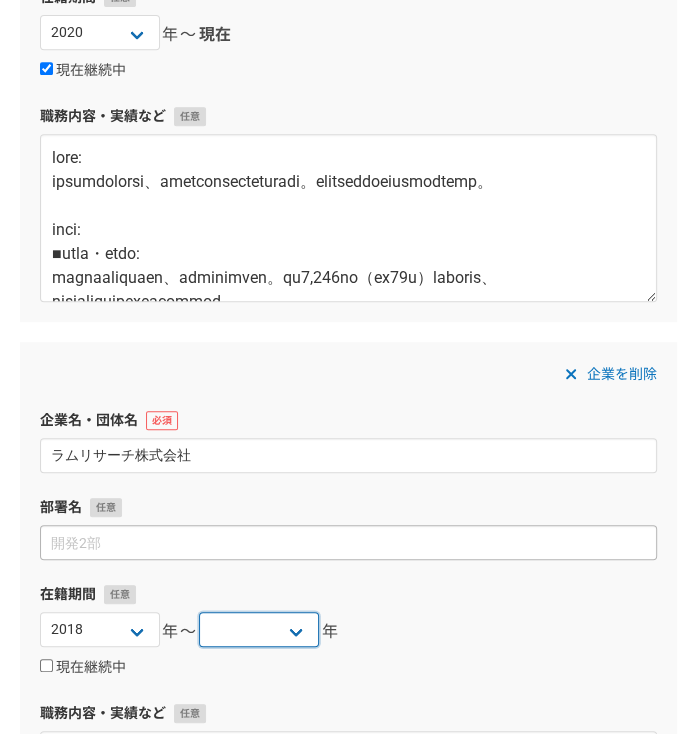 select on "2020" 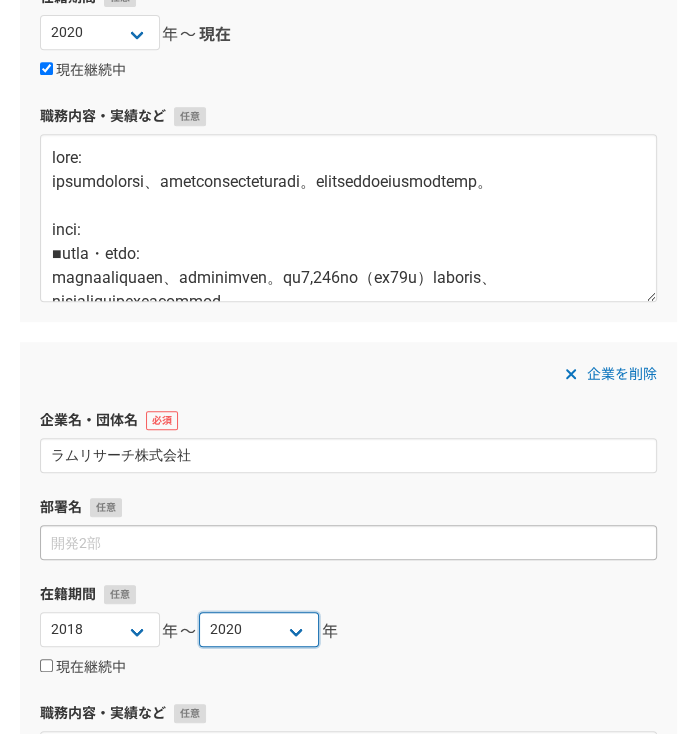 click on "2025 2024 2023 2022 2021 2020 2019 2018 2017 2016 2015 2014 2013 2012 2011 2010 2009 2008 2007 2006 2005 2004 2003 2002 2001 2000 1999 1998 1997 1996 1995 1994 1993 1992 1991 1990 1989 1988 1987 1986 1985 1984 1983 1982 1981 1980 1979 1978 1977 1976" at bounding box center (259, 629) 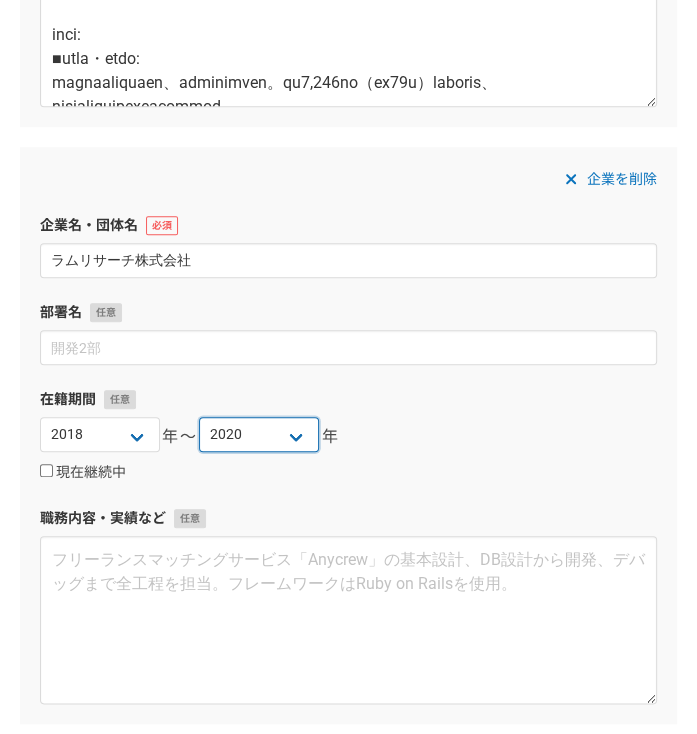 scroll, scrollTop: 607, scrollLeft: 0, axis: vertical 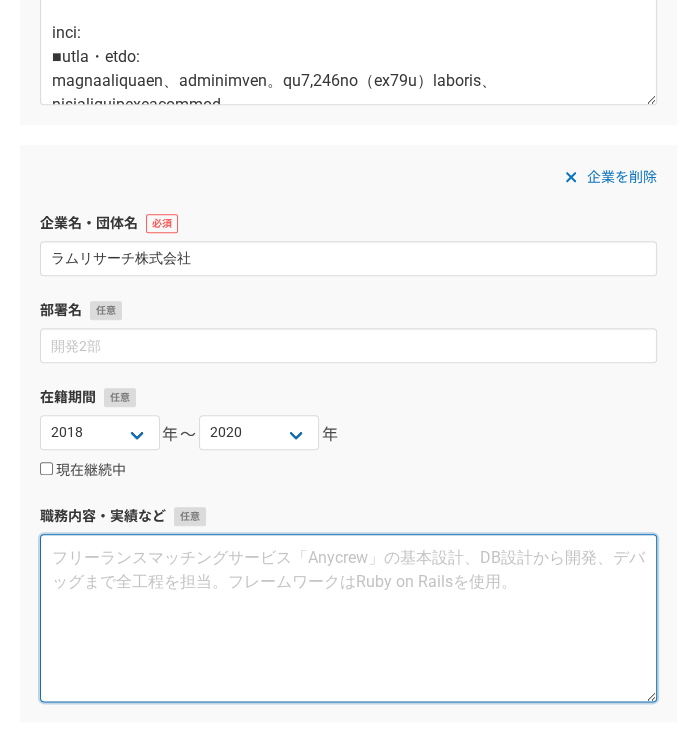 click at bounding box center [348, 618] 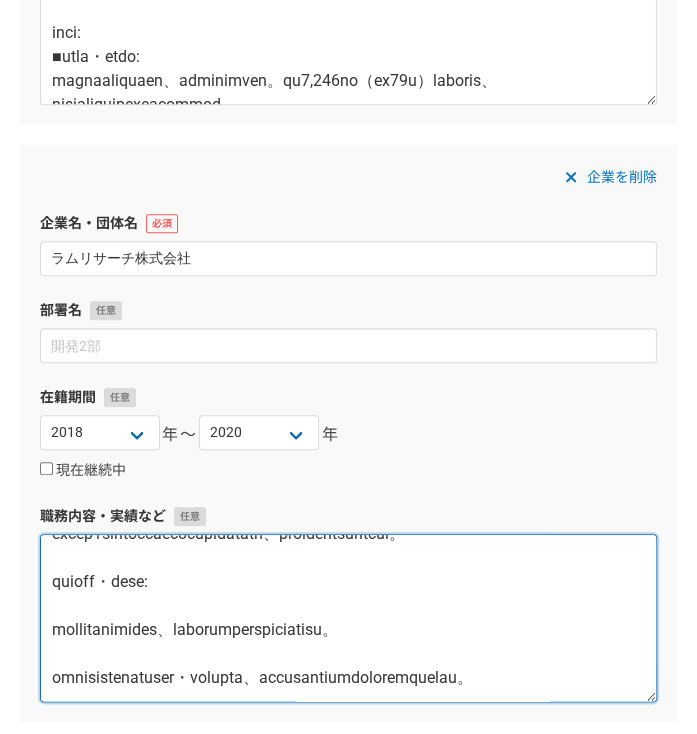 scroll, scrollTop: 92, scrollLeft: 0, axis: vertical 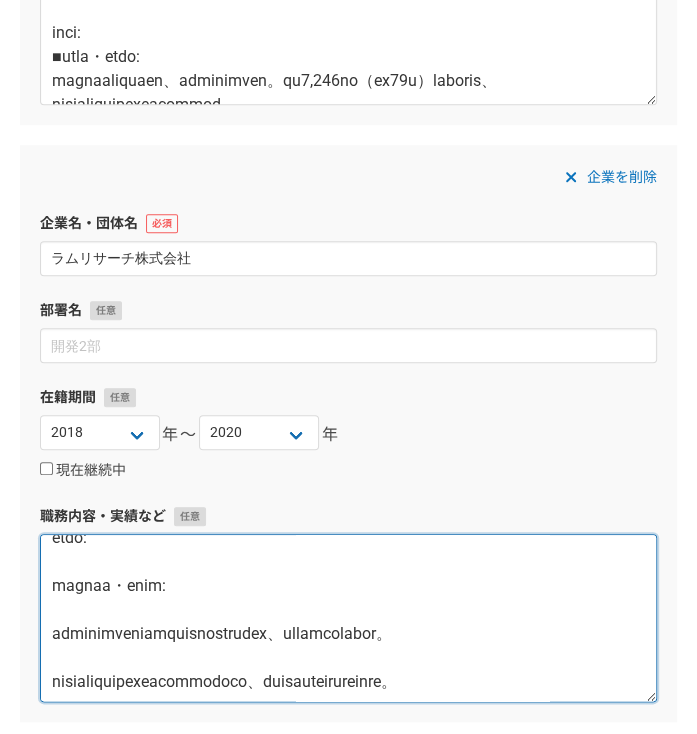 click at bounding box center (348, 618) 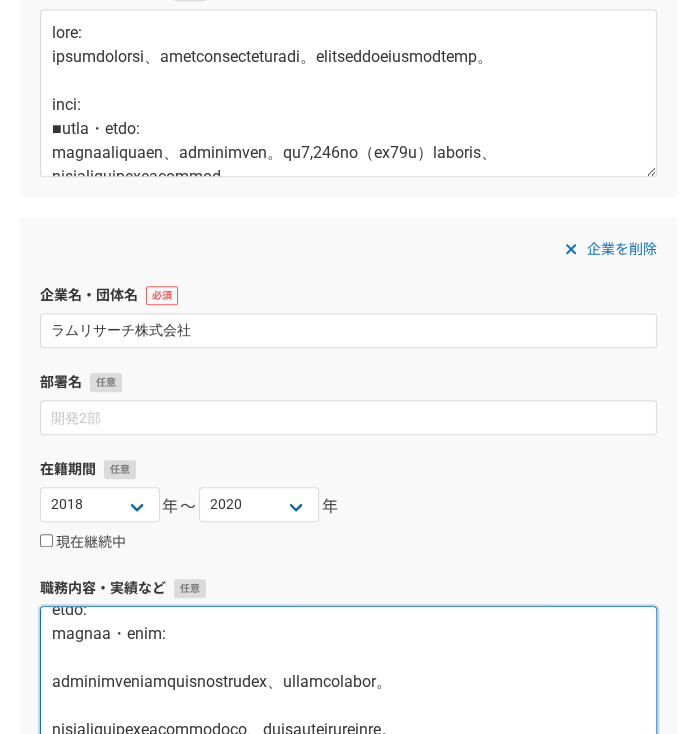 scroll, scrollTop: 700, scrollLeft: 0, axis: vertical 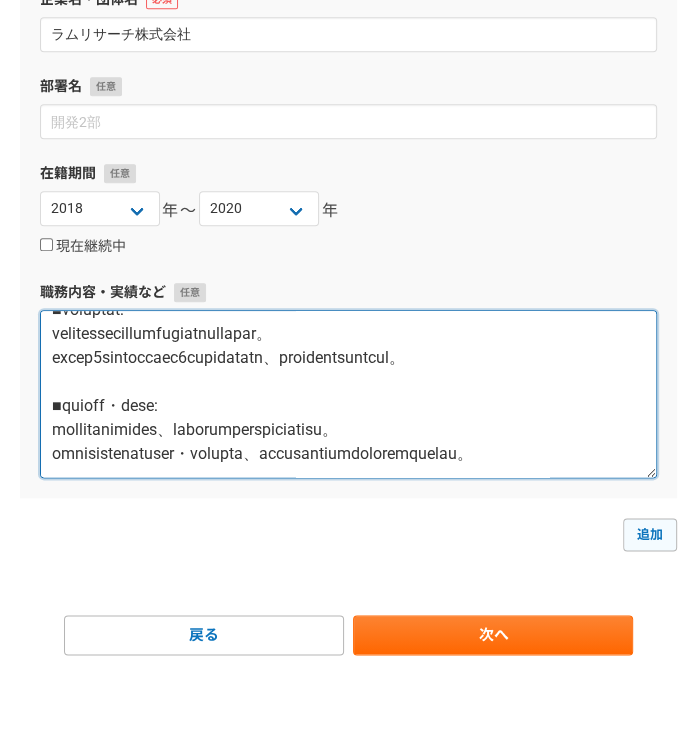 type on "業務内容:
半導体製造装置の新規立ち上げ、移設、およびトラブル対応に従事。顧客工場に常駐し、技術的なサポートを通じて装置の安定稼働に貢献。
主な実績:
■新規立ち上げ・海外業務:
半導体製造装置の据付から引き渡しまでを一貫して担当し、新設備の円滑な導入に貢献。
アメリカや中国での装置アップグレード業務を遂行し、海外のプロジェクト経験を積みました。
■移設プロジェクト:
新工場立ち上げに伴う半導体製造装置の移設プロジェクトを担当。
職長として2台の装置の立ち下げと1台の立ち上げを指揮し、プロジェクトを成功に導きました。
■トラブル対応・技術支援:
顧客からのトラブル連絡に対し、迅速な現地訪問による原因調査と対応を実施。
トラブルシューティング資料を作成・周知することで、チーム全体の技術力向上と対応効率化に貢献しました。..." 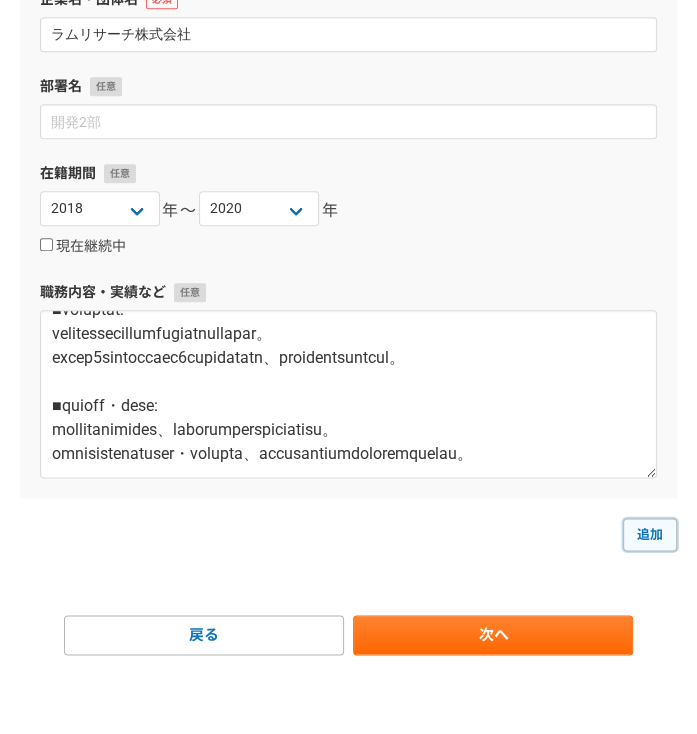 click on "追加" at bounding box center [650, 534] 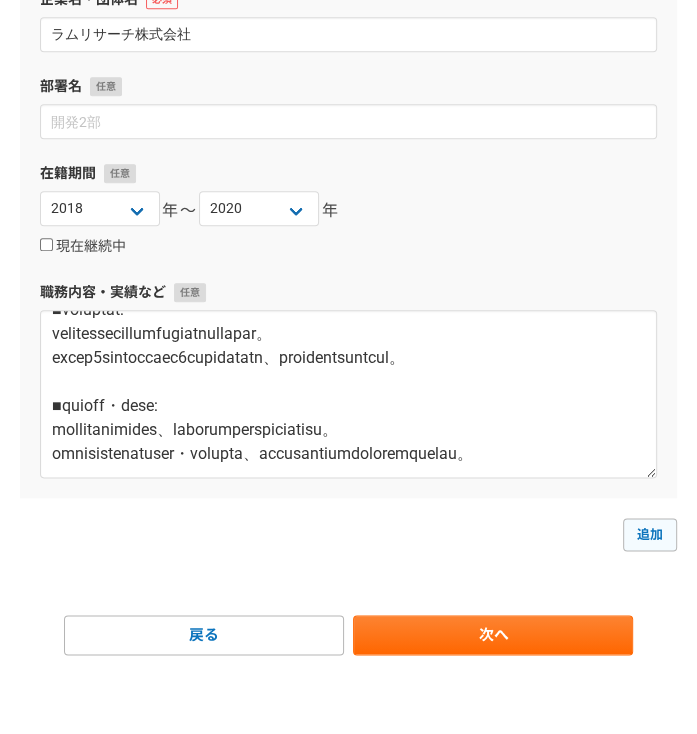 select 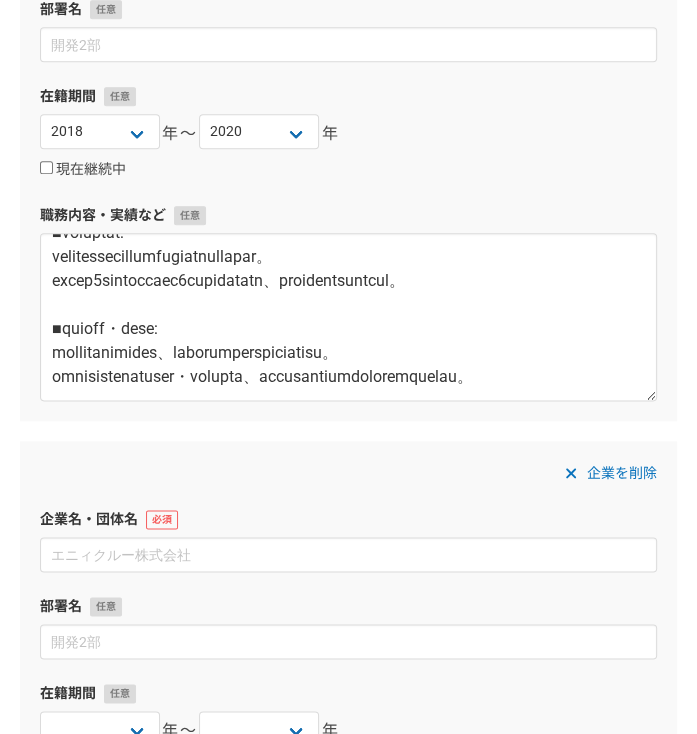 scroll, scrollTop: 1031, scrollLeft: 0, axis: vertical 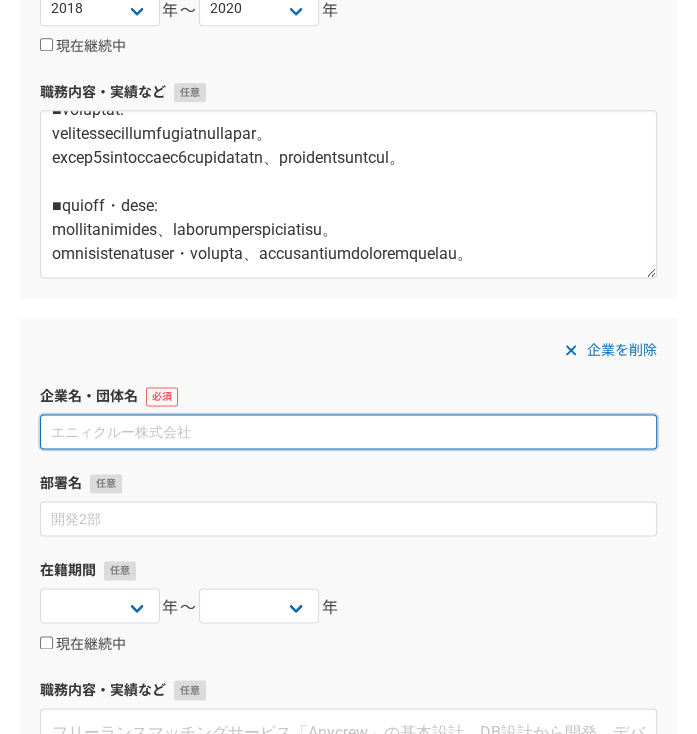 click at bounding box center (348, 431) 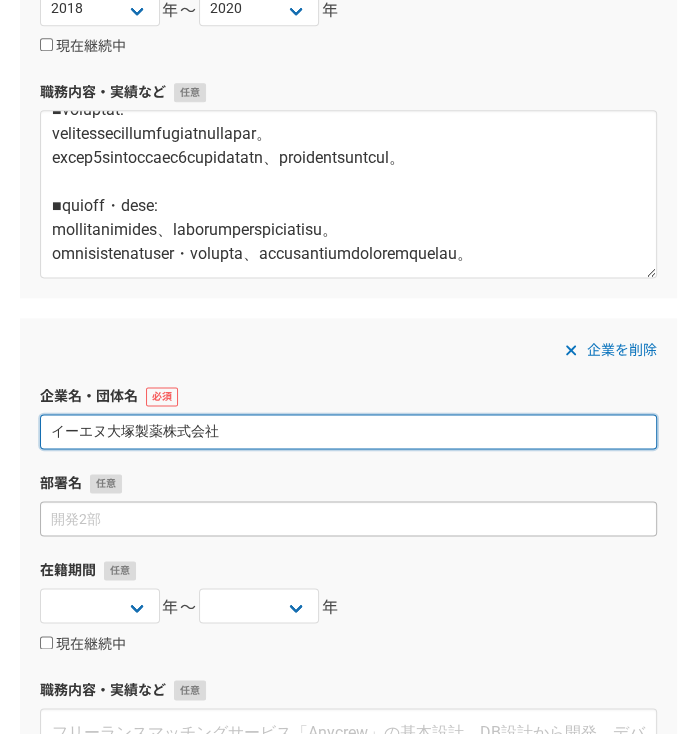 type on "イーエヌ大塚製薬株式会社" 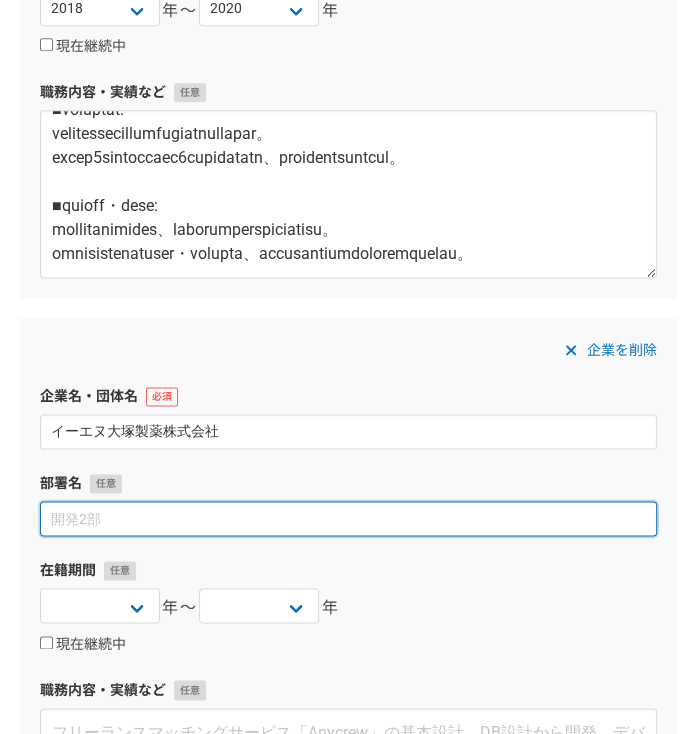 click at bounding box center (348, 518) 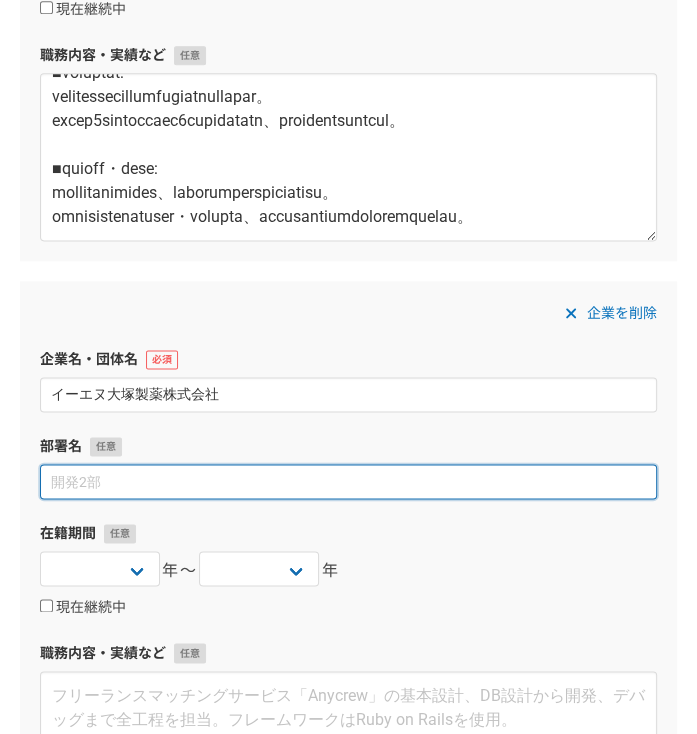 scroll, scrollTop: 1131, scrollLeft: 0, axis: vertical 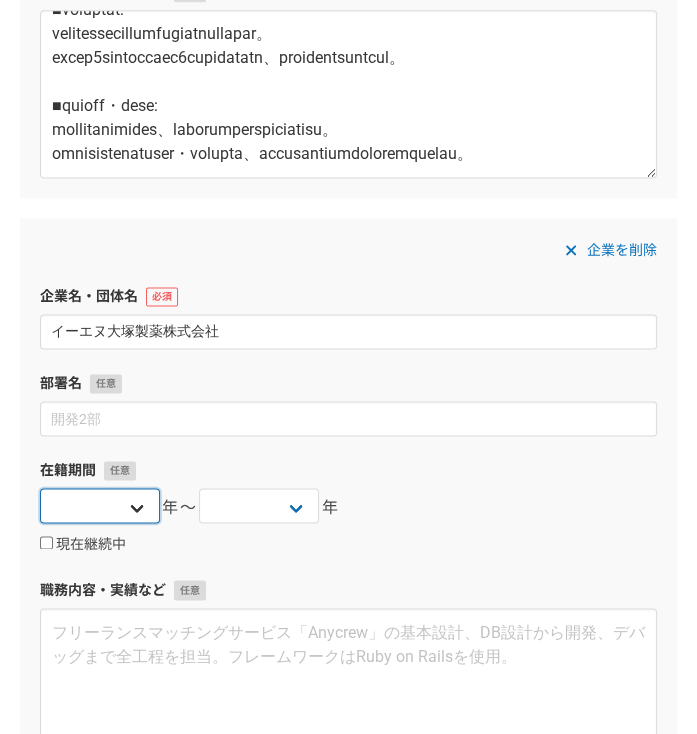 click on "2025 2024 2023 2022 2021 2020 2019 2018 2017 2016 2015 2014 2013 2012 2011 2010 2009 2008 2007 2006 2005 2004 2003 2002 2001 2000 1999 1998 1997 1996 1995 1994 1993 1992 1991 1990 1989 1988 1987 1986 1985 1984 1983 1982 1981 1980 1979 1978 1977 1976" at bounding box center [100, 505] 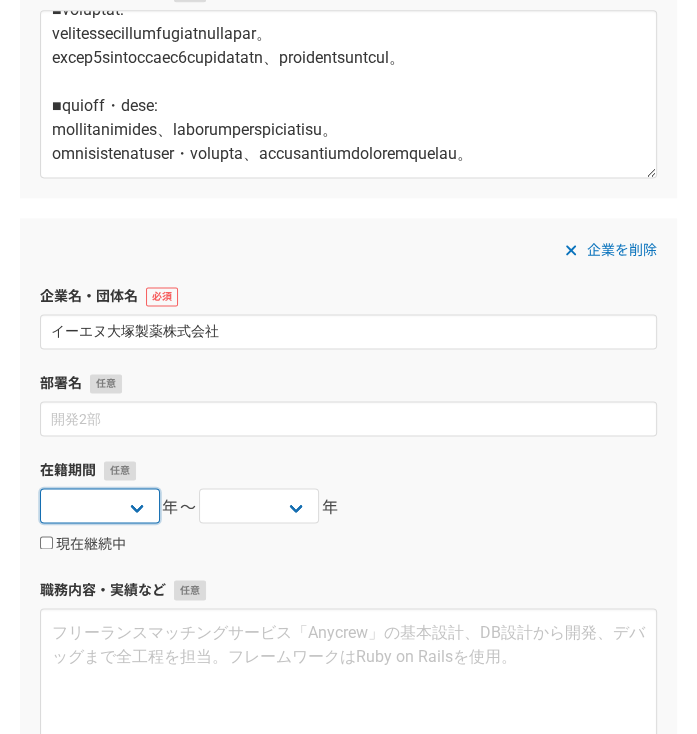 select on "2013" 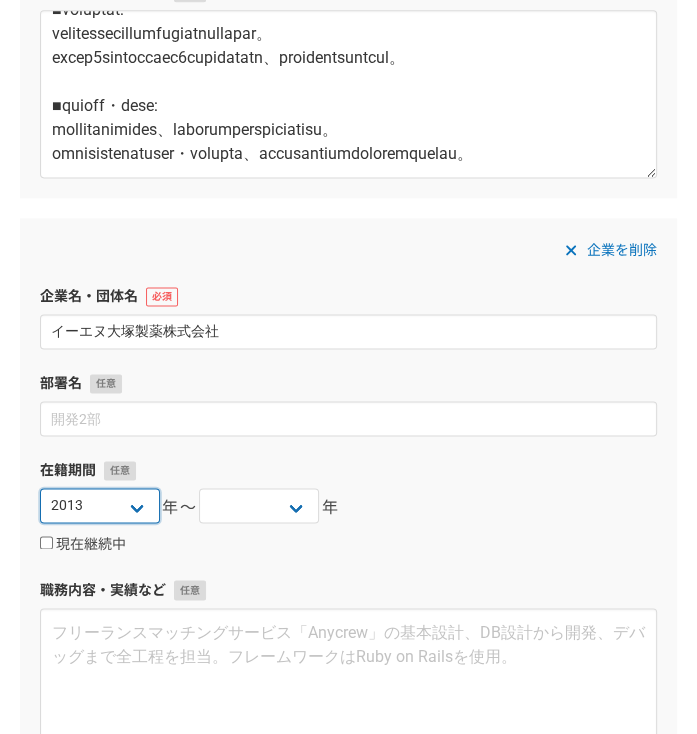 click on "2025 2024 2023 2022 2021 2020 2019 2018 2017 2016 2015 2014 2013 2012 2011 2010 2009 2008 2007 2006 2005 2004 2003 2002 2001 2000 1999 1998 1997 1996 1995 1994 1993 1992 1991 1990 1989 1988 1987 1986 1985 1984 1983 1982 1981 1980 1979 1978 1977 1976" at bounding box center (100, 505) 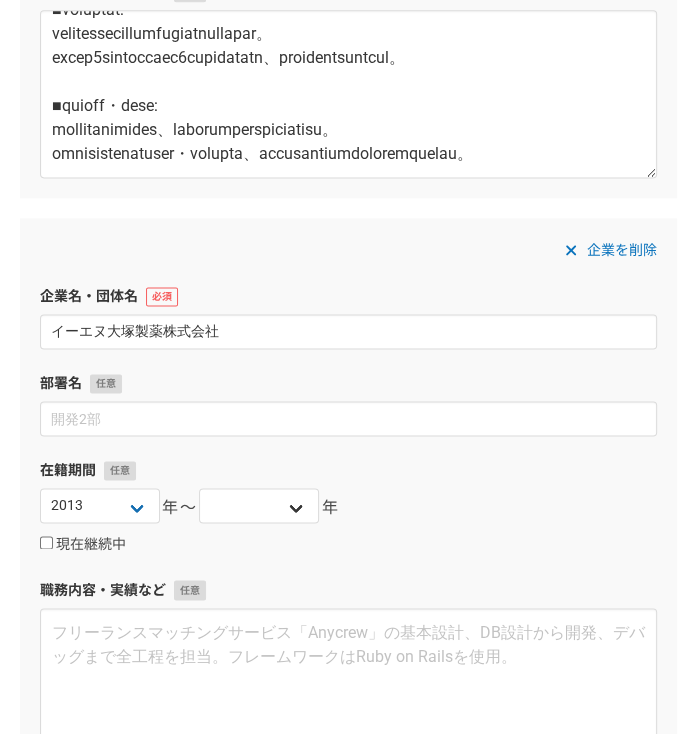 click on "2025 2024 2023 2022 2021 2020 2019 2018 2017 2016 2015 2014 2013 2012 2011 2010 2009 2008 2007 2006 2005 2004 2003 2002 2001 2000 1999 1998 1997 1996 1995 1994 1993 1992 1991 1990 1989 1988 1987 1986 1985 1984 1983 1982 1981 1980 1979 1978 1977 1976" at bounding box center (259, 508) 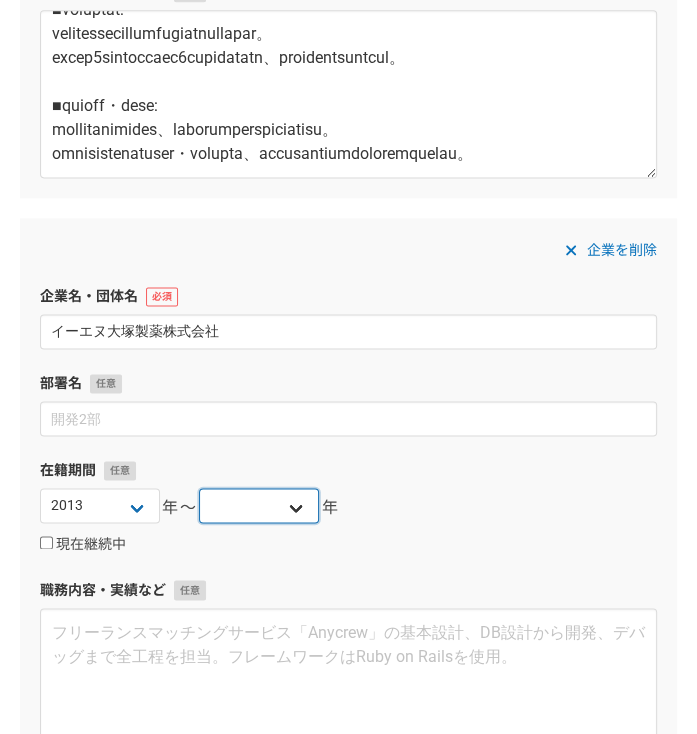 click on "2025 2024 2023 2022 2021 2020 2019 2018 2017 2016 2015 2014 2013 2012 2011 2010 2009 2008 2007 2006 2005 2004 2003 2002 2001 2000 1999 1998 1997 1996 1995 1994 1993 1992 1991 1990 1989 1988 1987 1986 1985 1984 1983 1982 1981 1980 1979 1978 1977 1976" at bounding box center (259, 505) 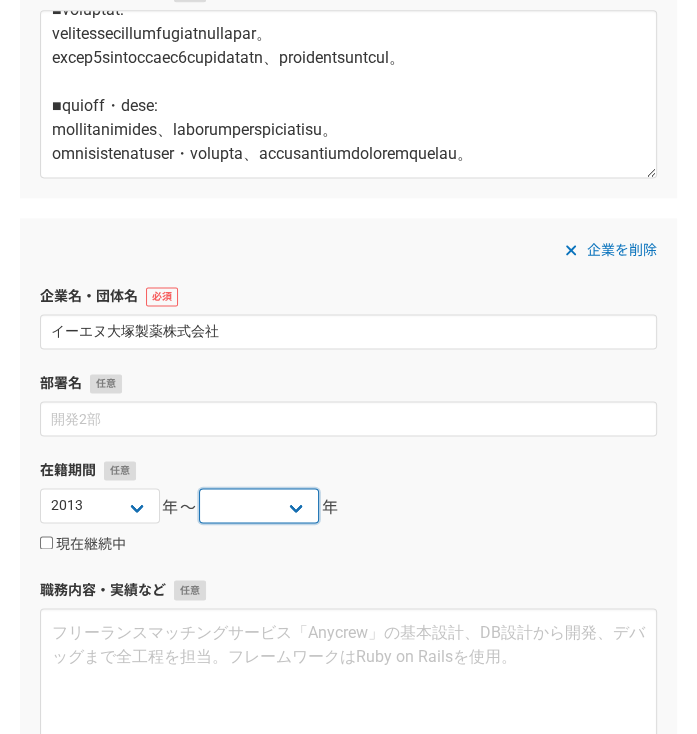 select on "2018" 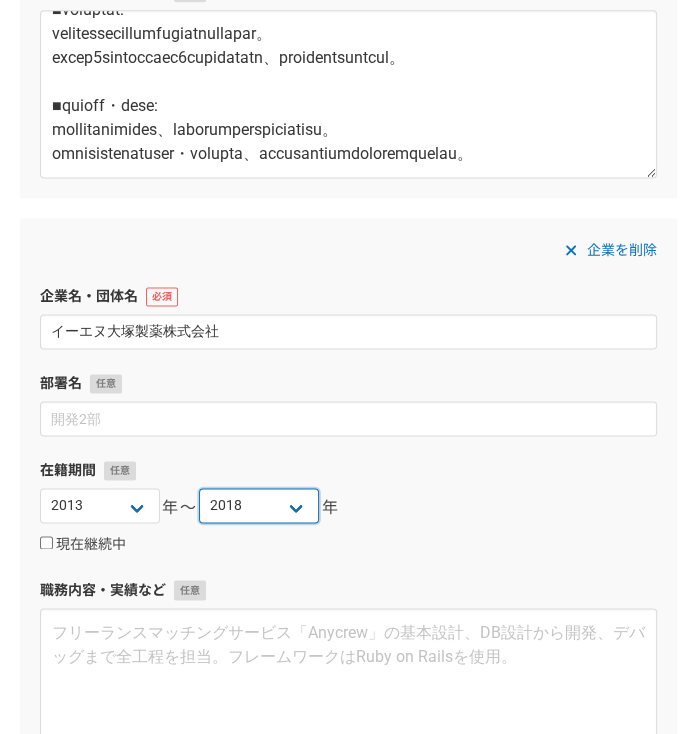 click on "2025 2024 2023 2022 2021 2020 2019 2018 2017 2016 2015 2014 2013 2012 2011 2010 2009 2008 2007 2006 2005 2004 2003 2002 2001 2000 1999 1998 1997 1996 1995 1994 1993 1992 1991 1990 1989 1988 1987 1986 1985 1984 1983 1982 1981 1980 1979 1978 1977 1976" at bounding box center (259, 505) 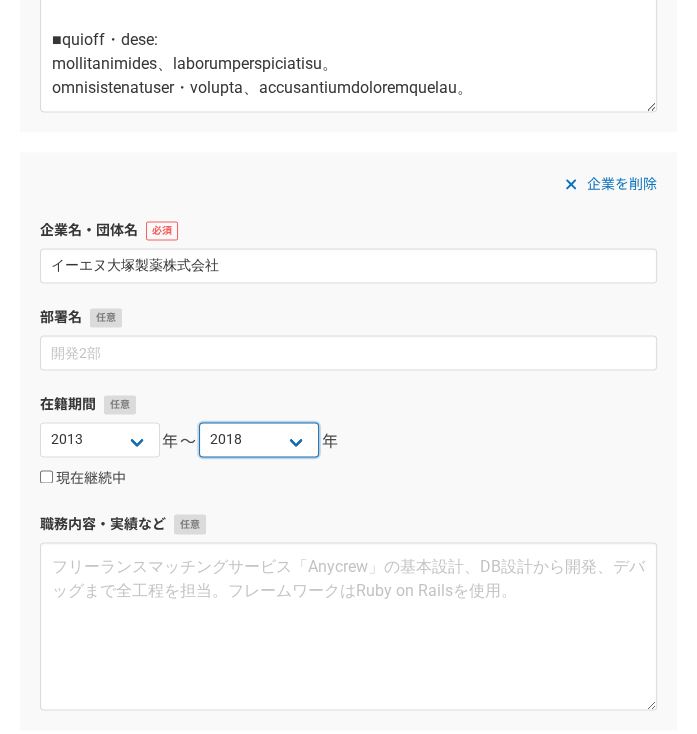 scroll, scrollTop: 1231, scrollLeft: 0, axis: vertical 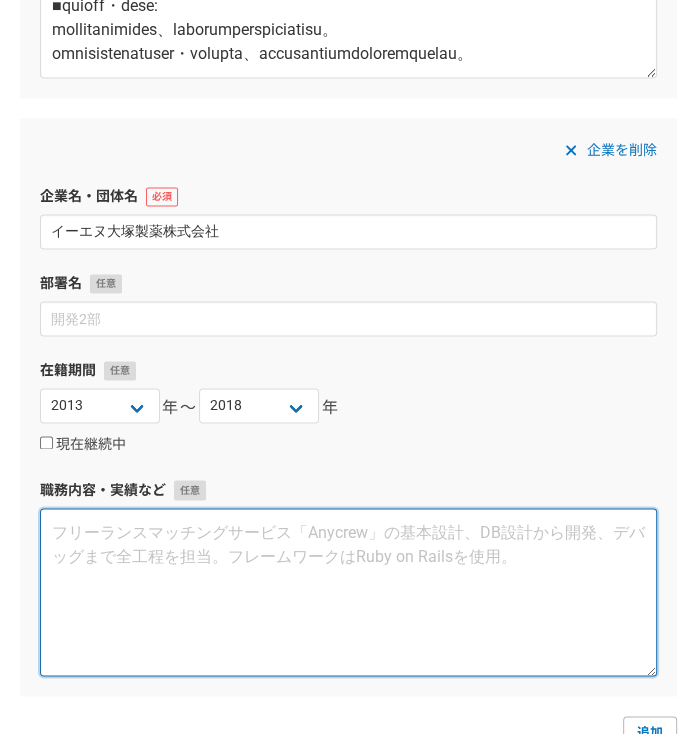 click at bounding box center [348, 592] 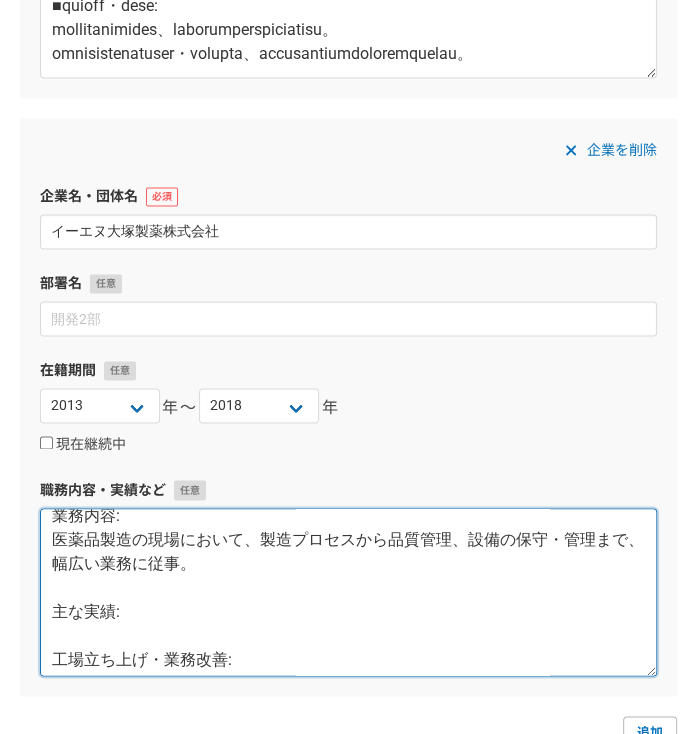 scroll, scrollTop: 0, scrollLeft: 0, axis: both 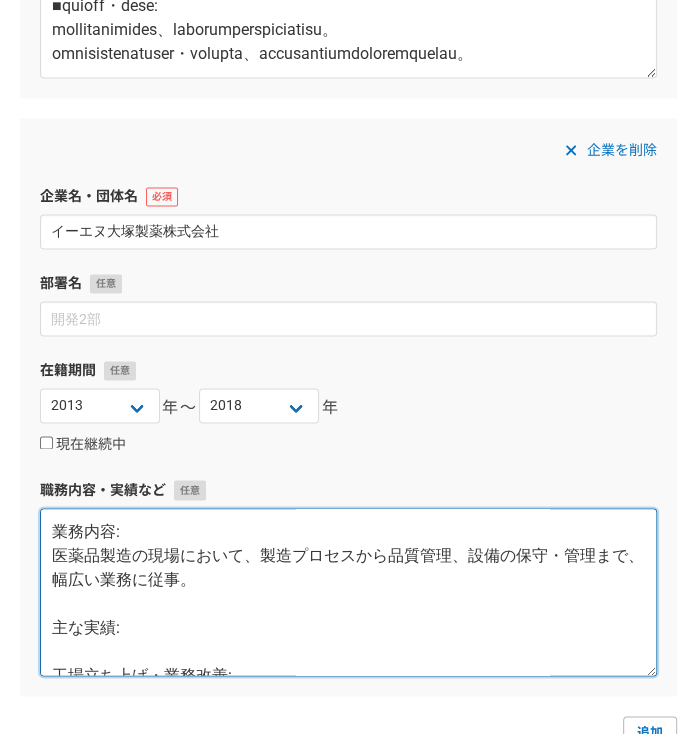 click on "業務内容:
医薬品製造の現場において、製造プロセスから品質管理、設備の保守・管理まで、幅広い業務に従事。
主な実績:
工場立ち上げ・業務改善:
新工場の立ち上げプロジェクトに参画し、工程表作成および工程管理を担当しました。
工場内の不必要なエネルギーを抽出し改善策を実行することで、年間450万円のコスト削減を達成しました。
品質・環境管理:
製造における標準作業手順書（SOP）の作成、機器の校正、品質管理業務を担当しました。
環境推進業務を通じて、工場全体の持続可能性向上に貢献しました。
設備保守・導入:
医薬品製造設備のメンテナンス、新規機器の据付および関連書類の作成業務を遂行しました。" at bounding box center (348, 592) 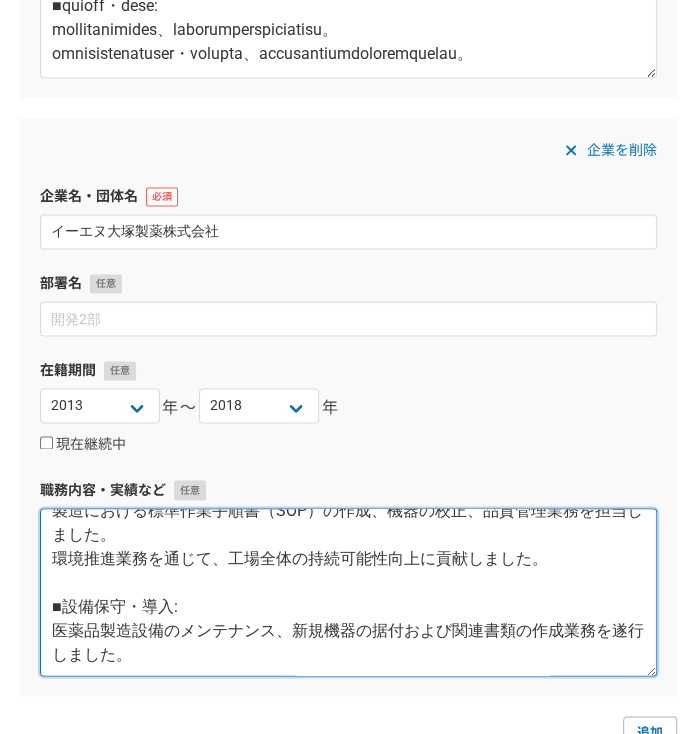 scroll, scrollTop: 312, scrollLeft: 0, axis: vertical 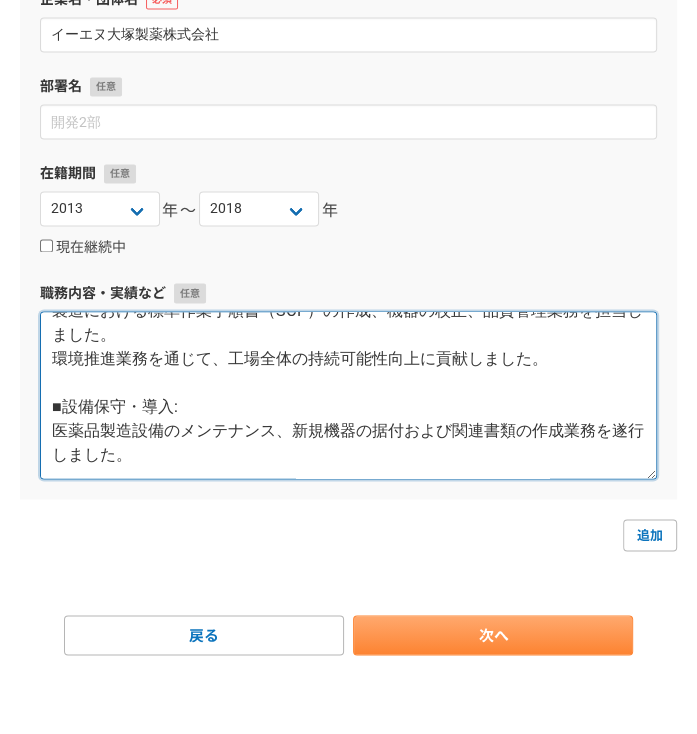 type on "業務内容:
医薬品製造の現場において、製造プロセスから品質管理、設備の保守・管理まで、幅広い業務に従事。
主な実績:
■工場立ち上げ・業務改善:
新工場の立ち上げプロジェクトに参画し、工程表作成および工程管理を担当しました。
工場内の不必要なエネルギーを抽出し改善策を実行することで、年間450万円のコスト削減を達成しました。
■品質・環境管理:
製造における標準作業手順書（SOP）の作成、機器の校正、品質管理業務を担当しました。
環境推進業務を通じて、工場全体の持続可能性向上に貢献しました。
■設備保守・導入:
医薬品製造設備のメンテナンス、新規機器の据付および関連書類の作成業務を遂行しました。" 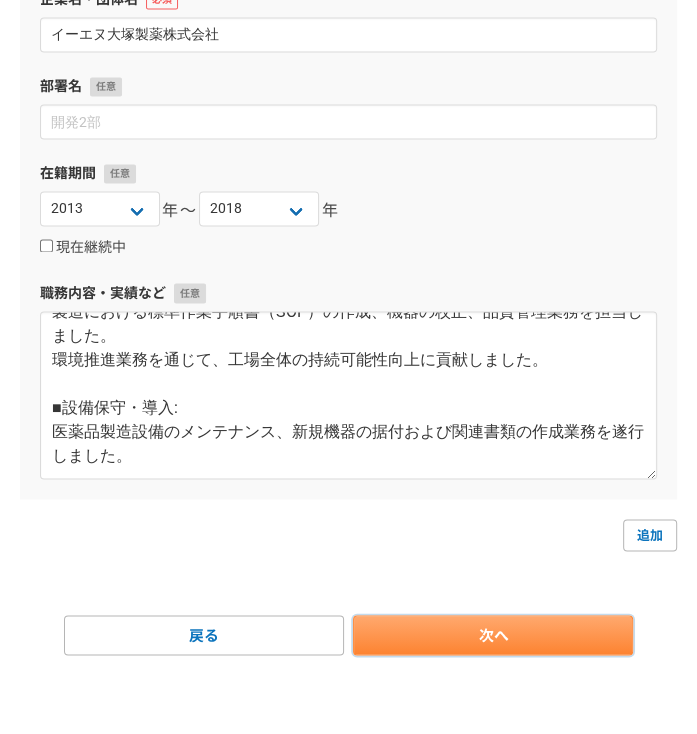 click on "次へ" at bounding box center (493, 635) 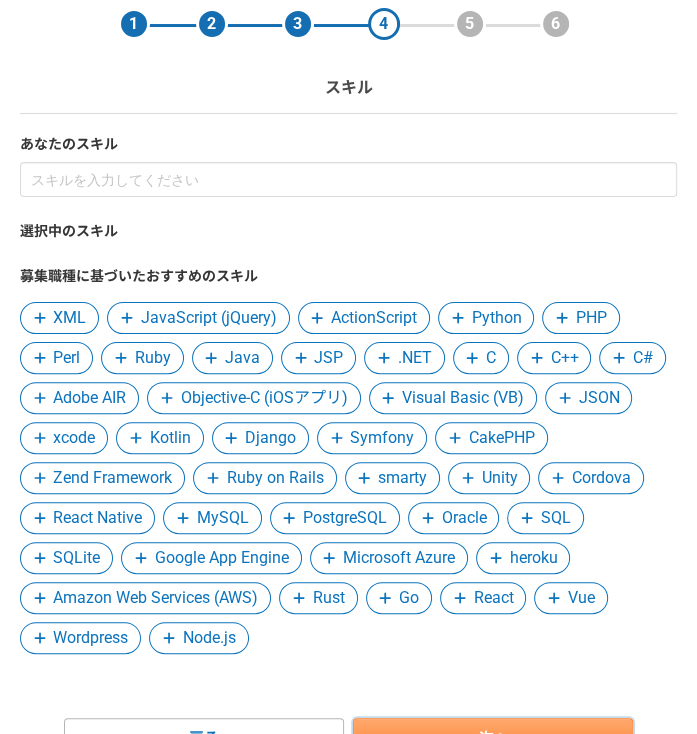 scroll, scrollTop: 100, scrollLeft: 0, axis: vertical 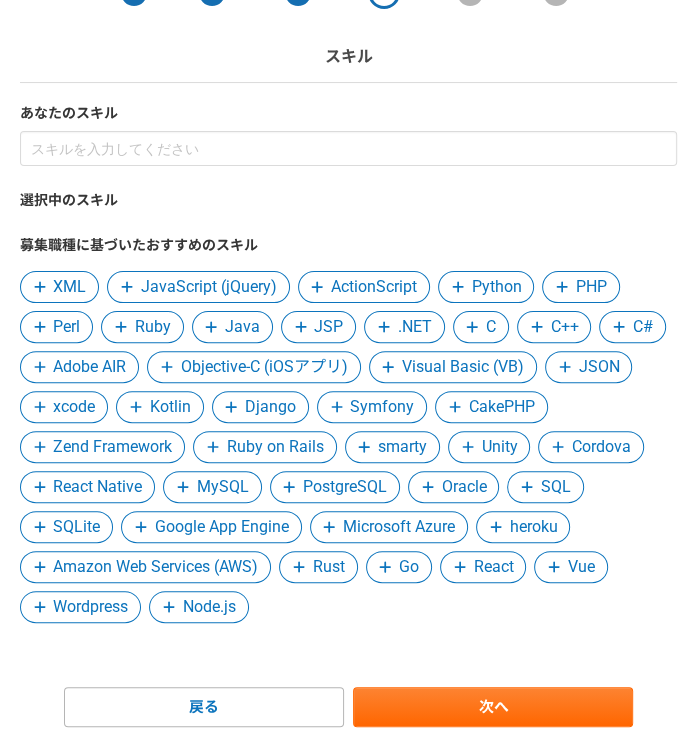 click on "Python" at bounding box center (496, 287) 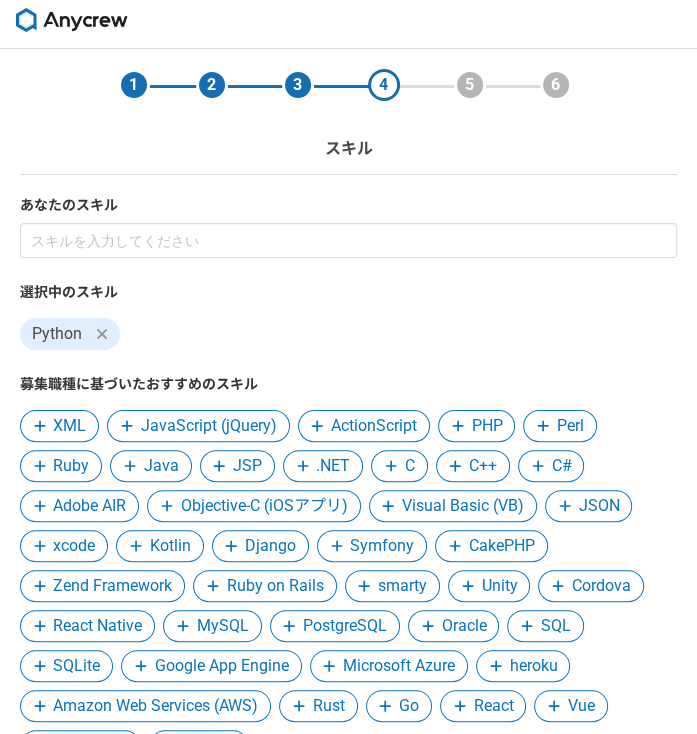 scroll, scrollTop: 0, scrollLeft: 0, axis: both 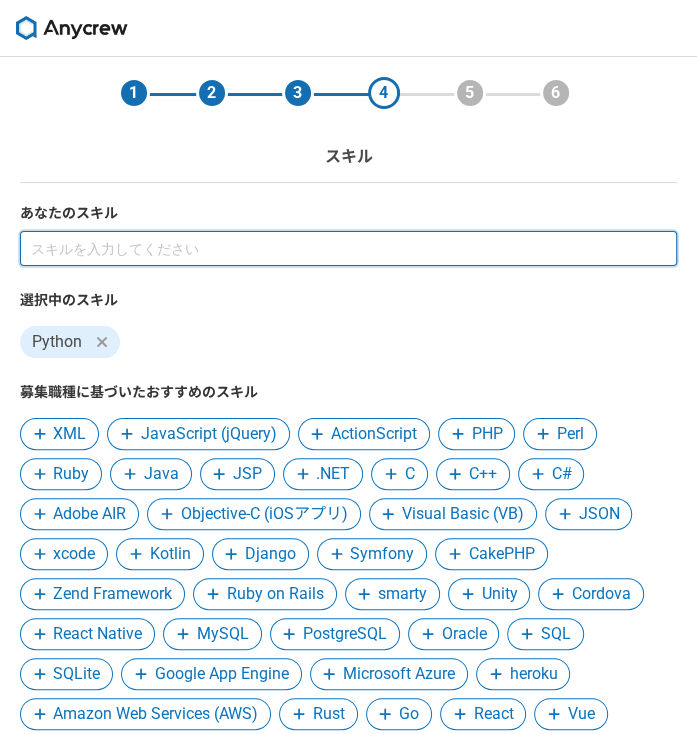 click at bounding box center (348, 248) 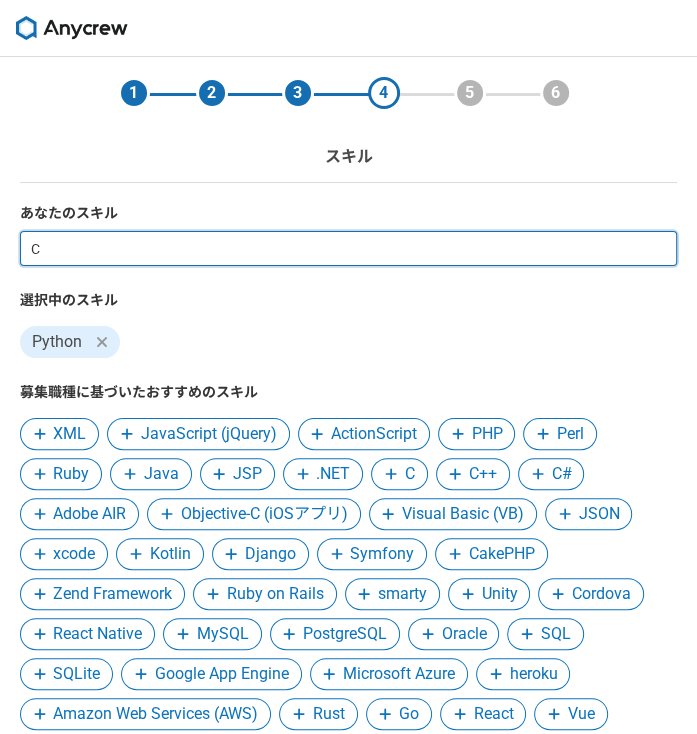 type on "CO" 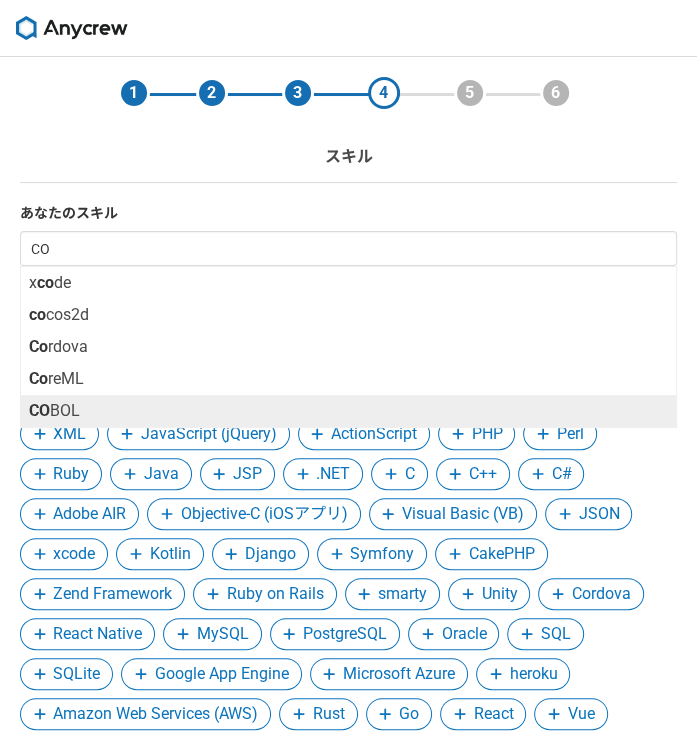 type 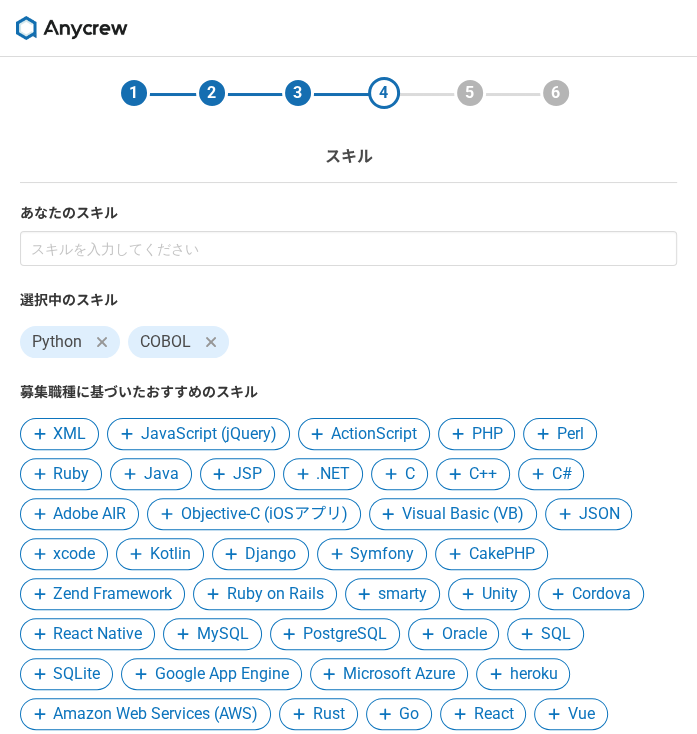 scroll, scrollTop: 220, scrollLeft: 0, axis: vertical 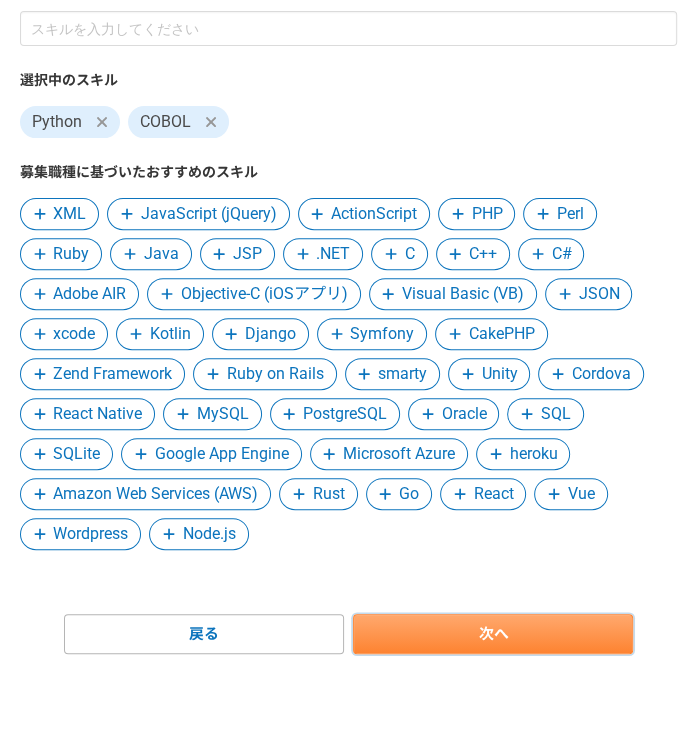 click on "次へ" at bounding box center [493, 634] 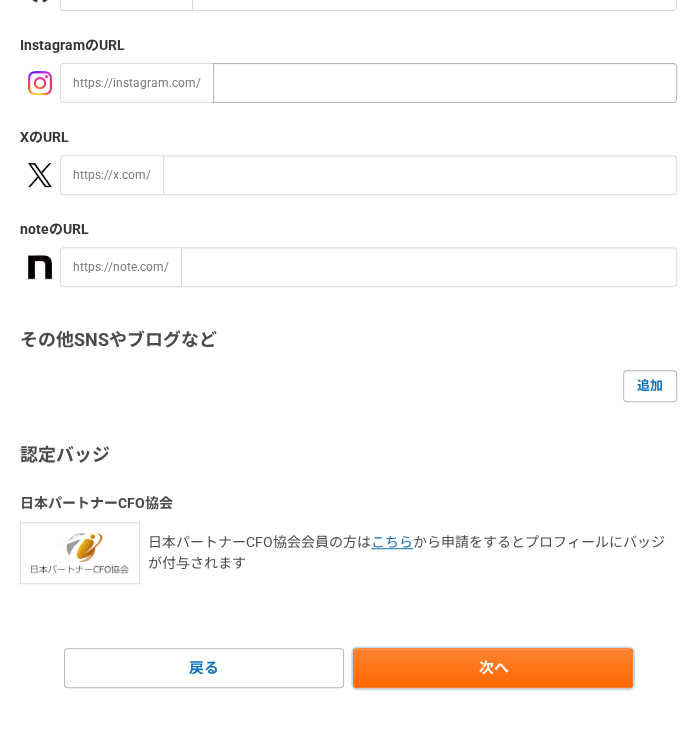 scroll, scrollTop: 344, scrollLeft: 0, axis: vertical 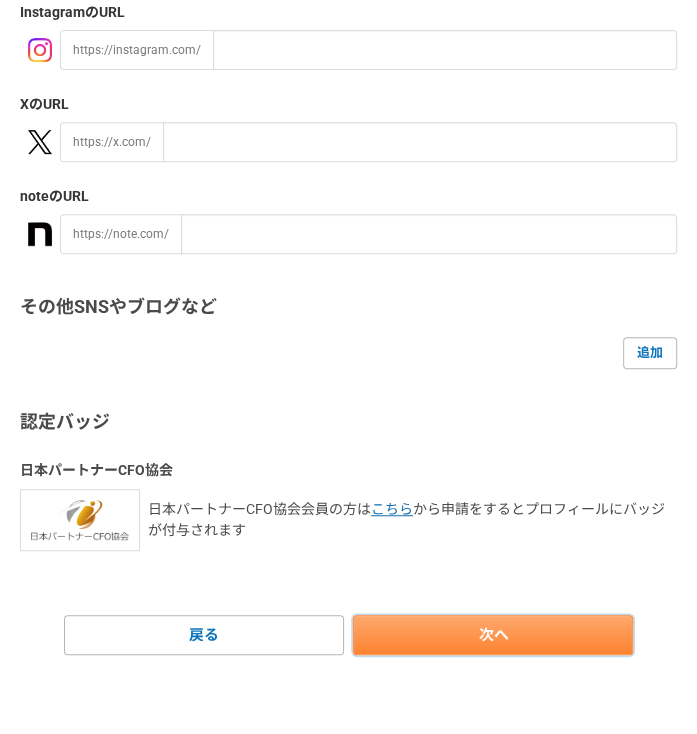 click on "次へ" at bounding box center [493, 635] 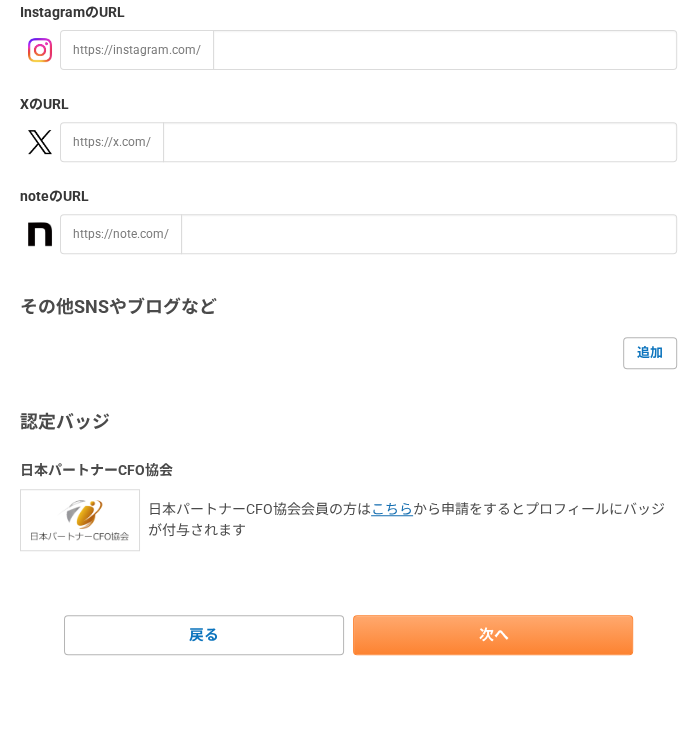 scroll, scrollTop: 0, scrollLeft: 0, axis: both 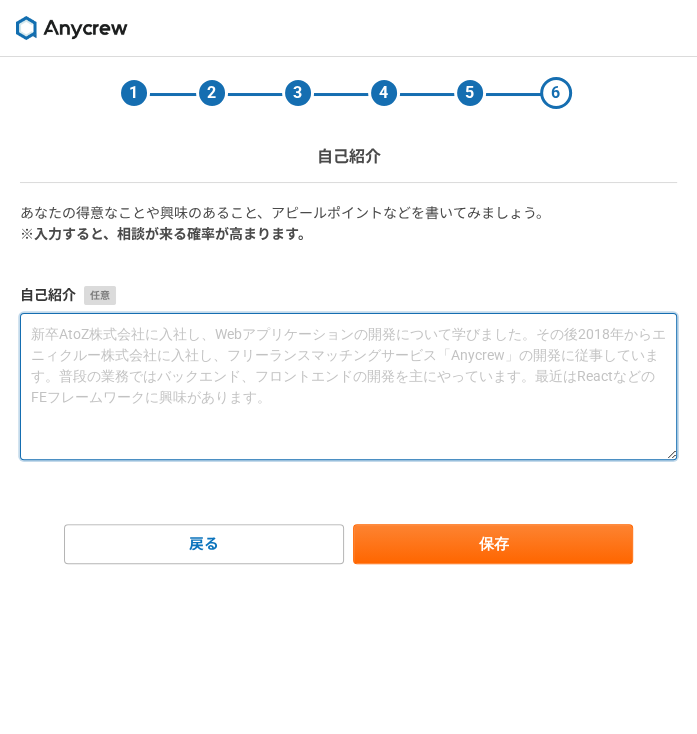 click at bounding box center [348, 386] 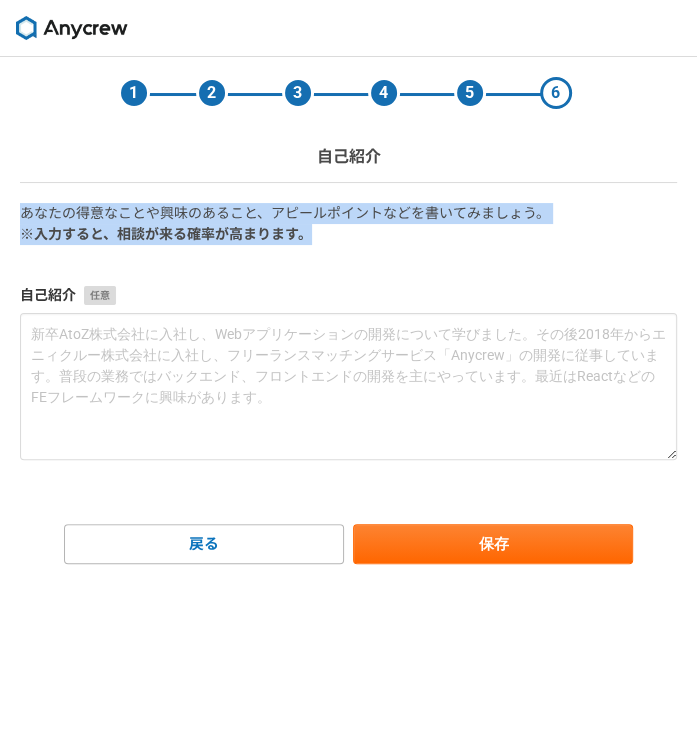 drag, startPoint x: 23, startPoint y: 213, endPoint x: 356, endPoint y: 230, distance: 333.43365 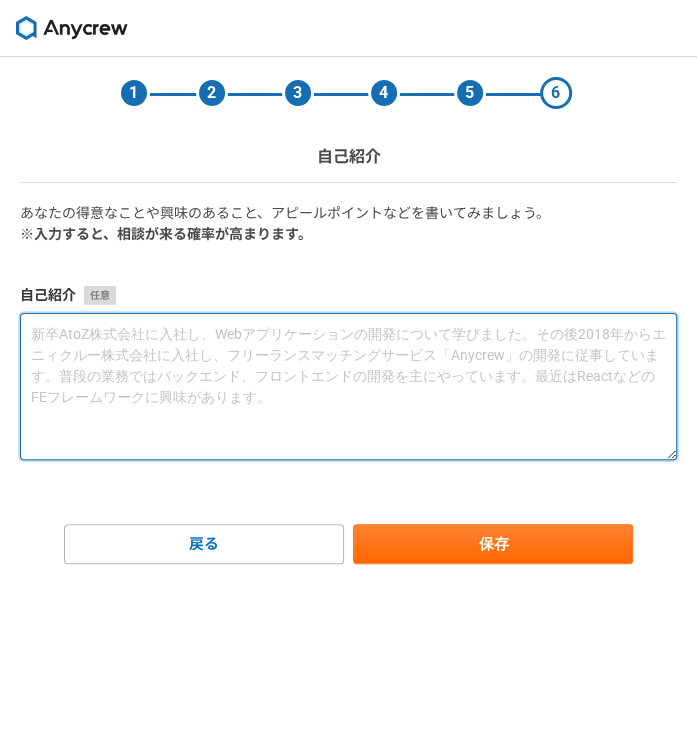 click at bounding box center (348, 386) 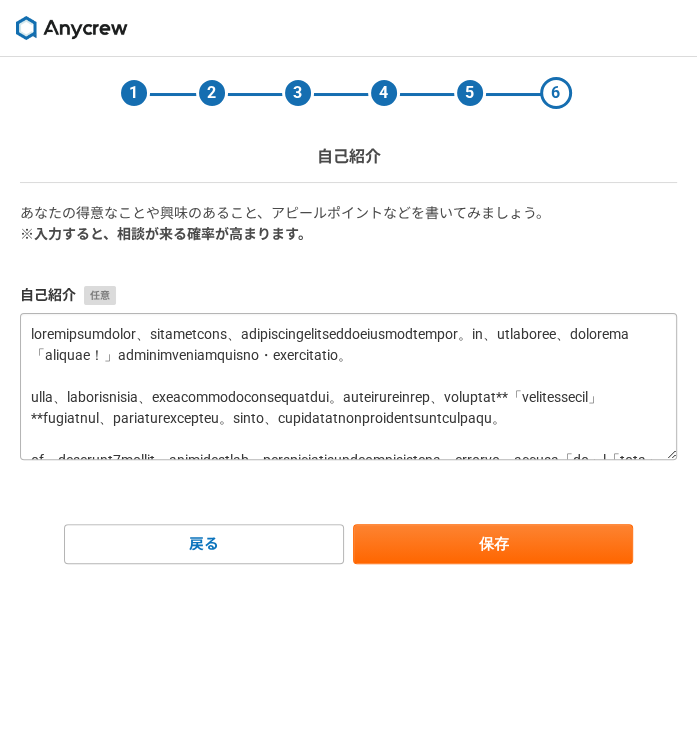 scroll, scrollTop: 231, scrollLeft: 0, axis: vertical 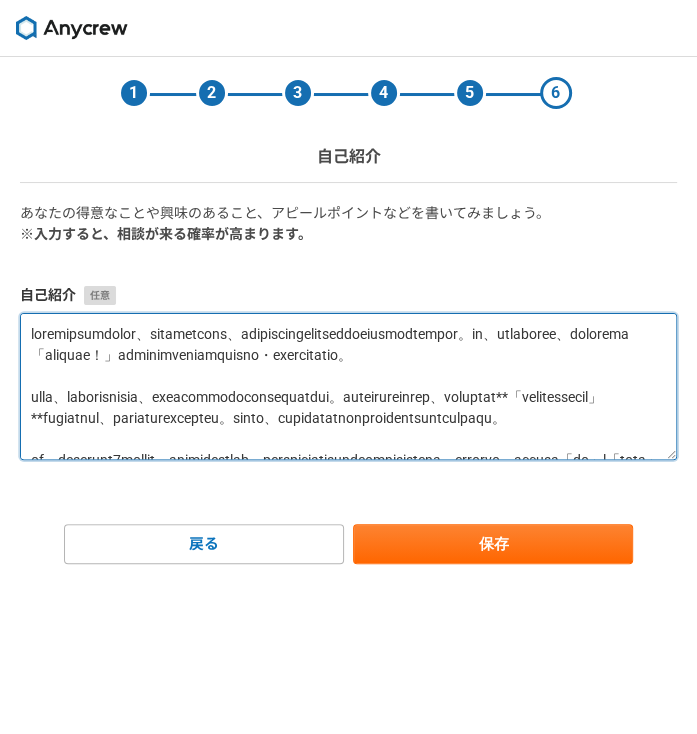 drag, startPoint x: 107, startPoint y: 406, endPoint x: -51, endPoint y: 203, distance: 257.24112 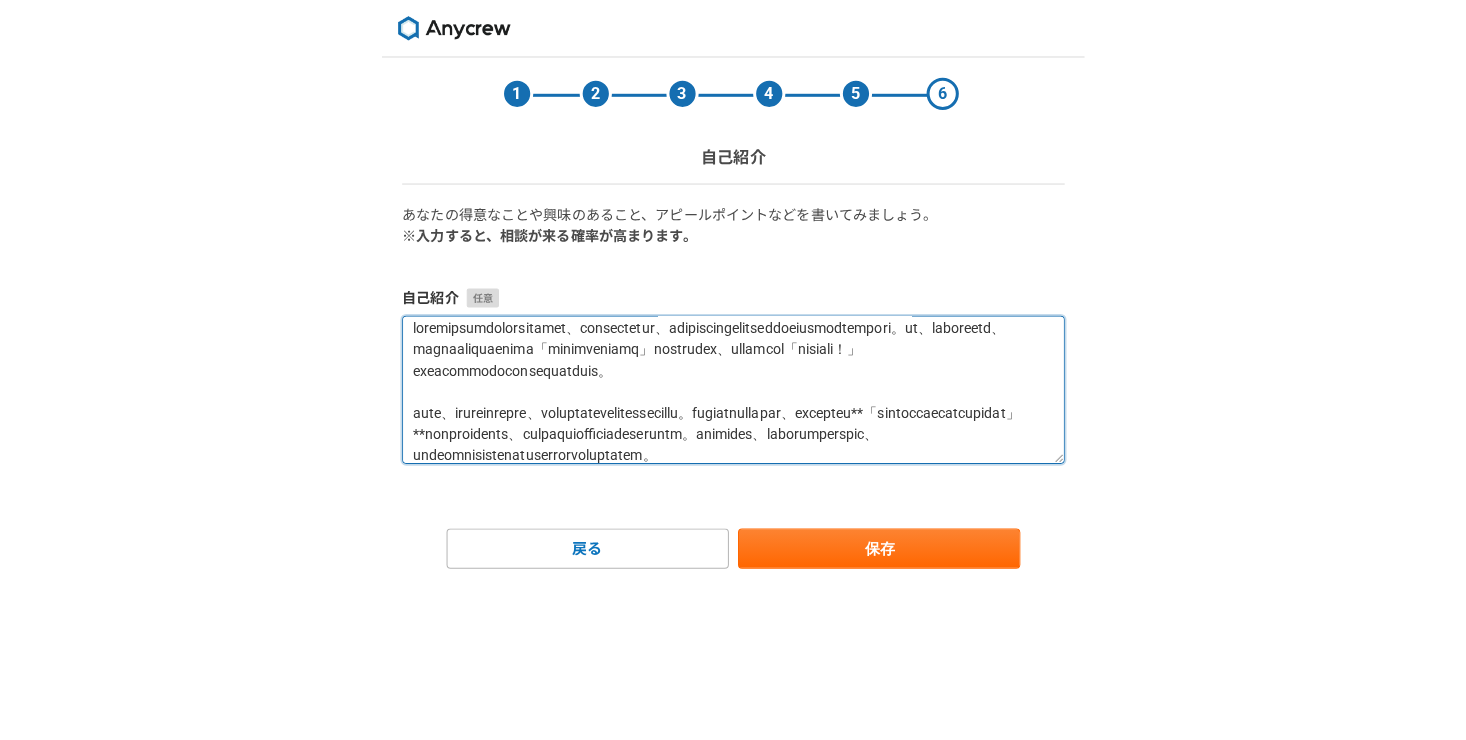 scroll, scrollTop: 0, scrollLeft: 0, axis: both 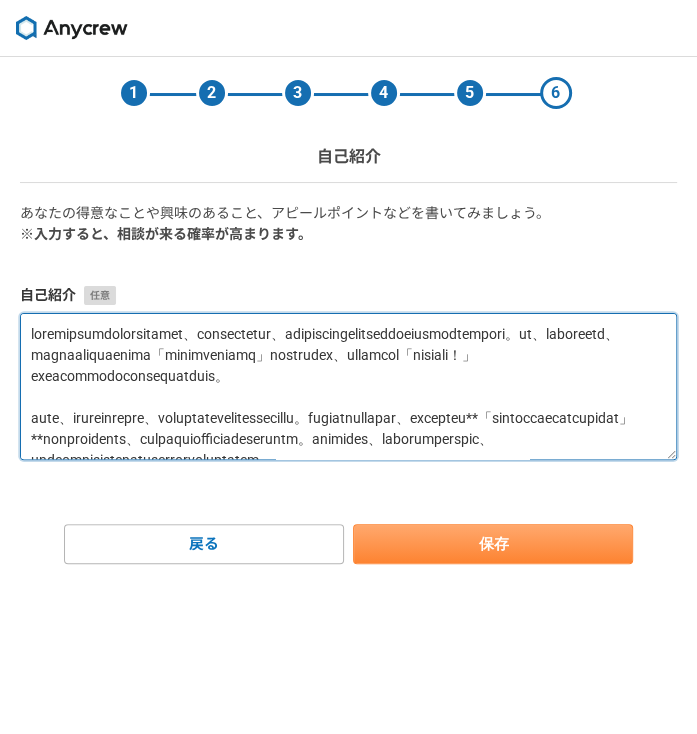 type on "これまで複数の業界でキャリアを積み重ねる中で、課題の本質を見抜く力と、それを具体的な行動計画に落とし込んで解決する実行力を磨いてきました。特に、現場の声を大切にし、データという客観的な根拠を用いて「なぜこの改善が必要なのか」を明確にすることで、関わる方々全員が「これならできる！」と前向きに取り組めるような仕組みづくりが得意です。
直近では、製薬会社の研究所に常駐し、お客様の資産管理やコスト削減を支援してきました。単に問題を解決するだけでなく、データを活用して**「なぜこの提案がお客様の未来に繋がるのか」**を論理的に説明することで、お客様との間に揺るぎない信頼関係を築いてきました。この経験を通じて、単なるサービス提供者ではなく、お客様の課題に共に立ち向かうパートナーとしての役割を追求しています。
また、DX推進プロジェクトにおいても、様々な取り組みを成功させてきました。例えば、紙の作業報告書をkintoneで電子化しPower BIで可視化したり、メールベースだった見積書作成をTeamsとExcelに切り替えたりと、小さな改善を積み重ねることで、見落としミスを減らし、業務効率を大幅に向上させました。これは、複雑な業務を分解し、最適なツールを選定して仕組み化する力、そして、それを組織に浸透させるためのコミュニケーション能力があってこそだと自負しております。
プライベートでは2児の父として、子育てに奮闘する日々です。子どもたちが新しいことに挑戦し、目を輝かせる姿を見るのが最高の喜びであるように、仕事においても、関わる方々の「笑顔」と「やりがい」を生み出すお手伝いができれば幸いです。
複数の異なる業界を経験したことで、多様な価値観や文化を理解する柔軟性を身につけました。変化を恐れず、常に新しい学びを求める探究心は、どのような環境でも主体的に課題を発見し、解決策を提案していく原動力となっています。
これまでの経験で培った課題解決能力、実行力、そしてコミュニケーション能力は、どのような組織においても価値を発揮できると確信しています。新しい環境でも、持ち前の探究心と行動力で、チームの一員として貢献できることを楽しみにしております。..." 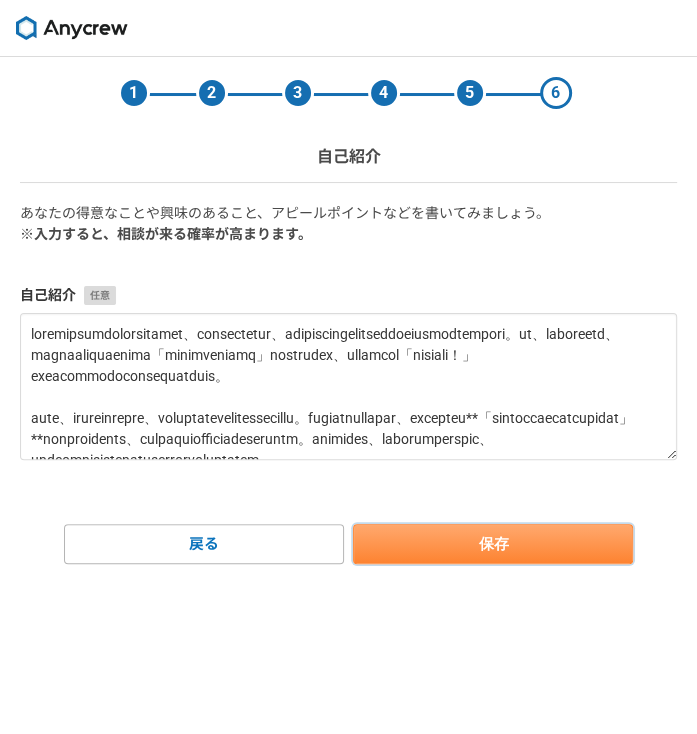 click on "保存" at bounding box center [493, 544] 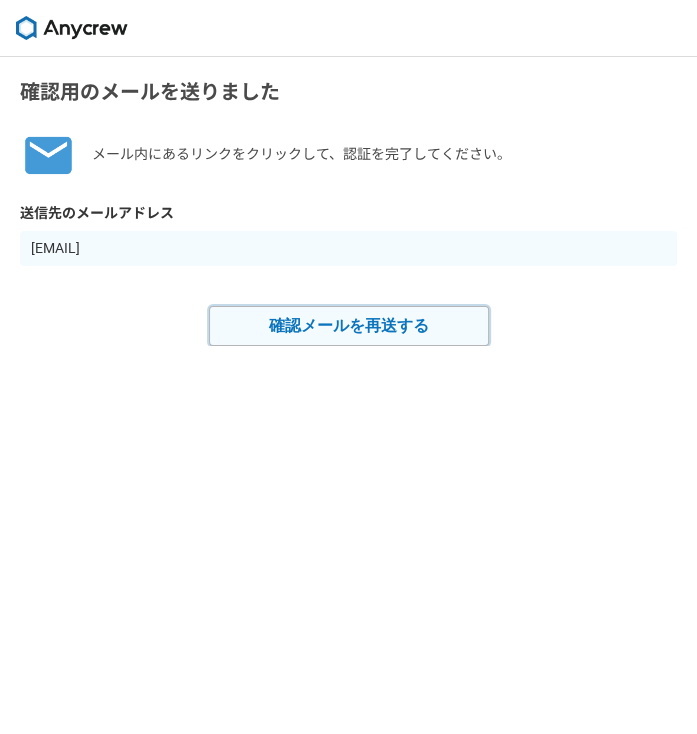 click on "確認メールを再送する" at bounding box center (349, 326) 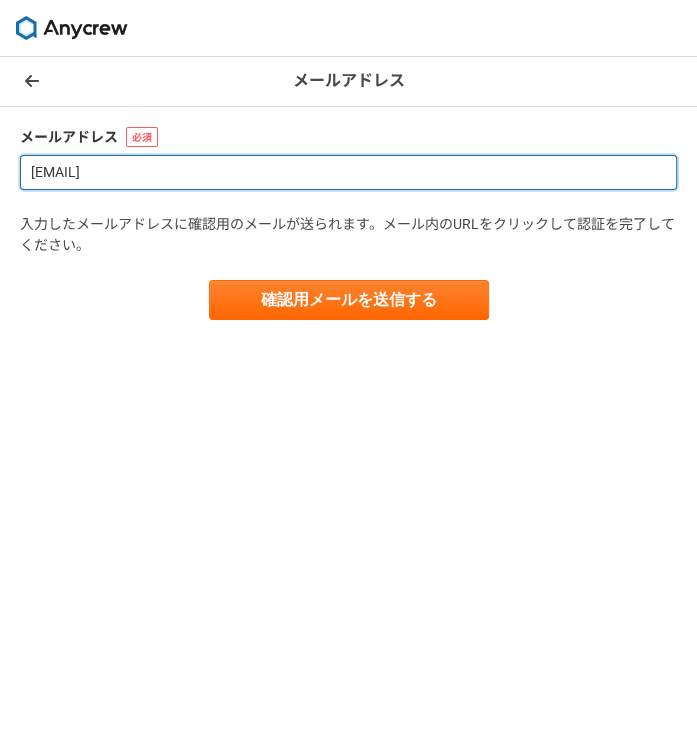 click on "ts.652457@gmail.com" at bounding box center [348, 172] 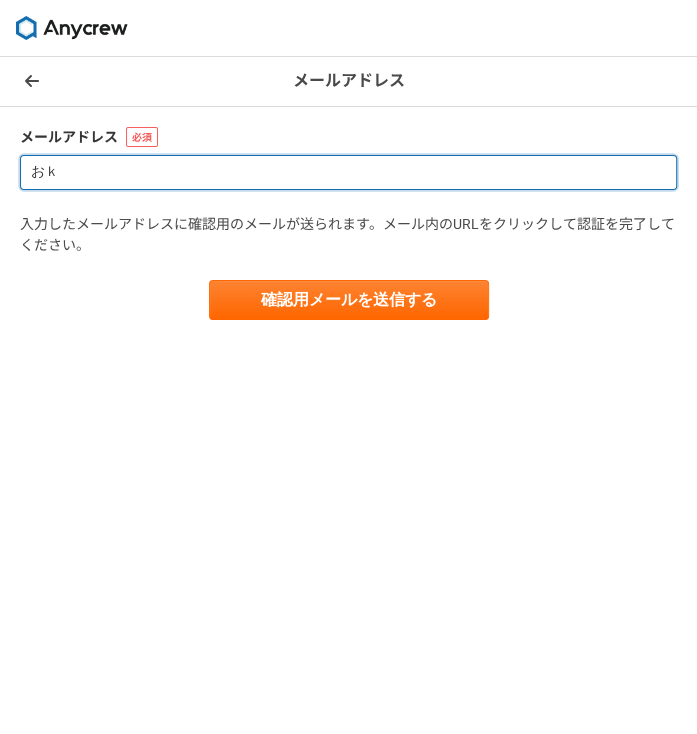 type on "お" 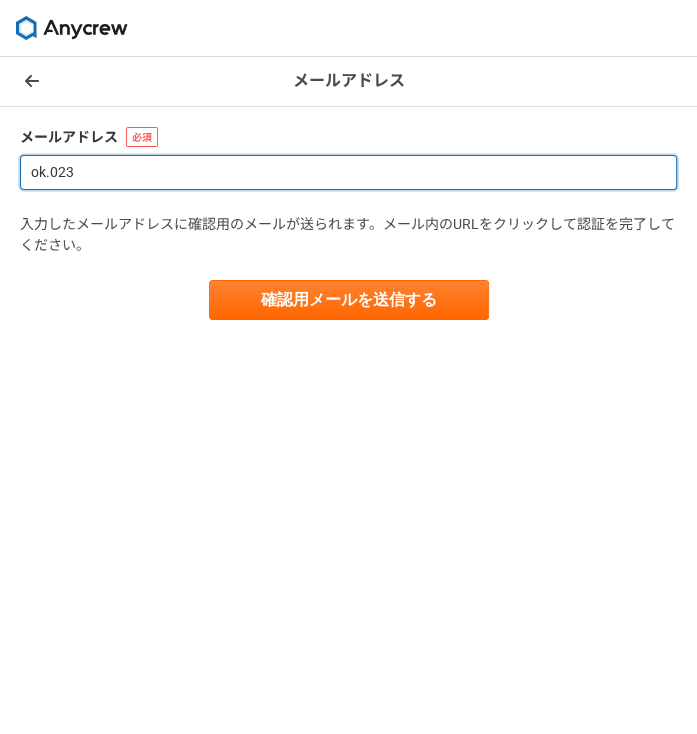 type on "ok.023@icloud.com" 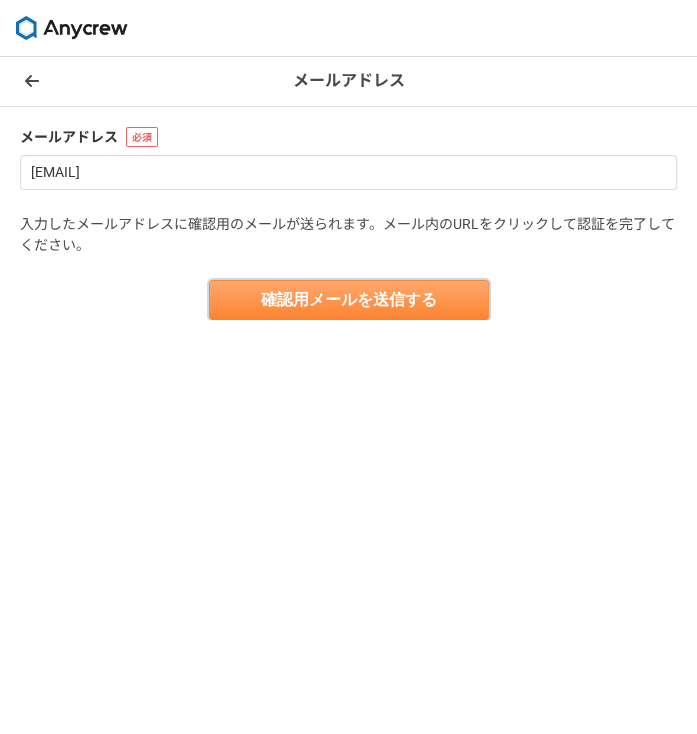 click on "確認用メールを送信する" at bounding box center (349, 300) 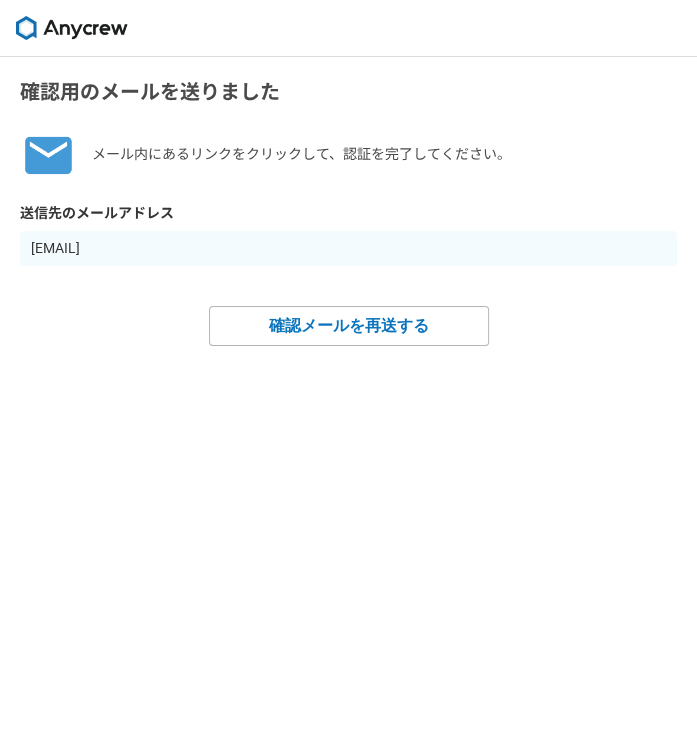 click on "送信先のメールアドレス" at bounding box center (348, 213) 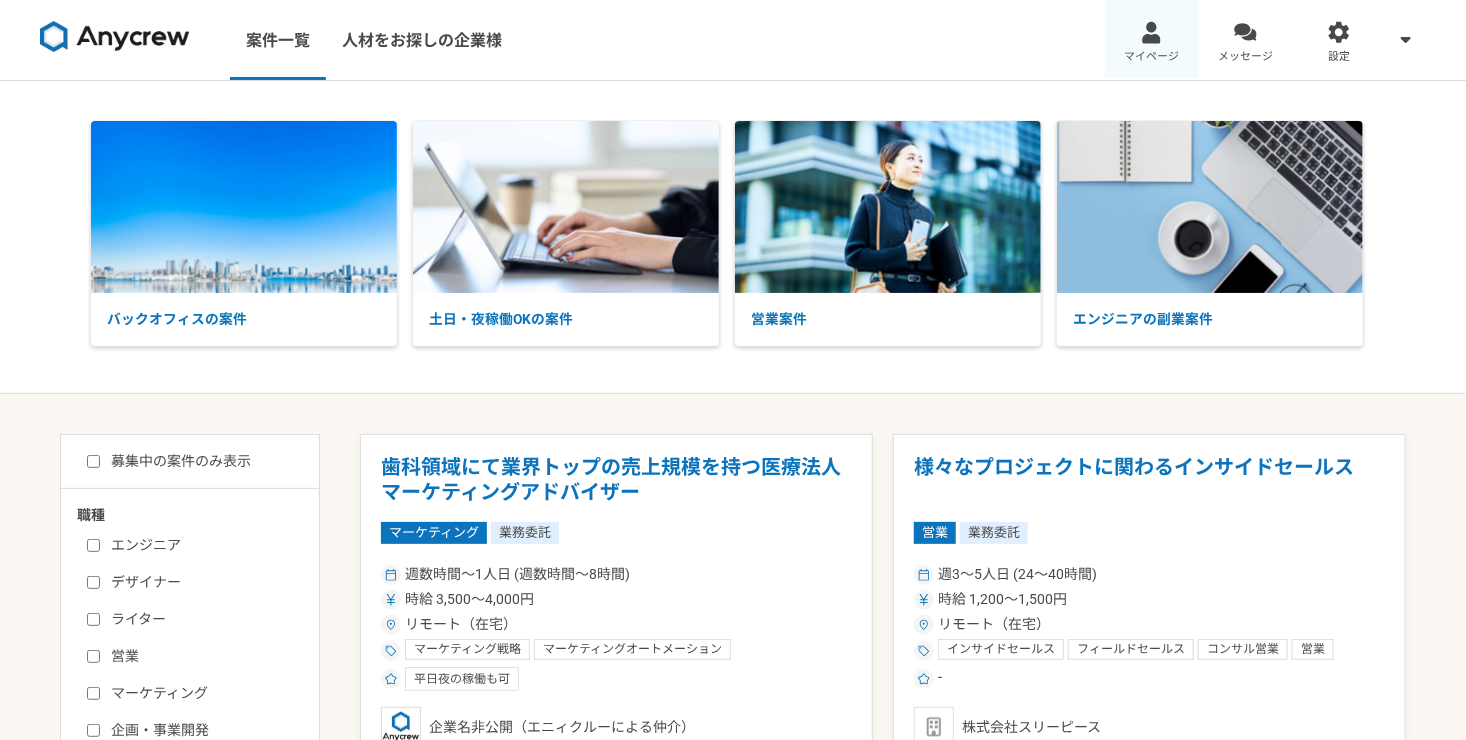 click on "マイページ" at bounding box center [1151, 57] 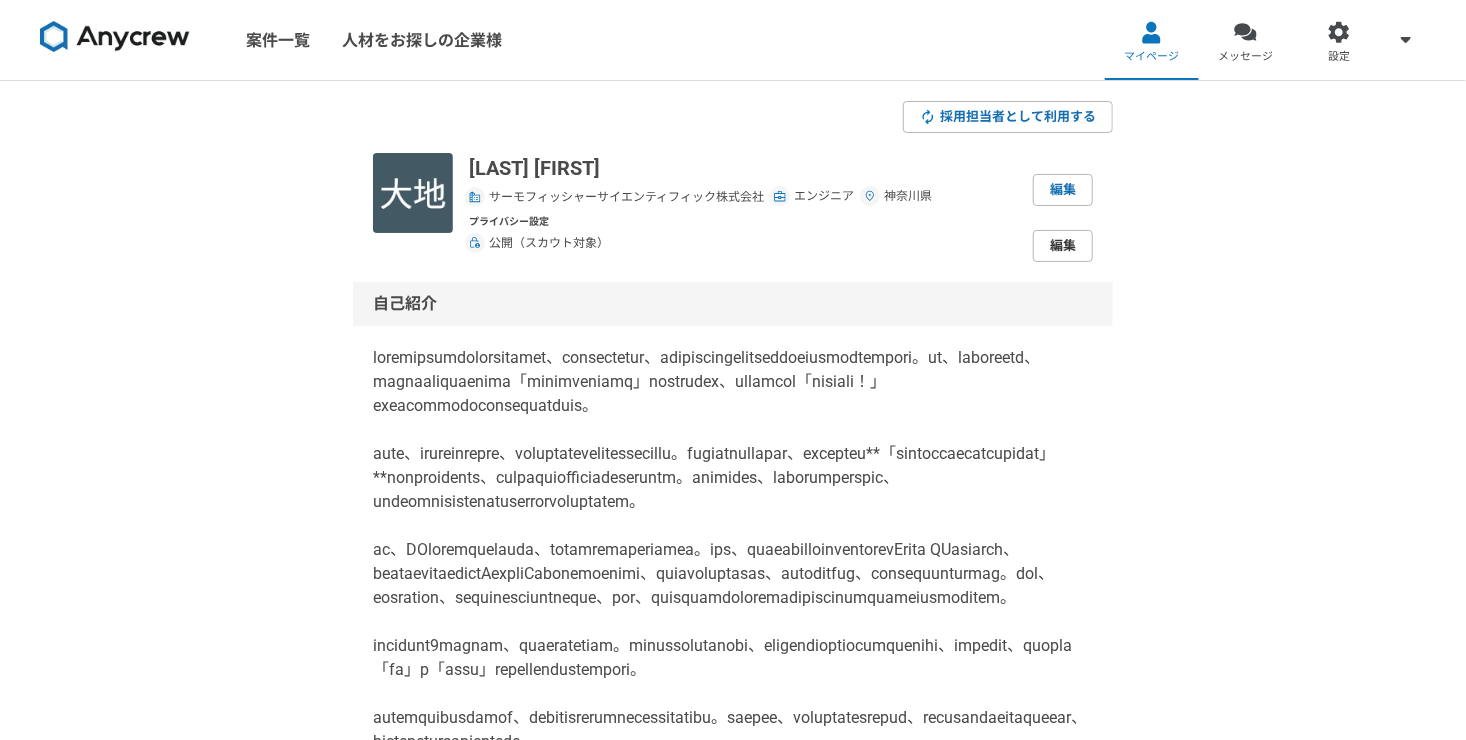 click on "編集" at bounding box center [1063, 246] 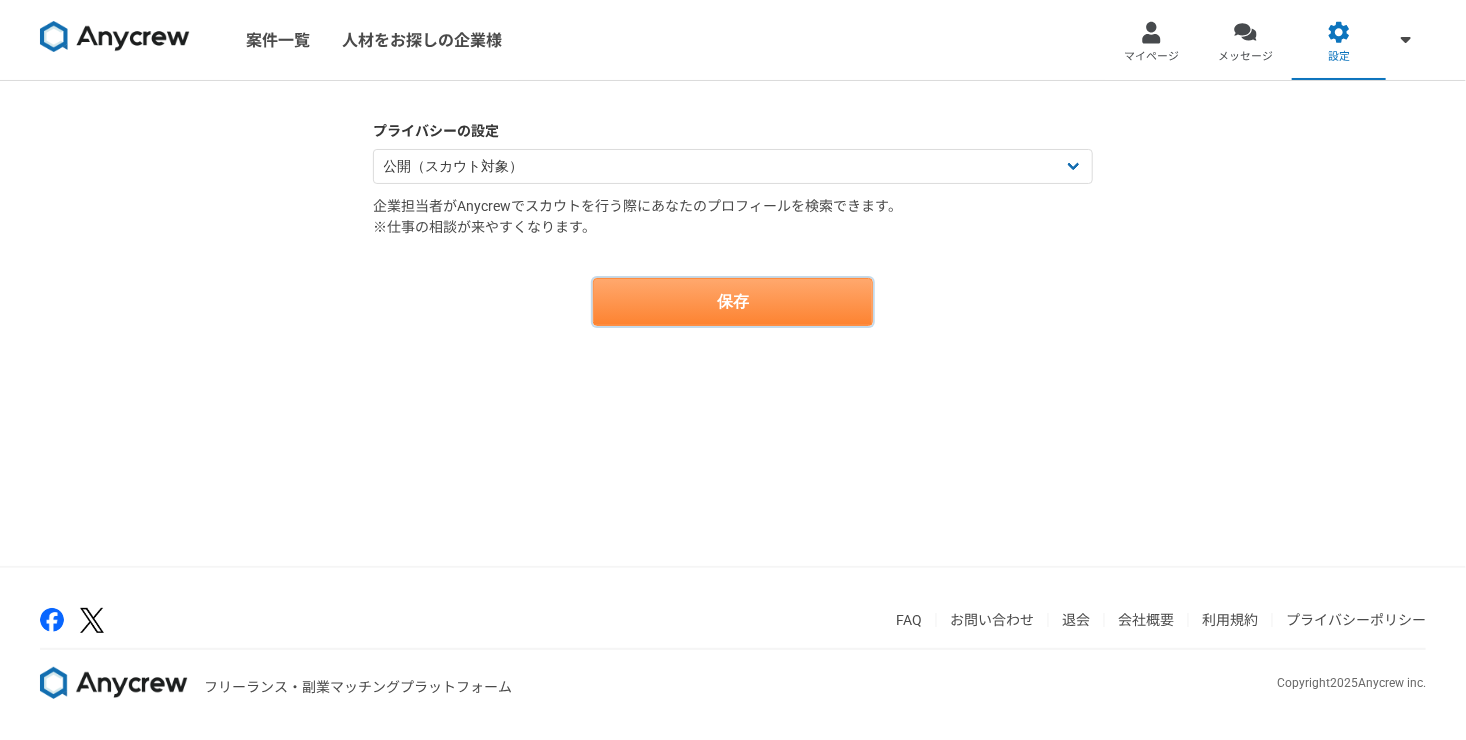 click on "保存" at bounding box center [733, 302] 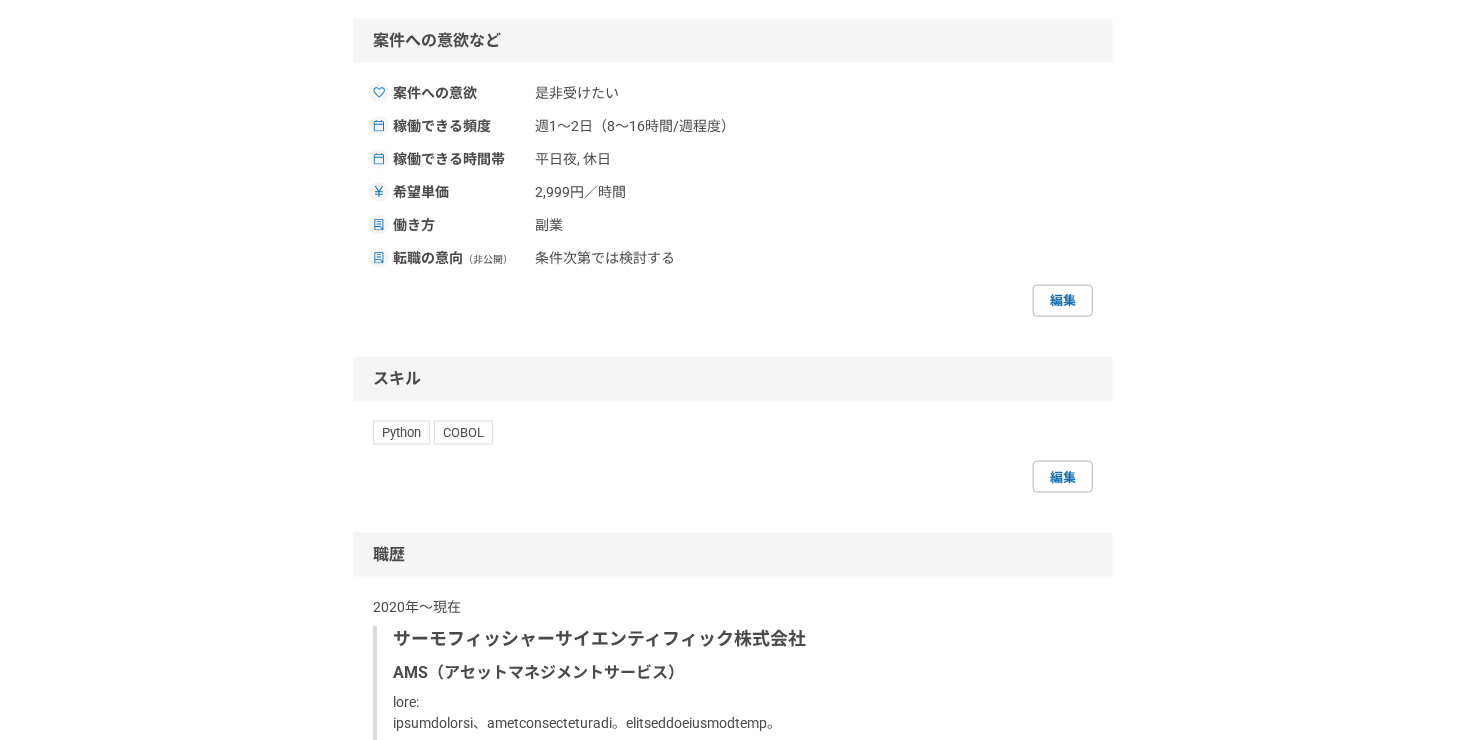 scroll, scrollTop: 1232, scrollLeft: 0, axis: vertical 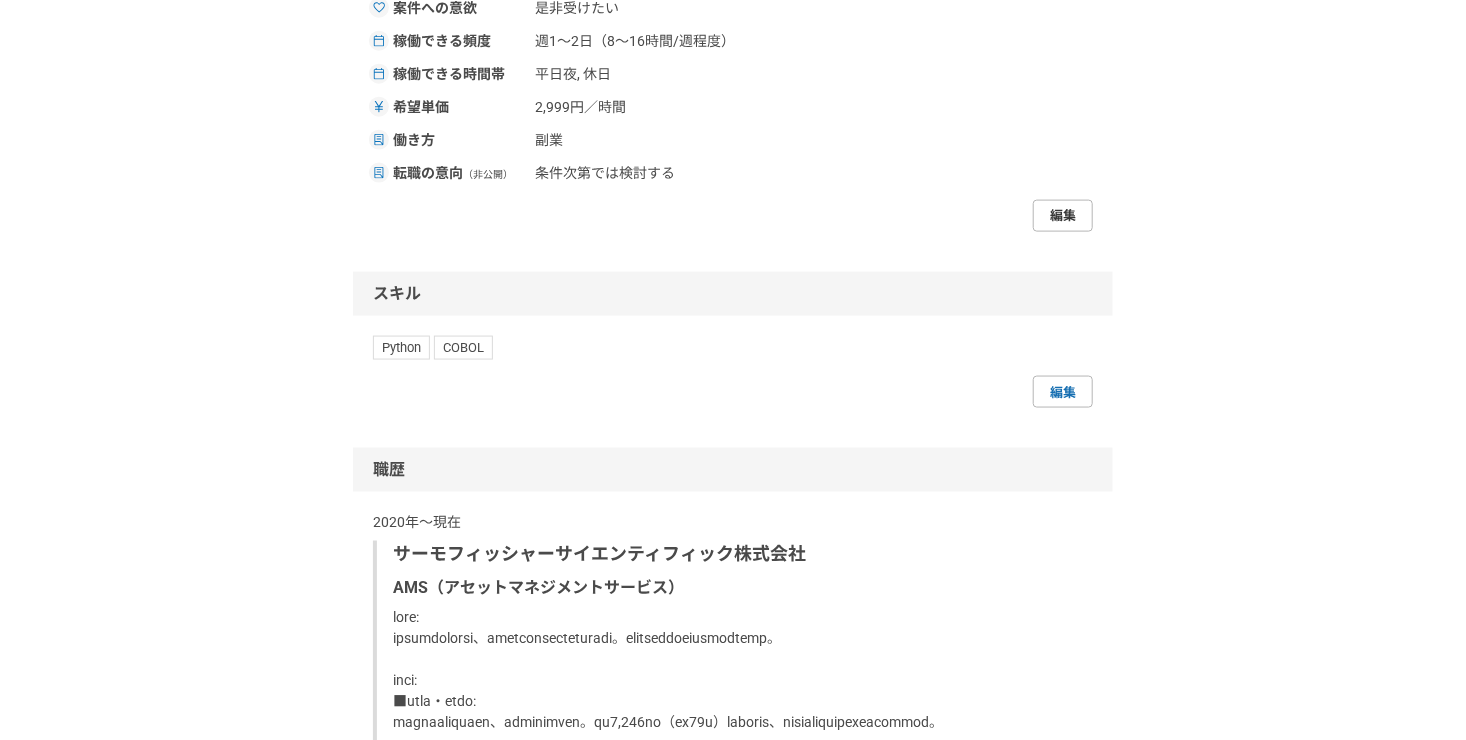 click on "編集" at bounding box center (1063, 216) 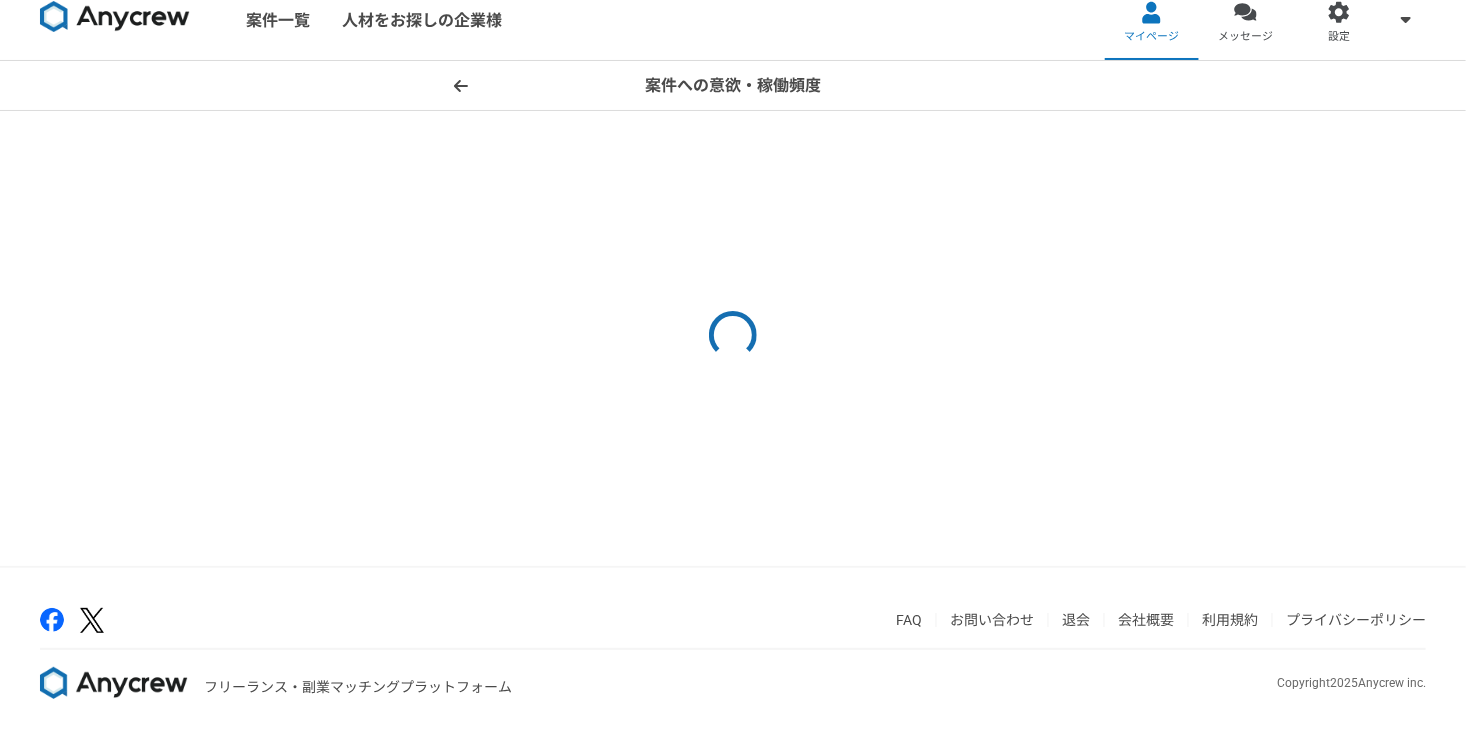 scroll, scrollTop: 0, scrollLeft: 0, axis: both 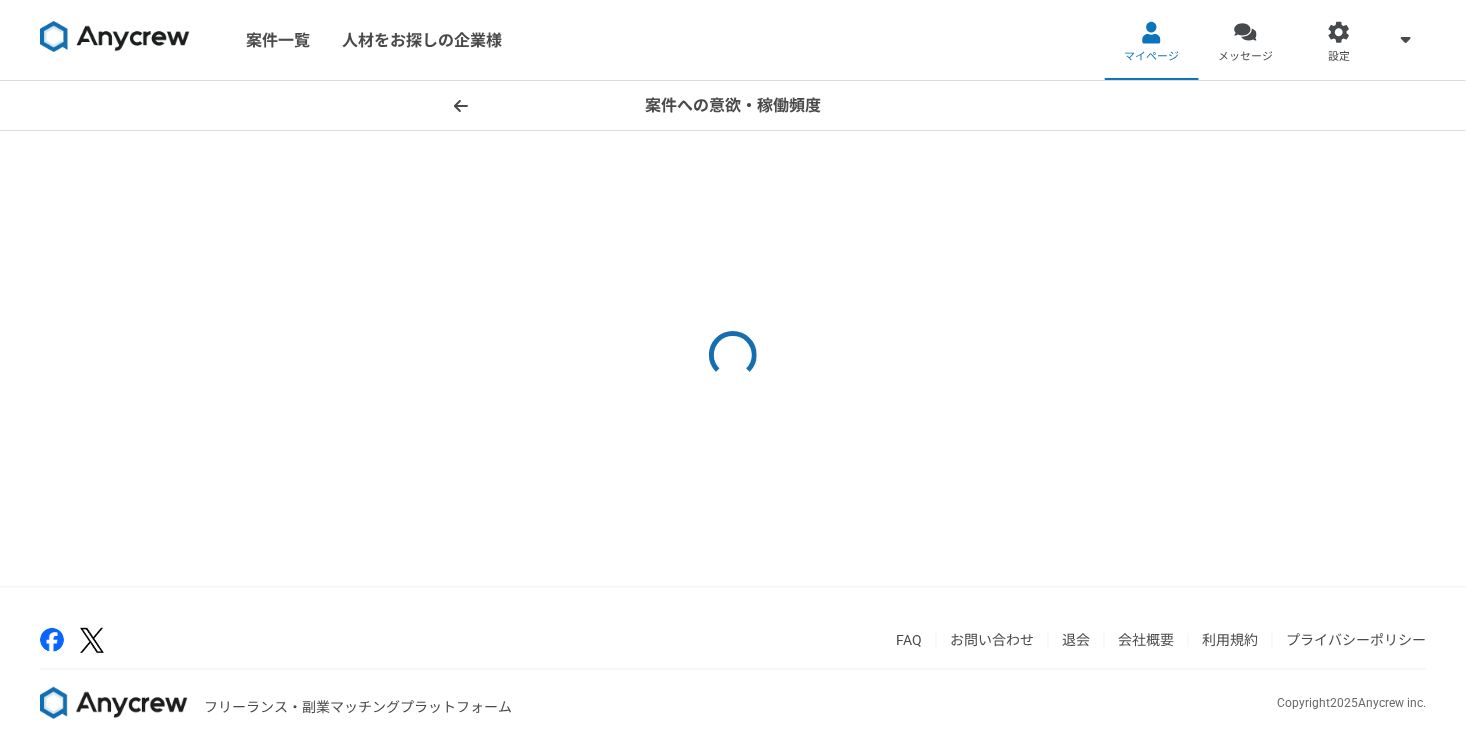 select on "sidejob" 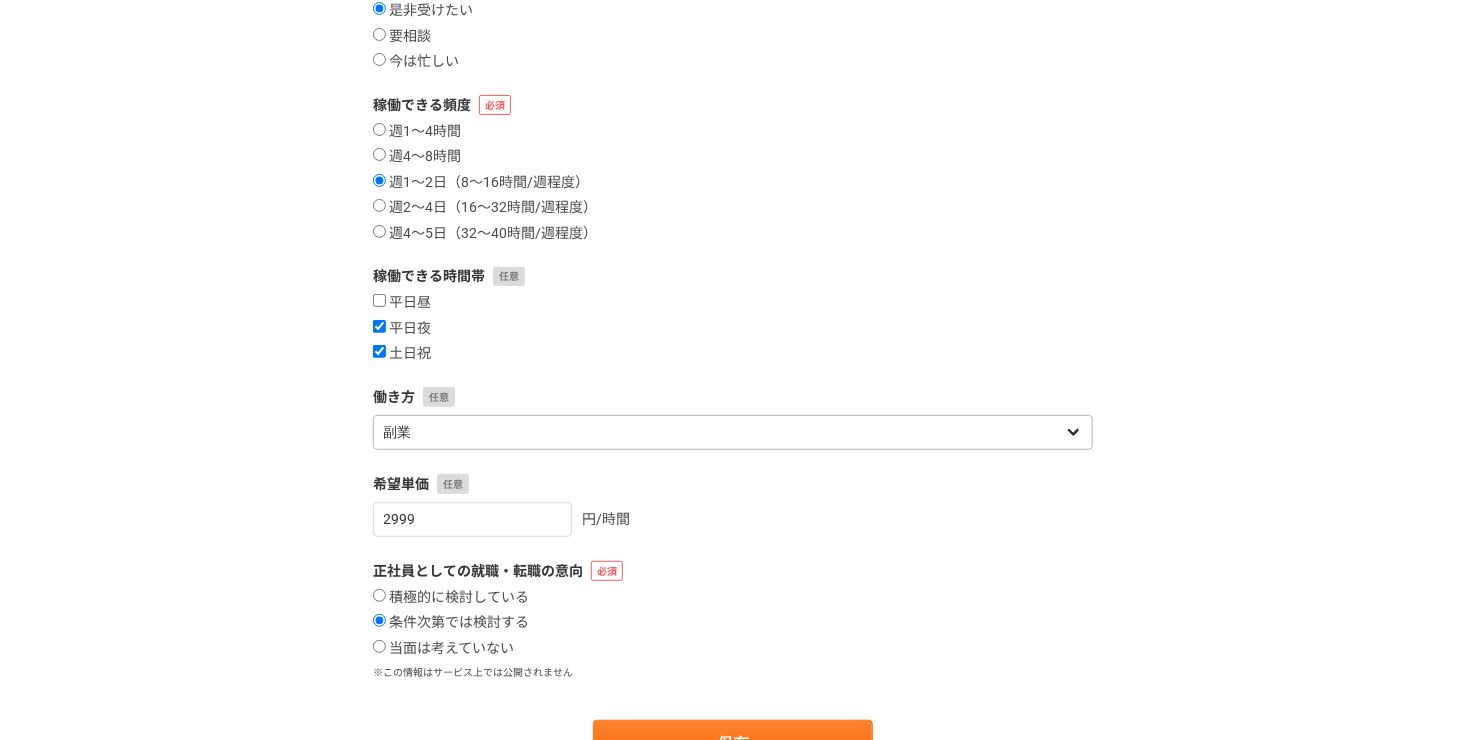 scroll, scrollTop: 300, scrollLeft: 0, axis: vertical 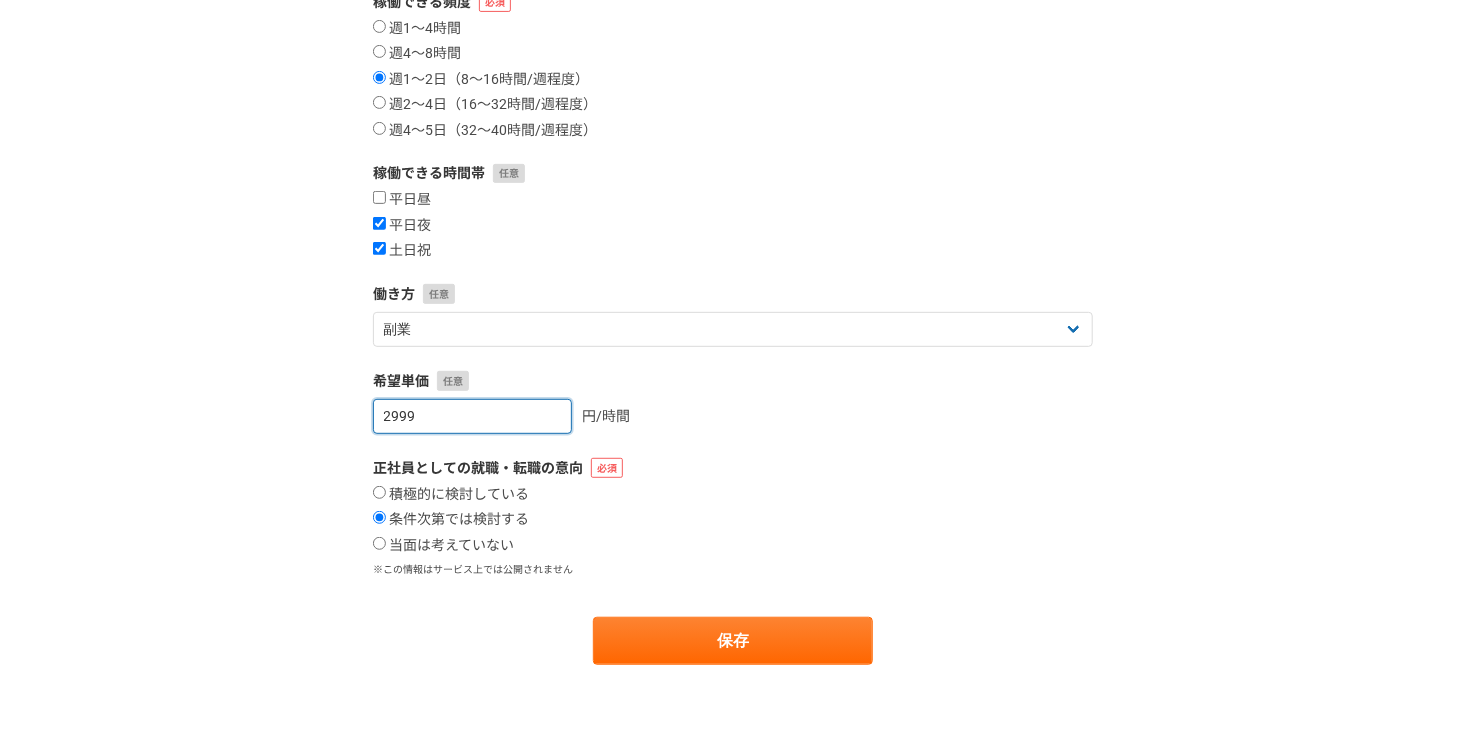 drag, startPoint x: 473, startPoint y: 413, endPoint x: 372, endPoint y: 410, distance: 101.04455 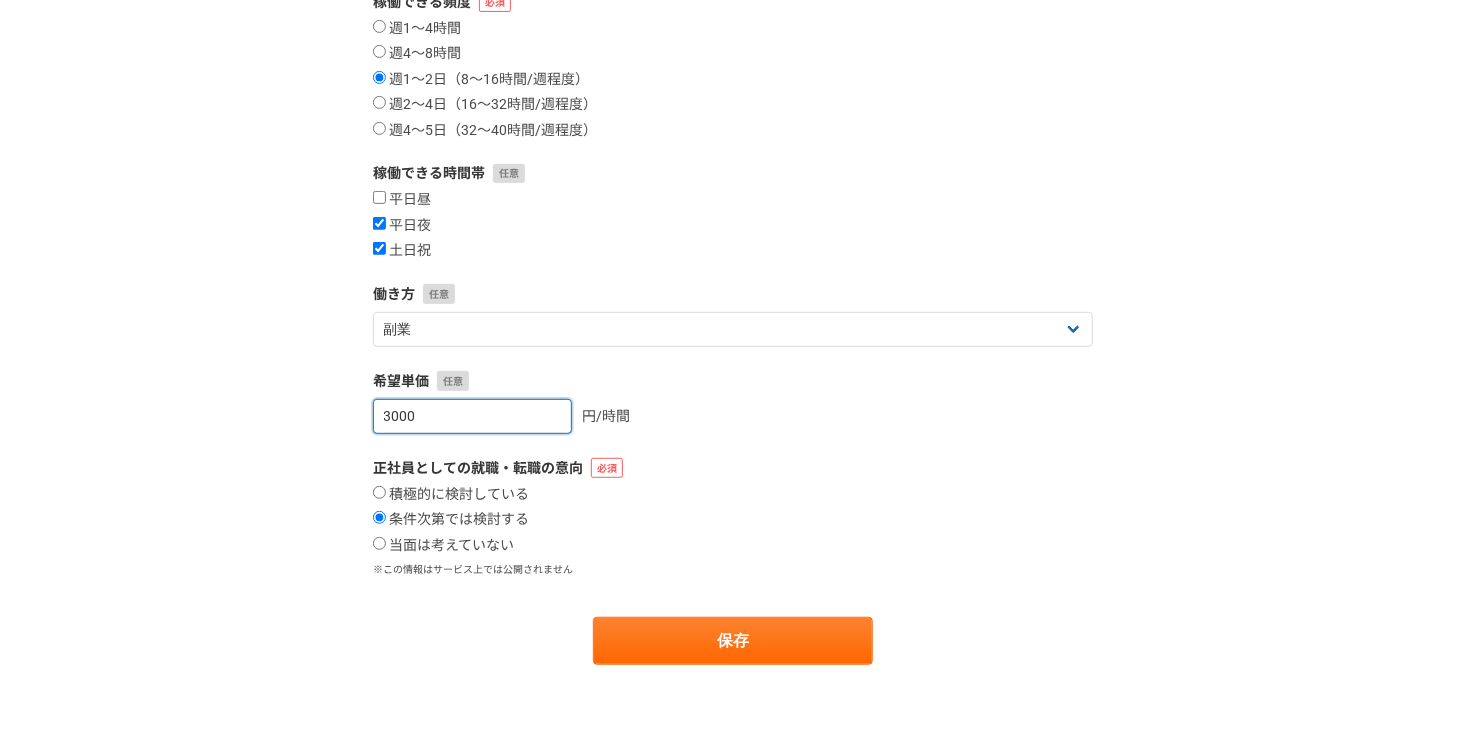 type on "3000" 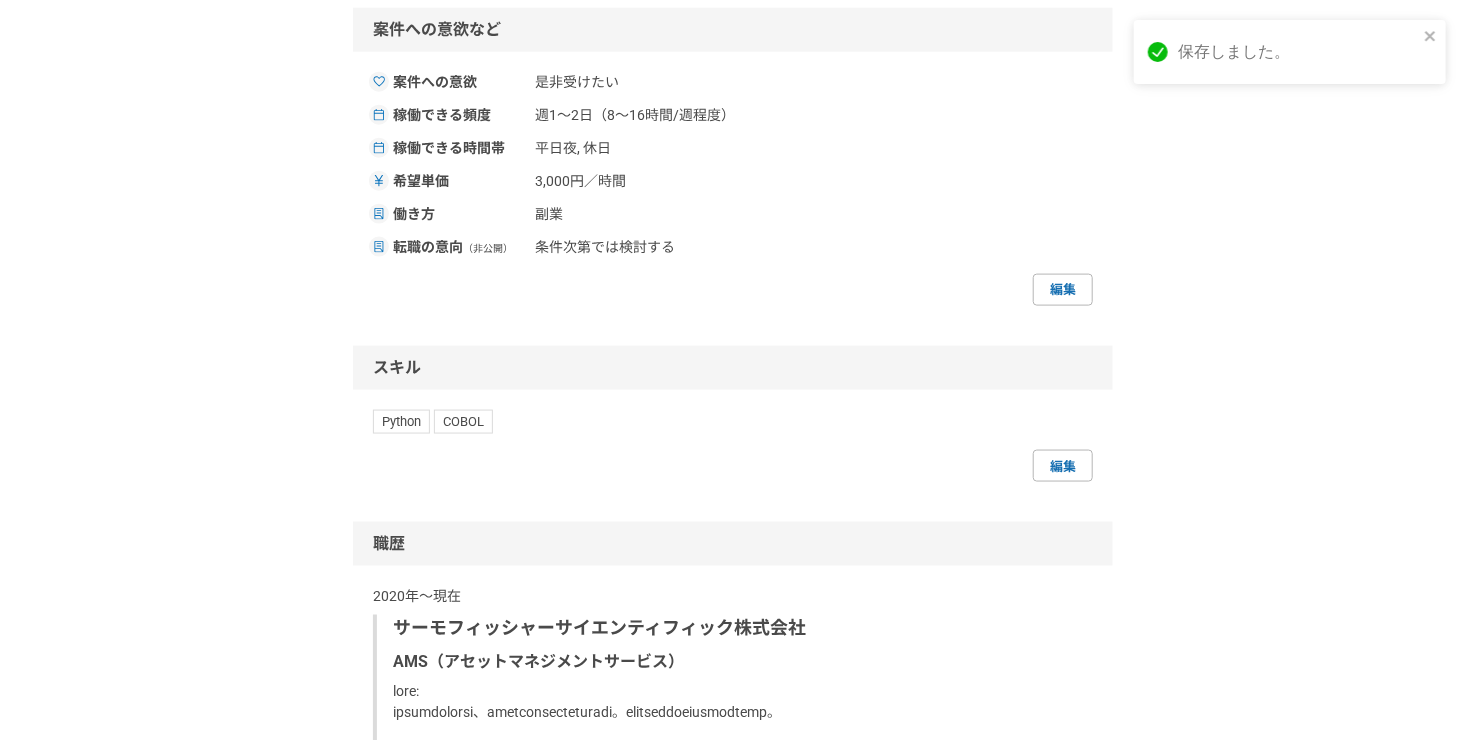 scroll, scrollTop: 1182, scrollLeft: 0, axis: vertical 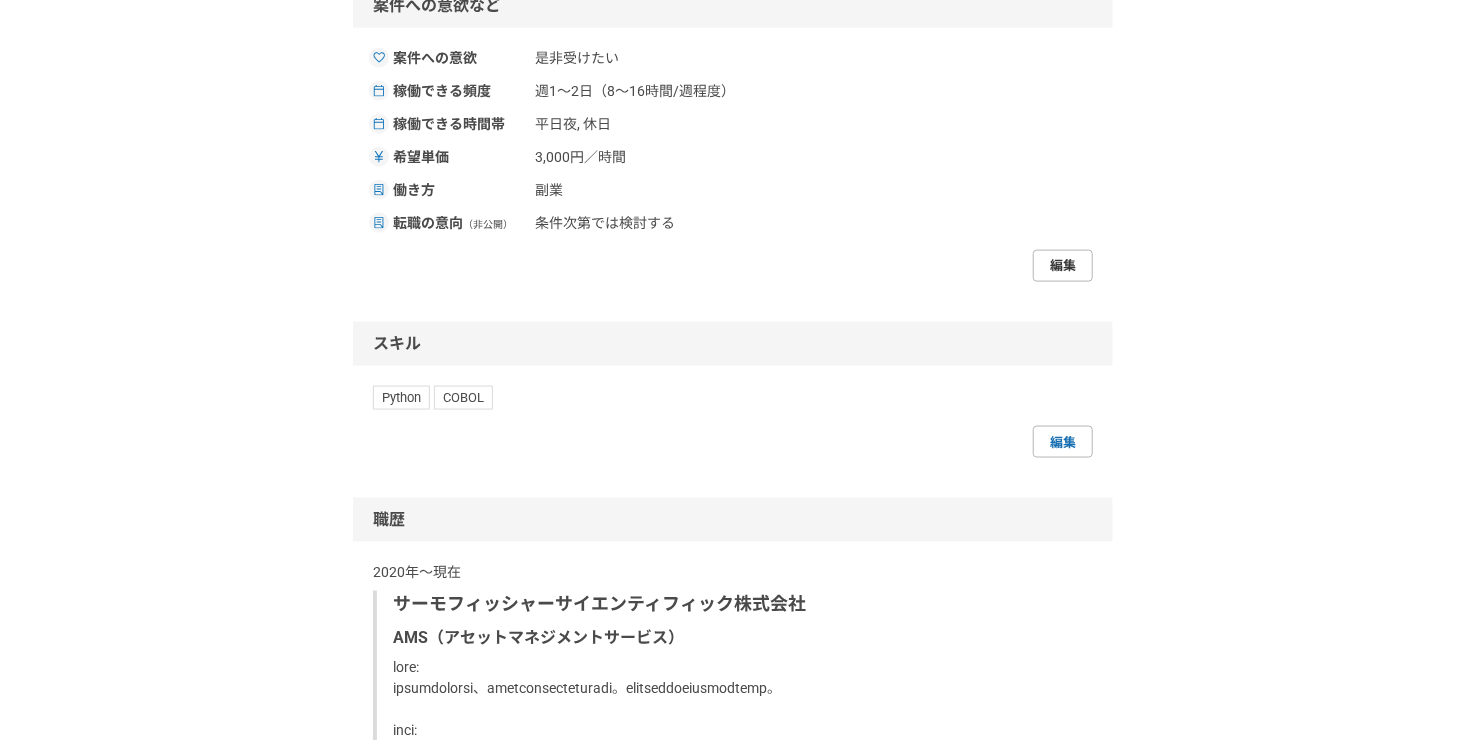 click on "編集" at bounding box center [1063, 266] 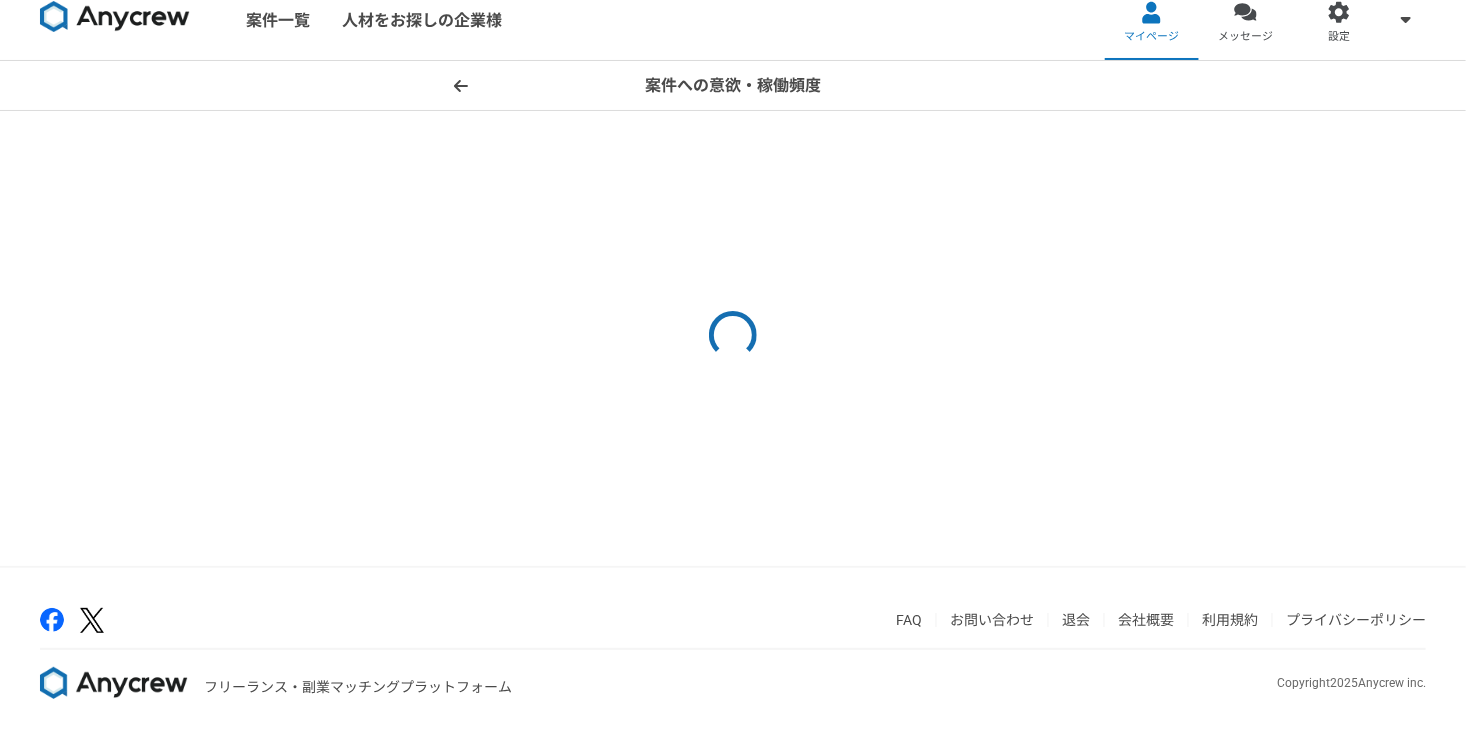 scroll, scrollTop: 0, scrollLeft: 0, axis: both 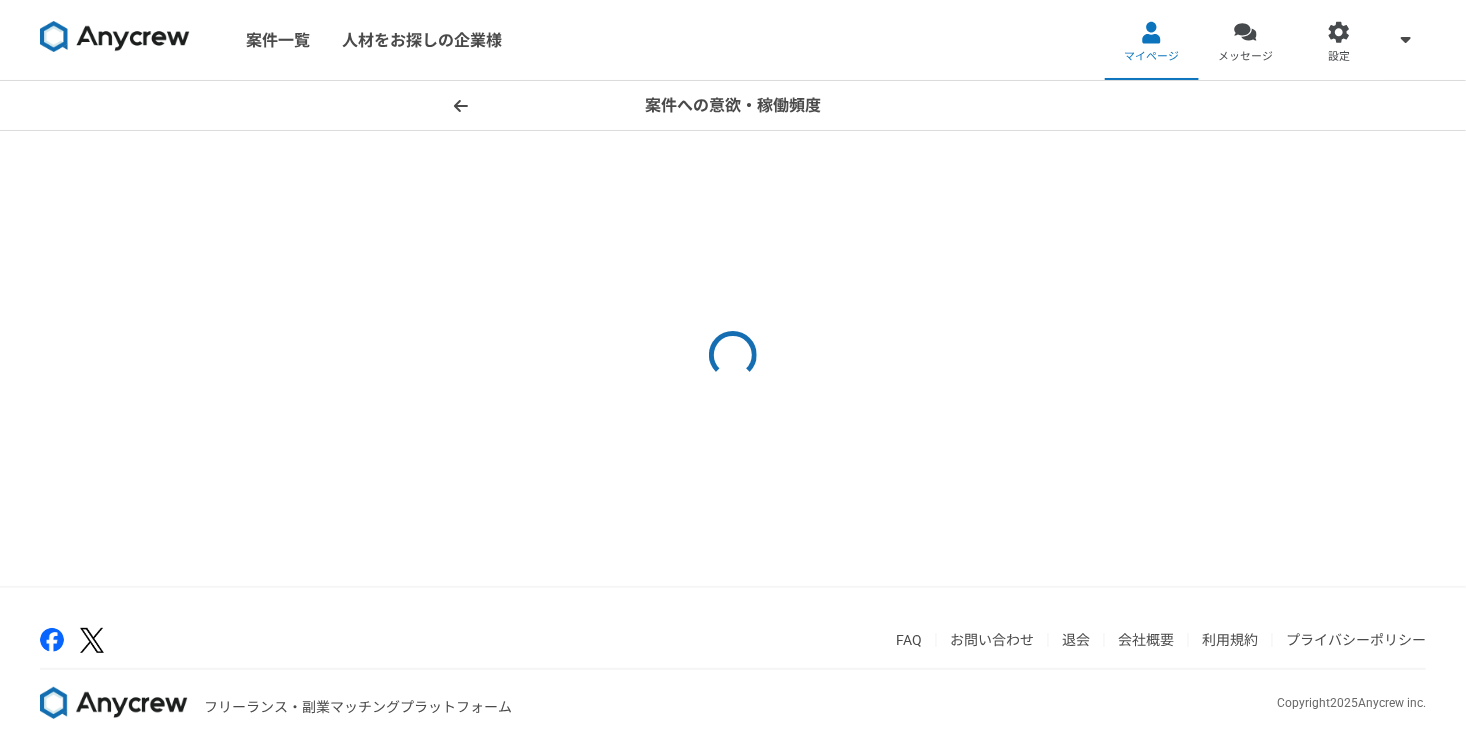 select on "sidejob" 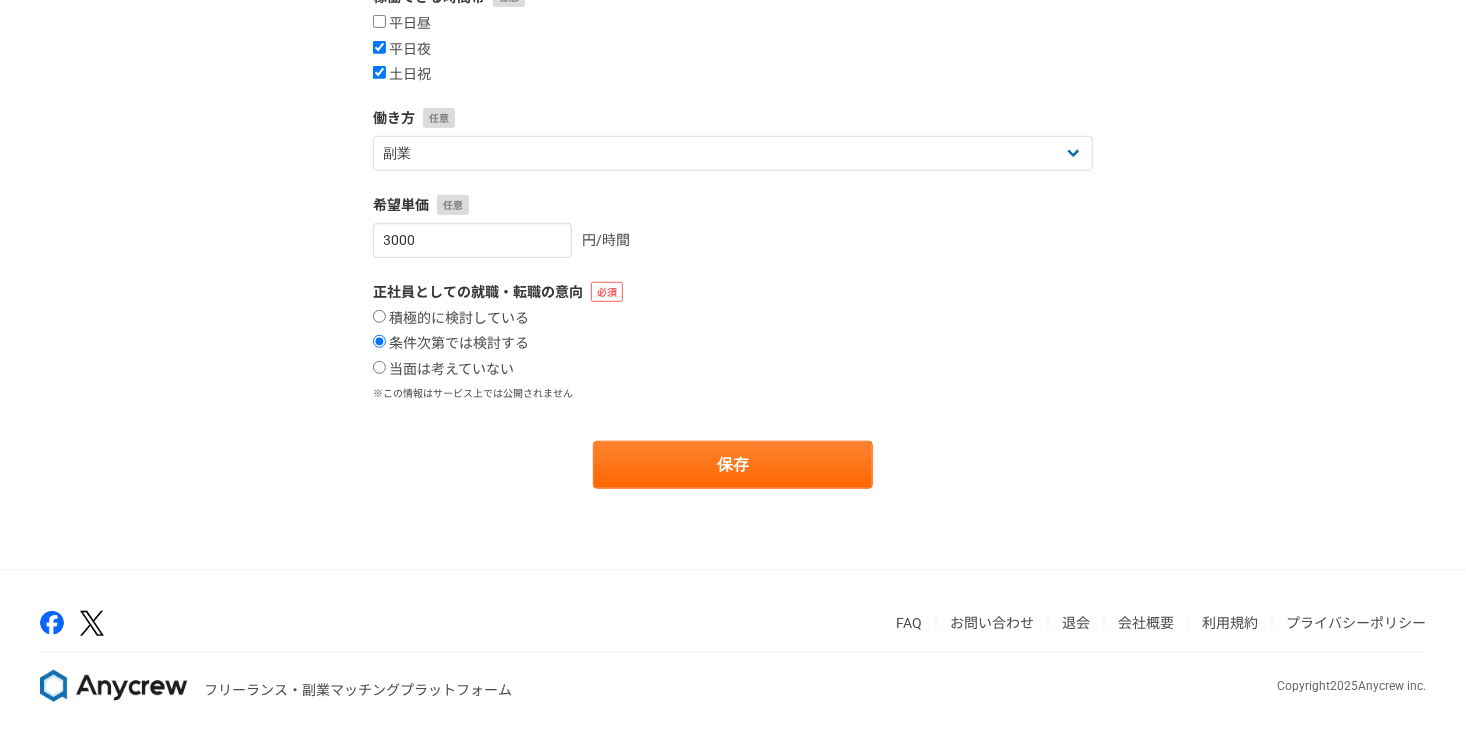 scroll, scrollTop: 478, scrollLeft: 0, axis: vertical 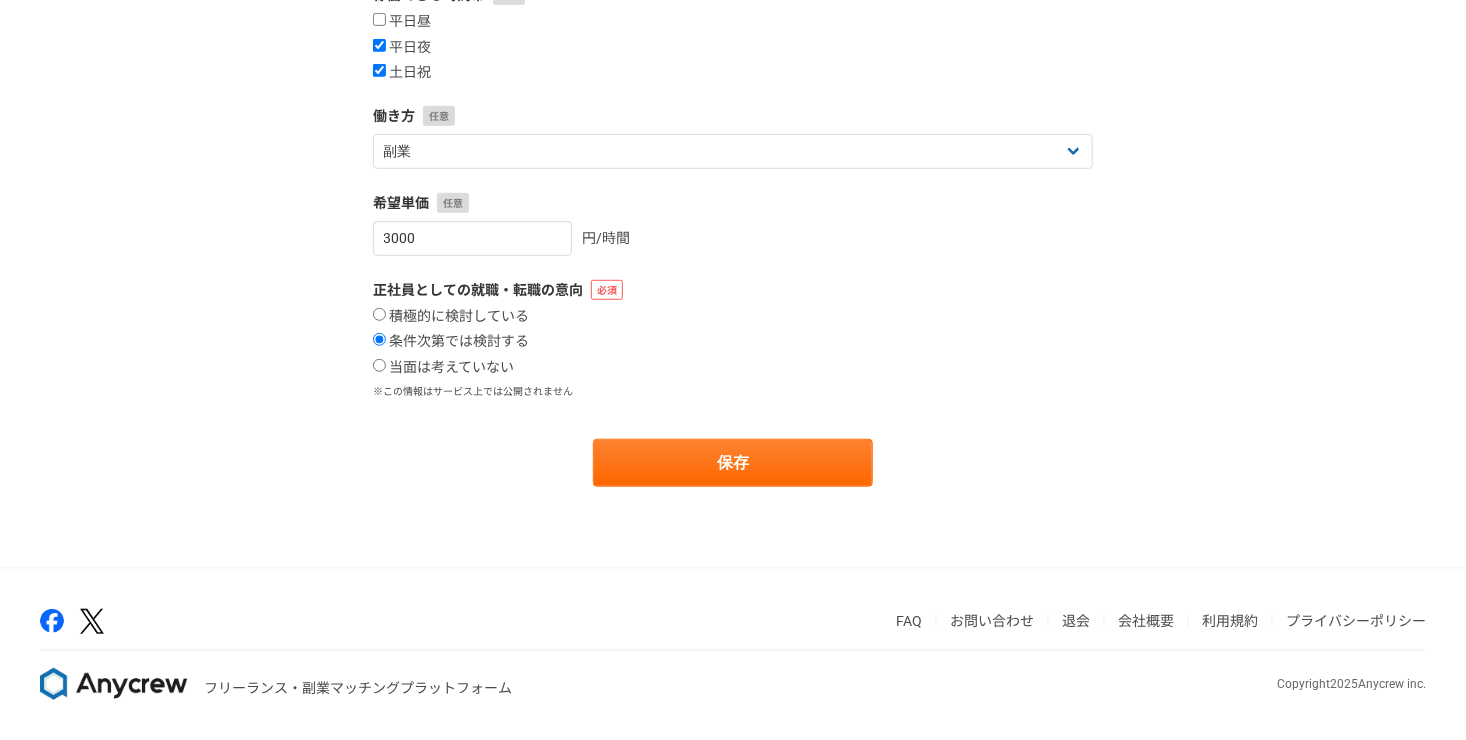 click on "保存" at bounding box center (733, 463) 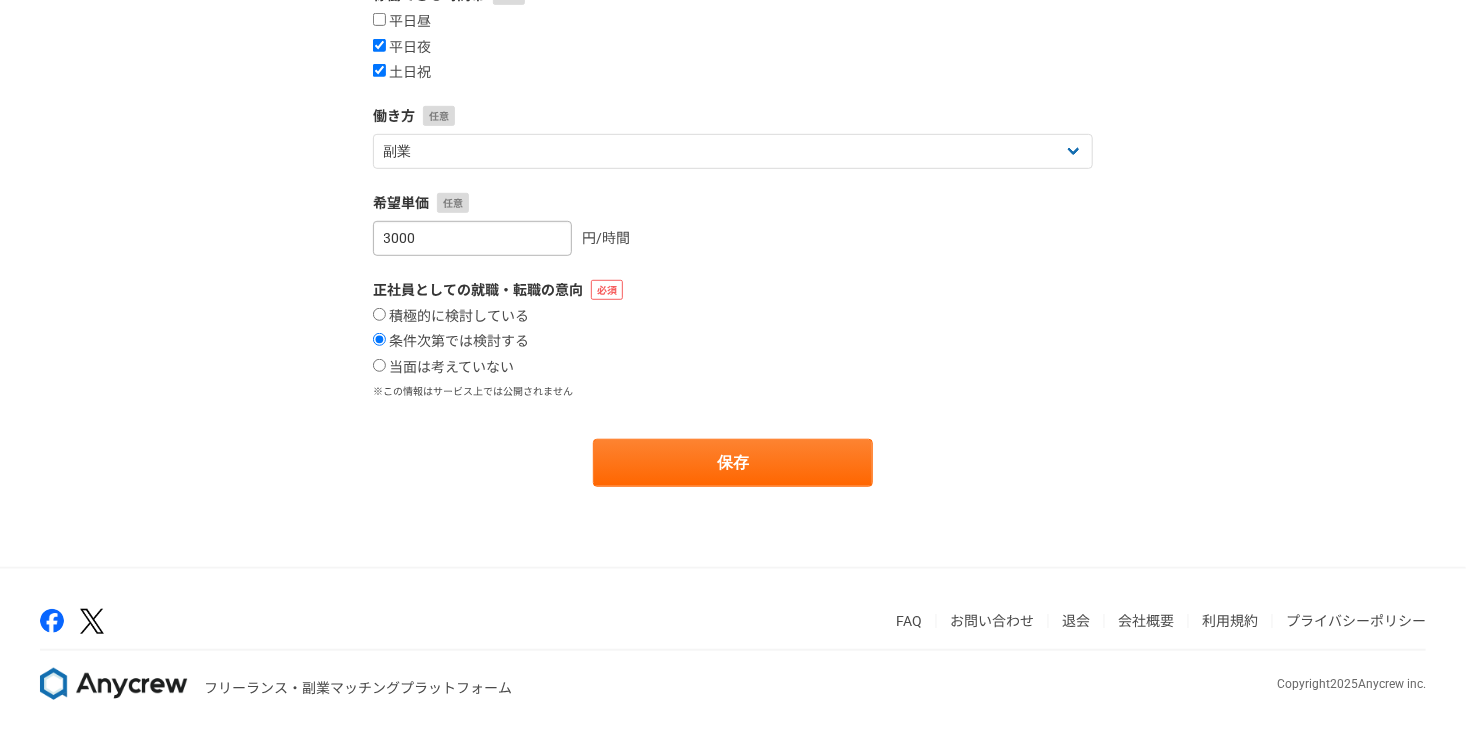 scroll, scrollTop: 0, scrollLeft: 0, axis: both 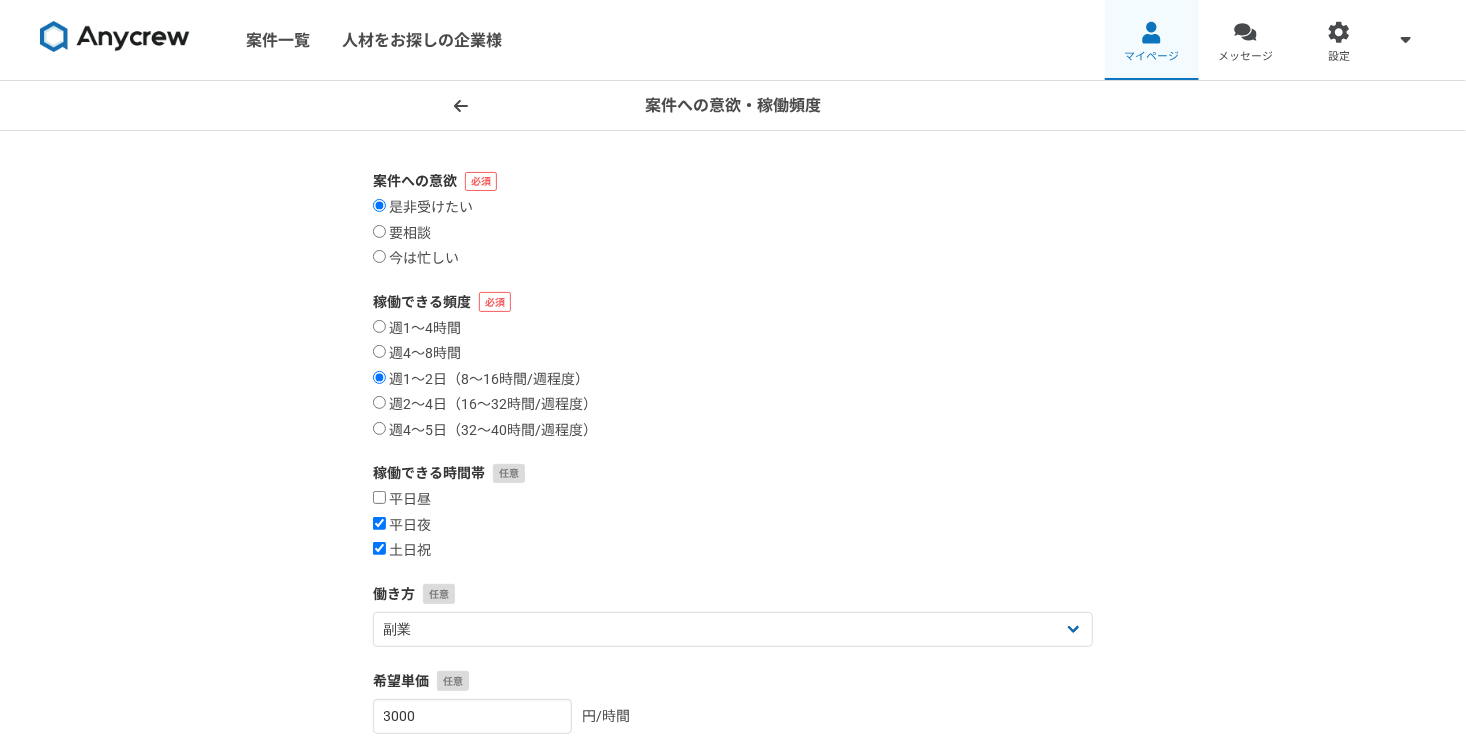 click on "マイページ" at bounding box center [1151, 57] 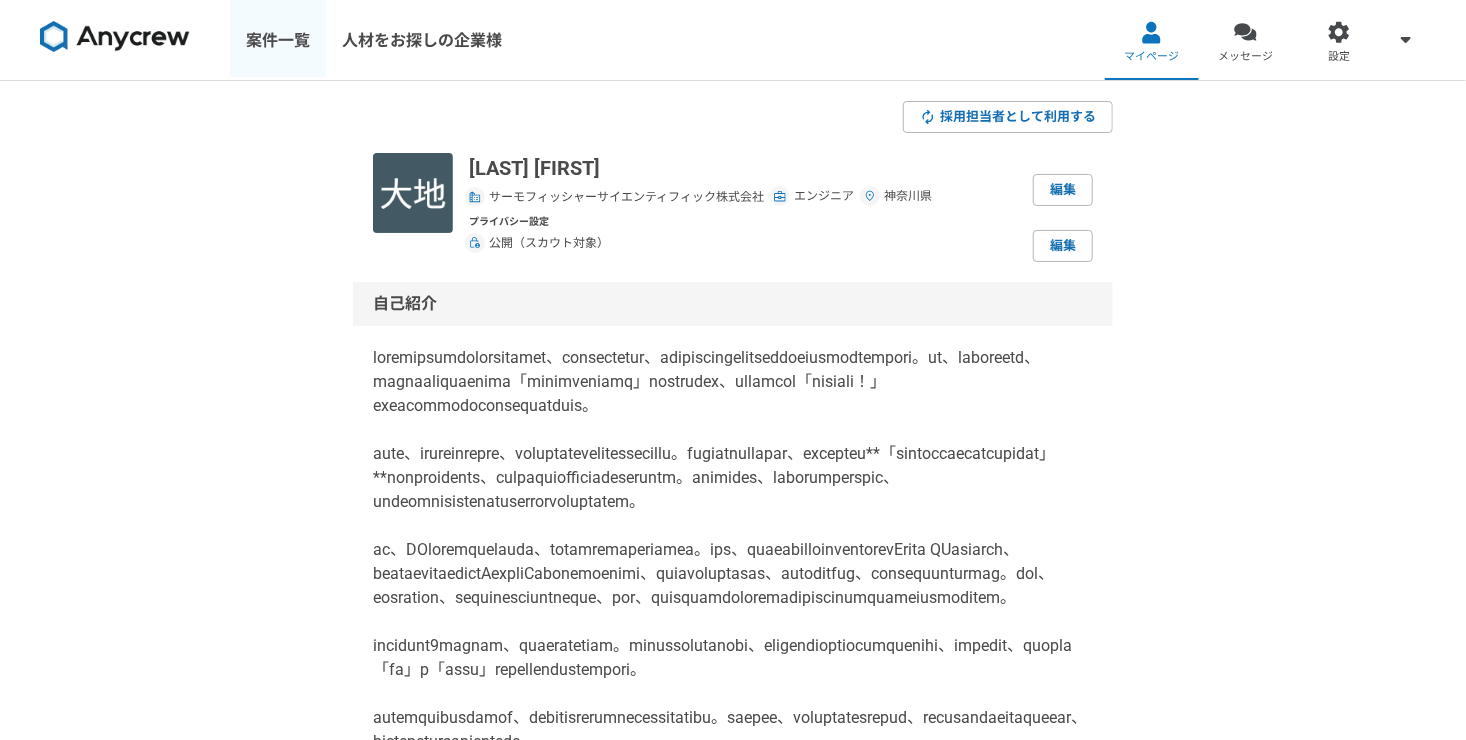 click on "案件一覧" at bounding box center (278, 40) 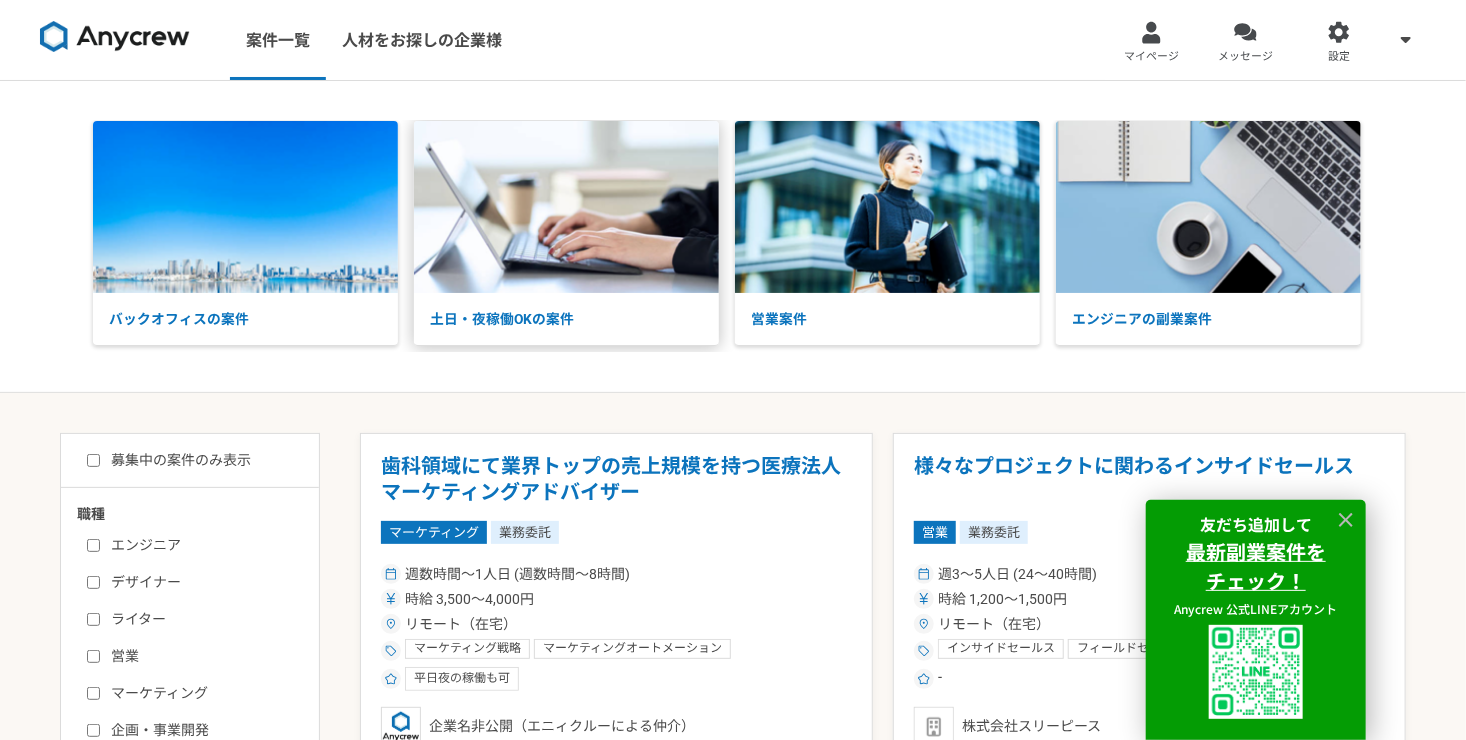 click on "土日・夜稼働OKの案件" at bounding box center (566, 319) 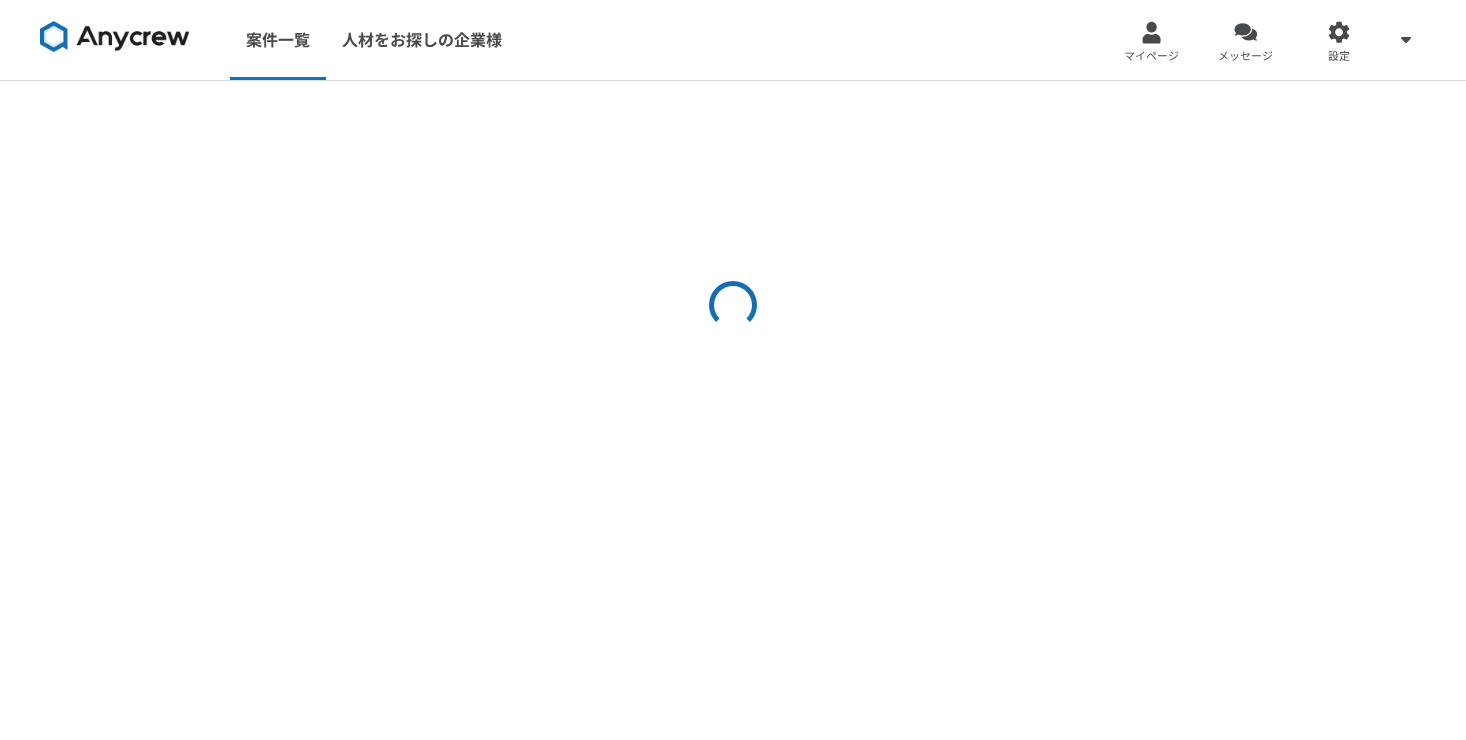 scroll, scrollTop: 0, scrollLeft: 0, axis: both 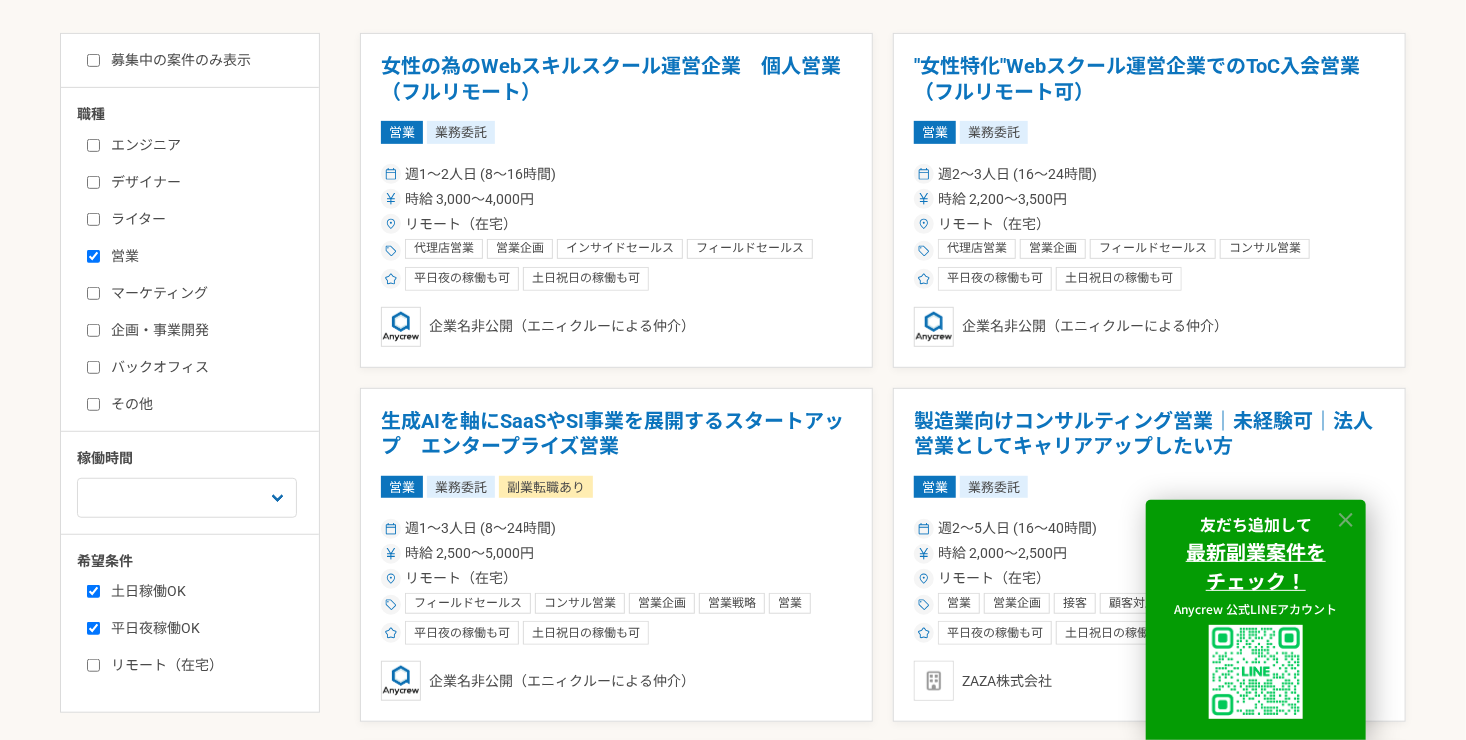 click 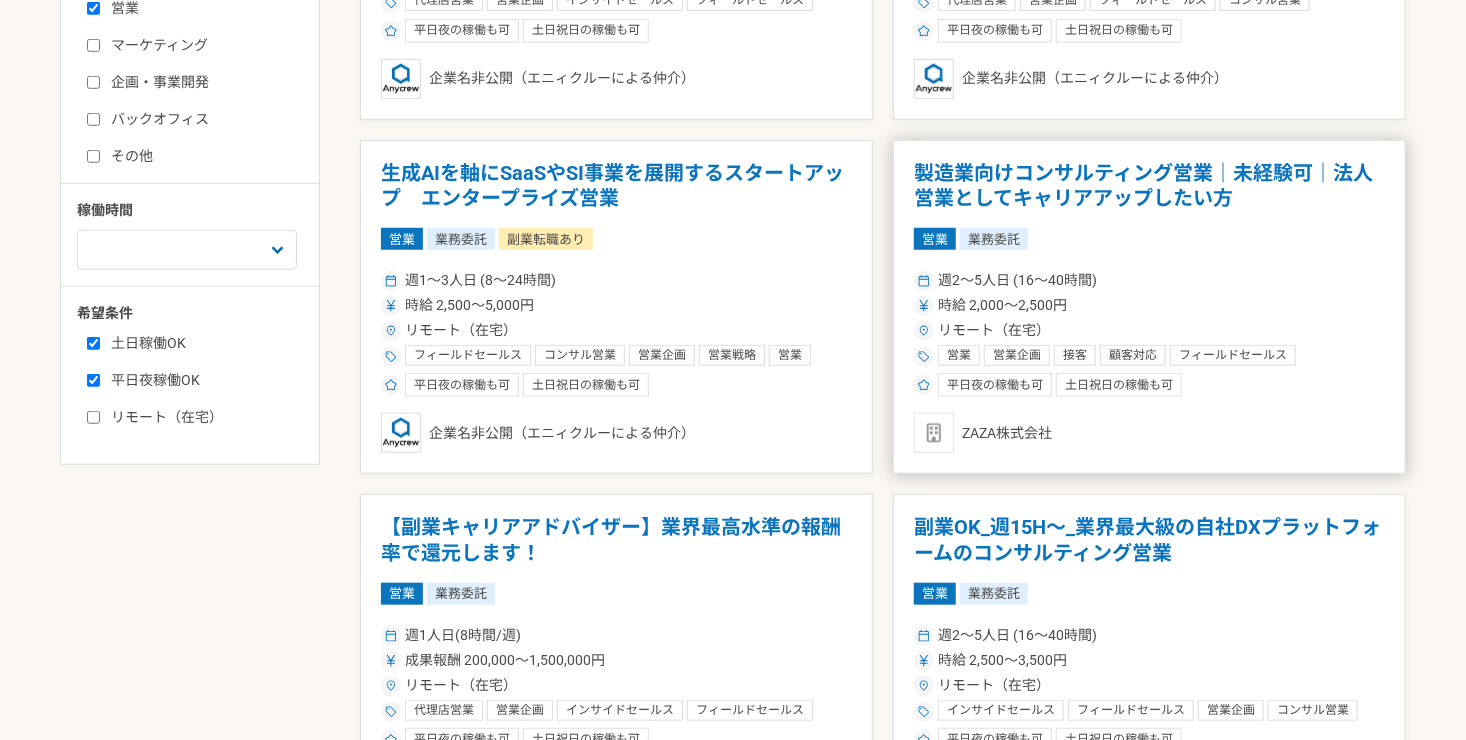 scroll, scrollTop: 500, scrollLeft: 0, axis: vertical 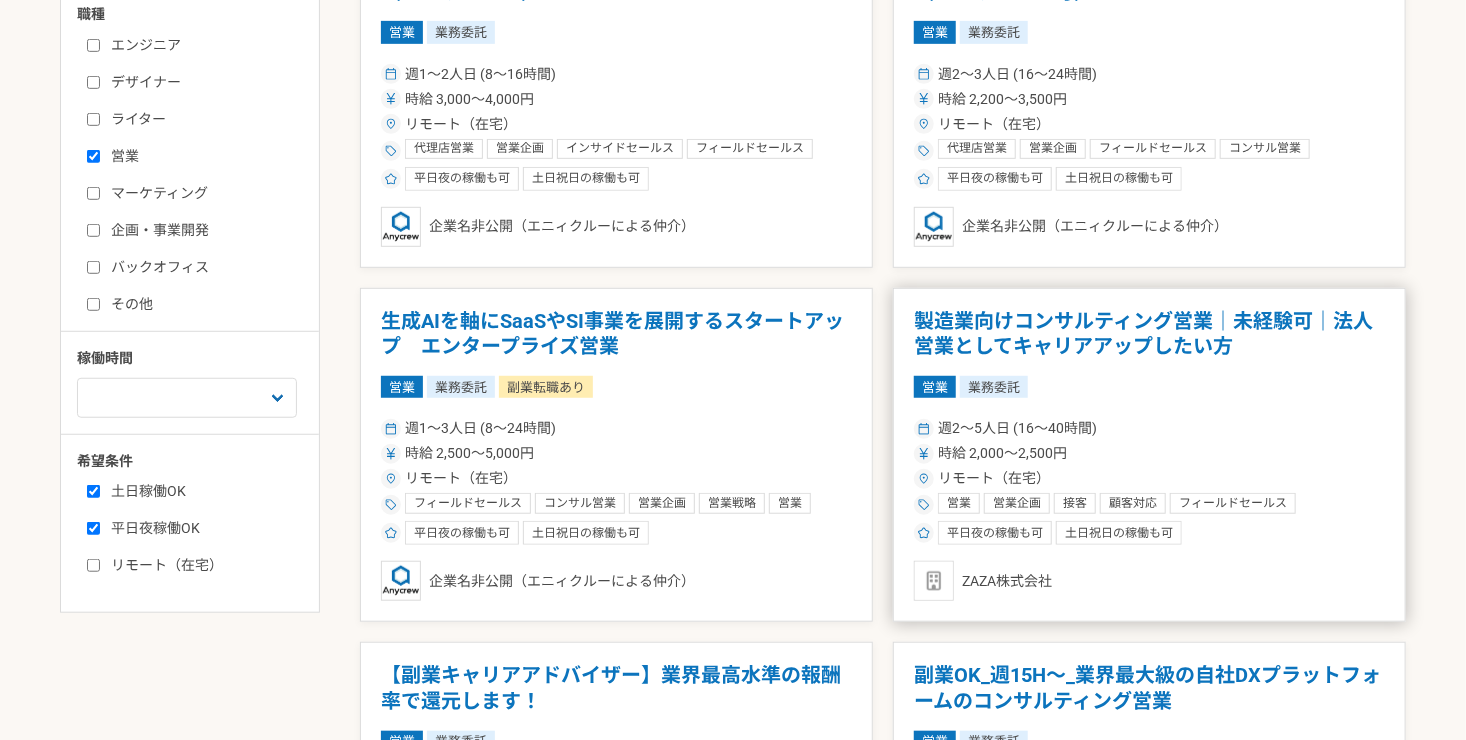 click on "製造業向けコンサルティング営業｜未経験可｜法人営業としてキャリアアップしたい方" at bounding box center [1149, 334] 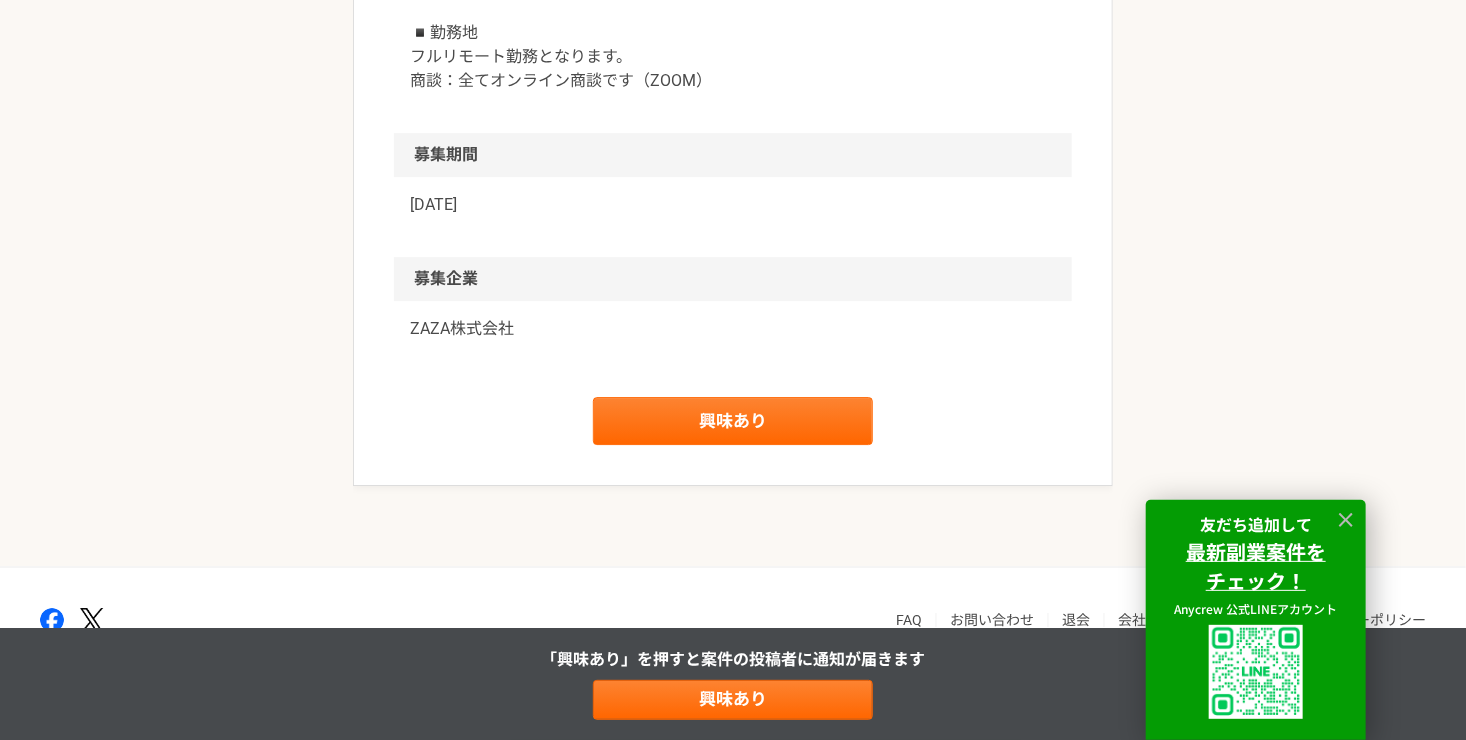 scroll, scrollTop: 3100, scrollLeft: 0, axis: vertical 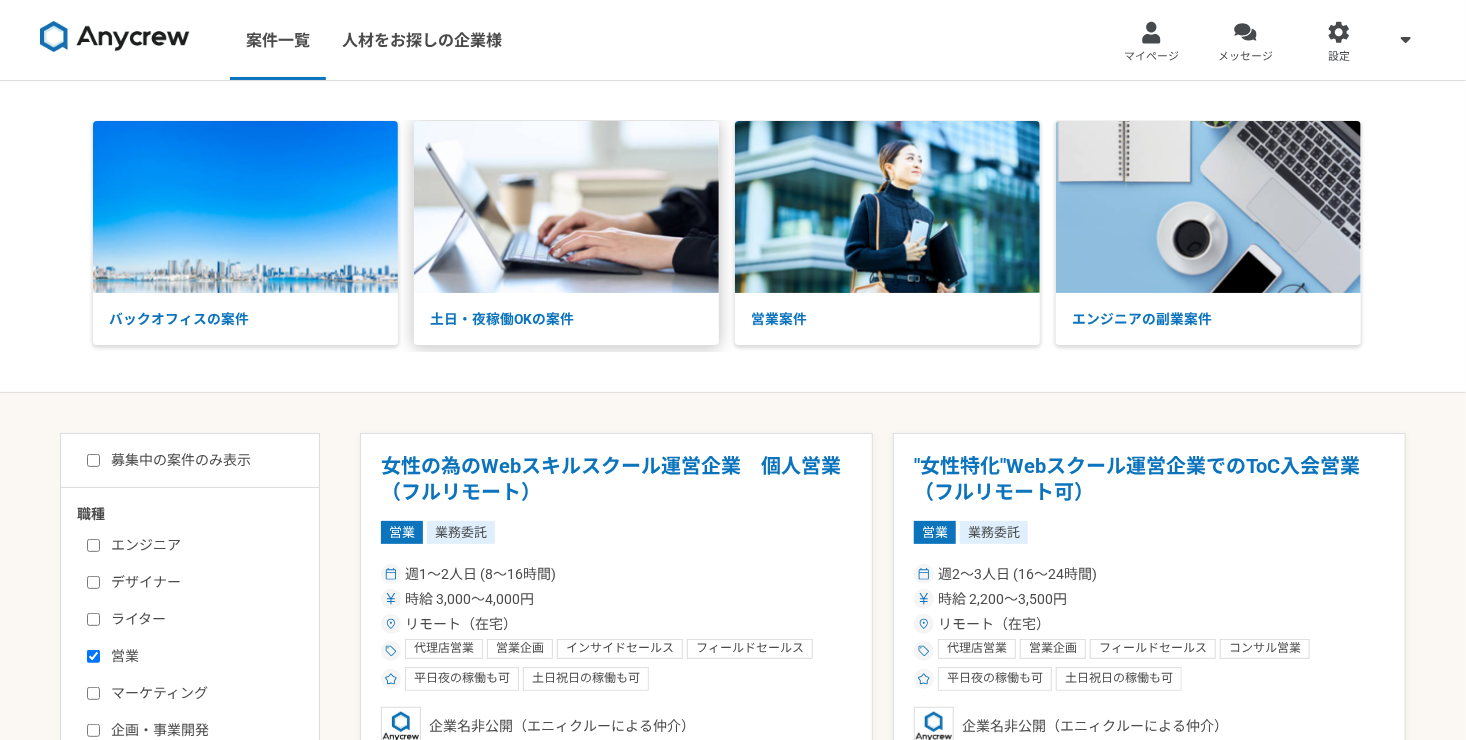 click on "土日・夜稼働OKの案件" at bounding box center (566, 319) 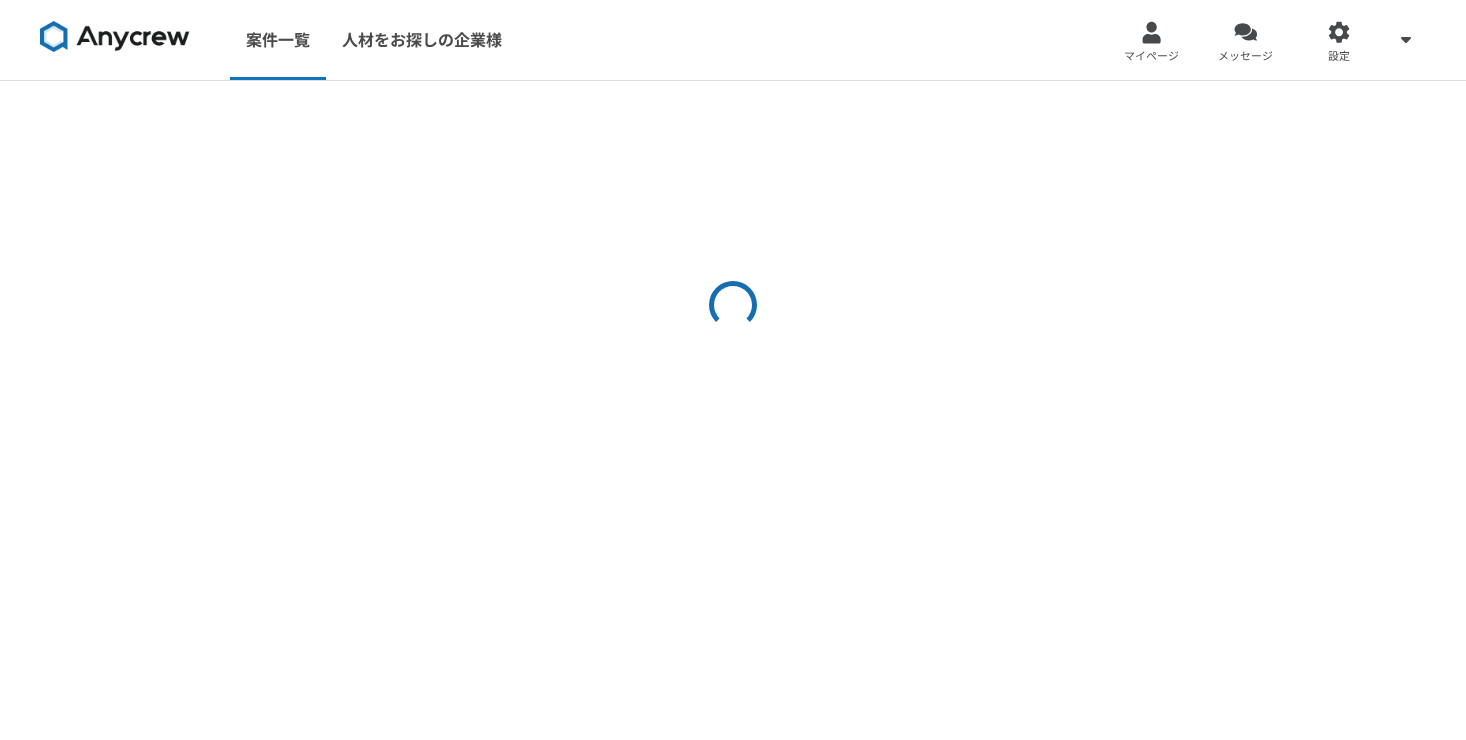 scroll, scrollTop: 0, scrollLeft: 0, axis: both 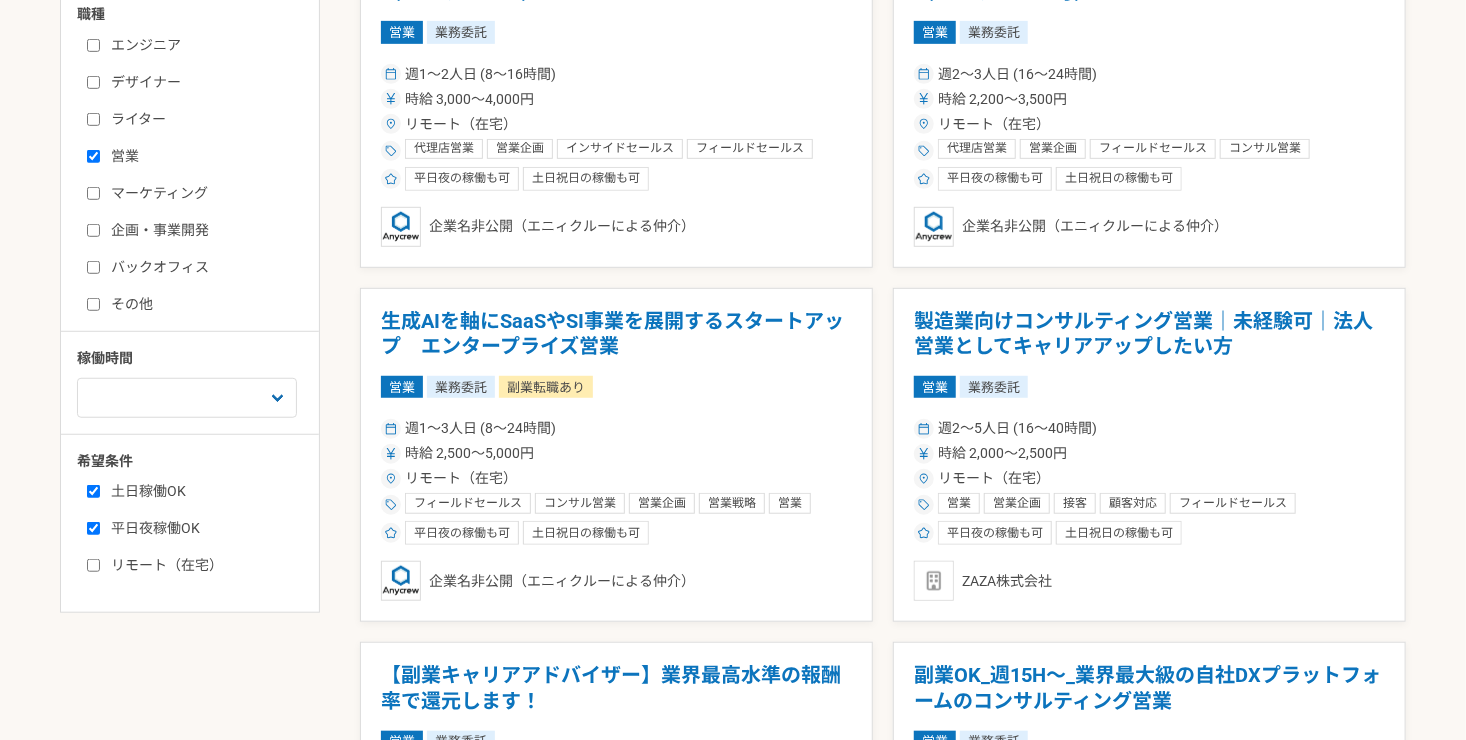 click on "マーケティング" at bounding box center [93, 193] 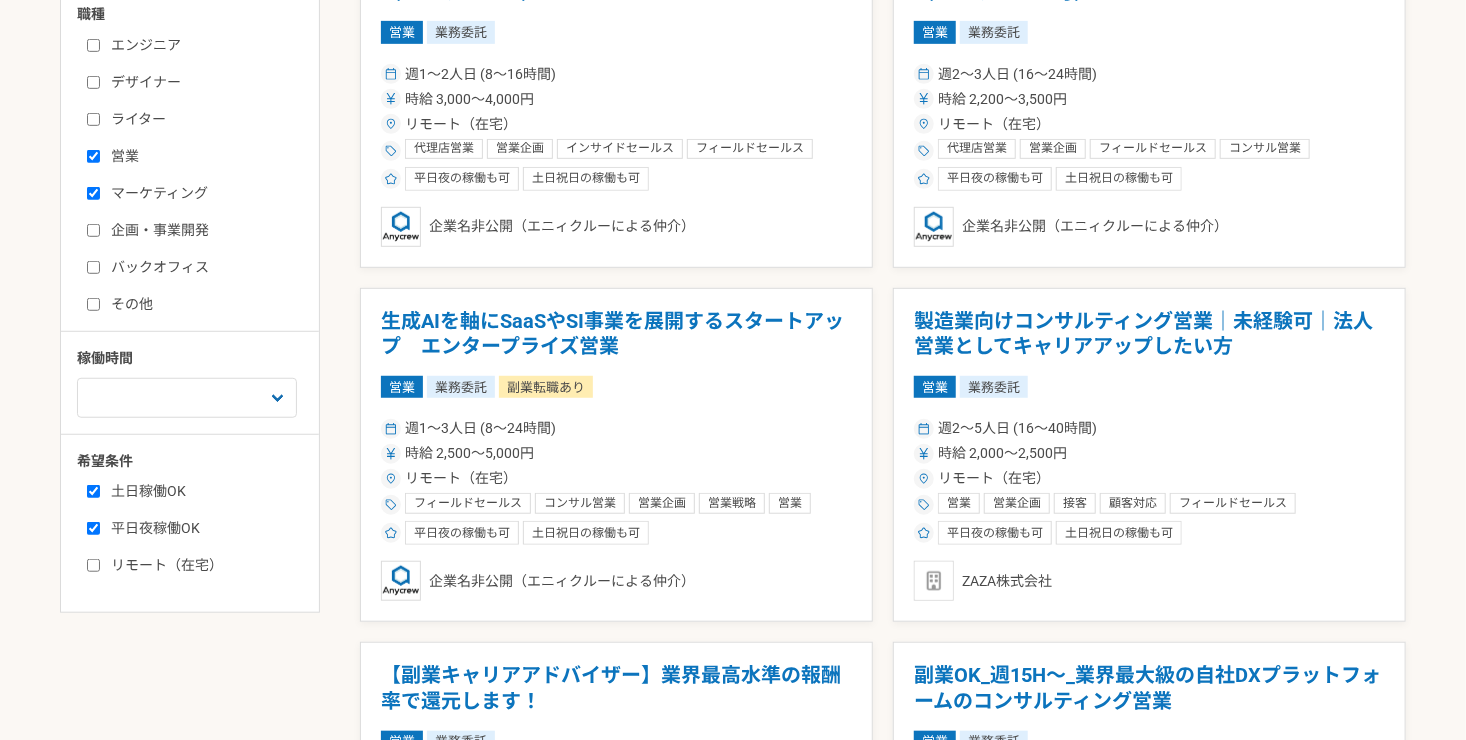 checkbox on "true" 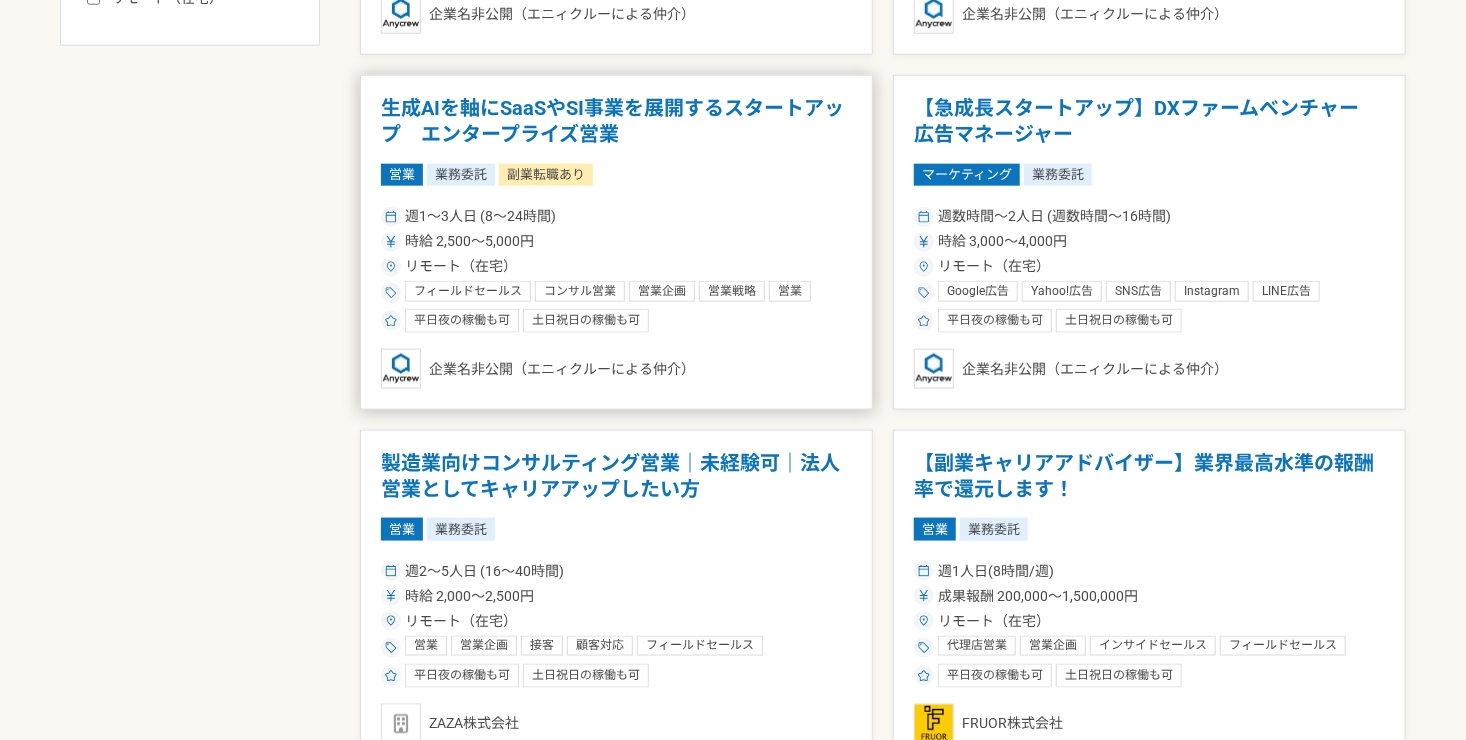 scroll, scrollTop: 1100, scrollLeft: 0, axis: vertical 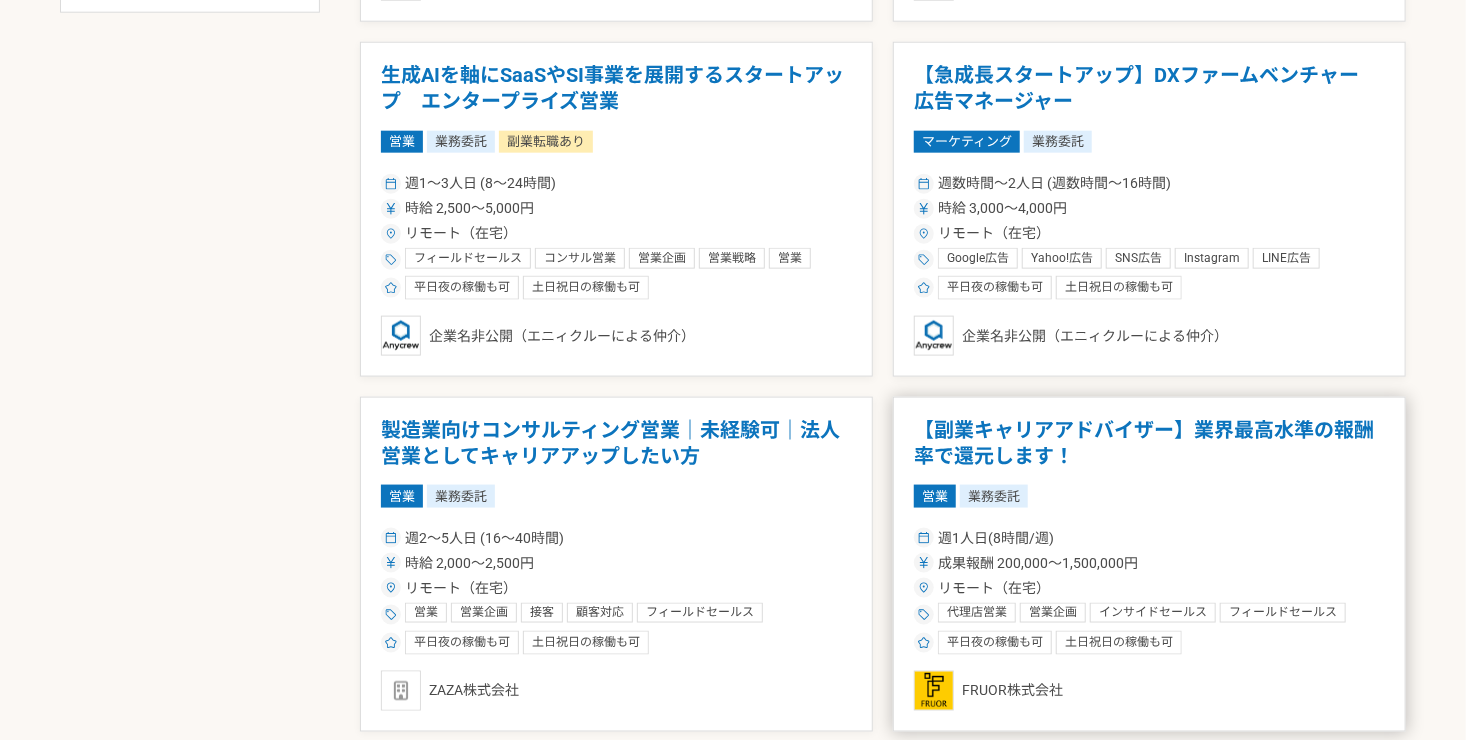 click on "【副業キャリアアドバイザー】業界最高水準の報酬率で還元します！" at bounding box center [1149, 443] 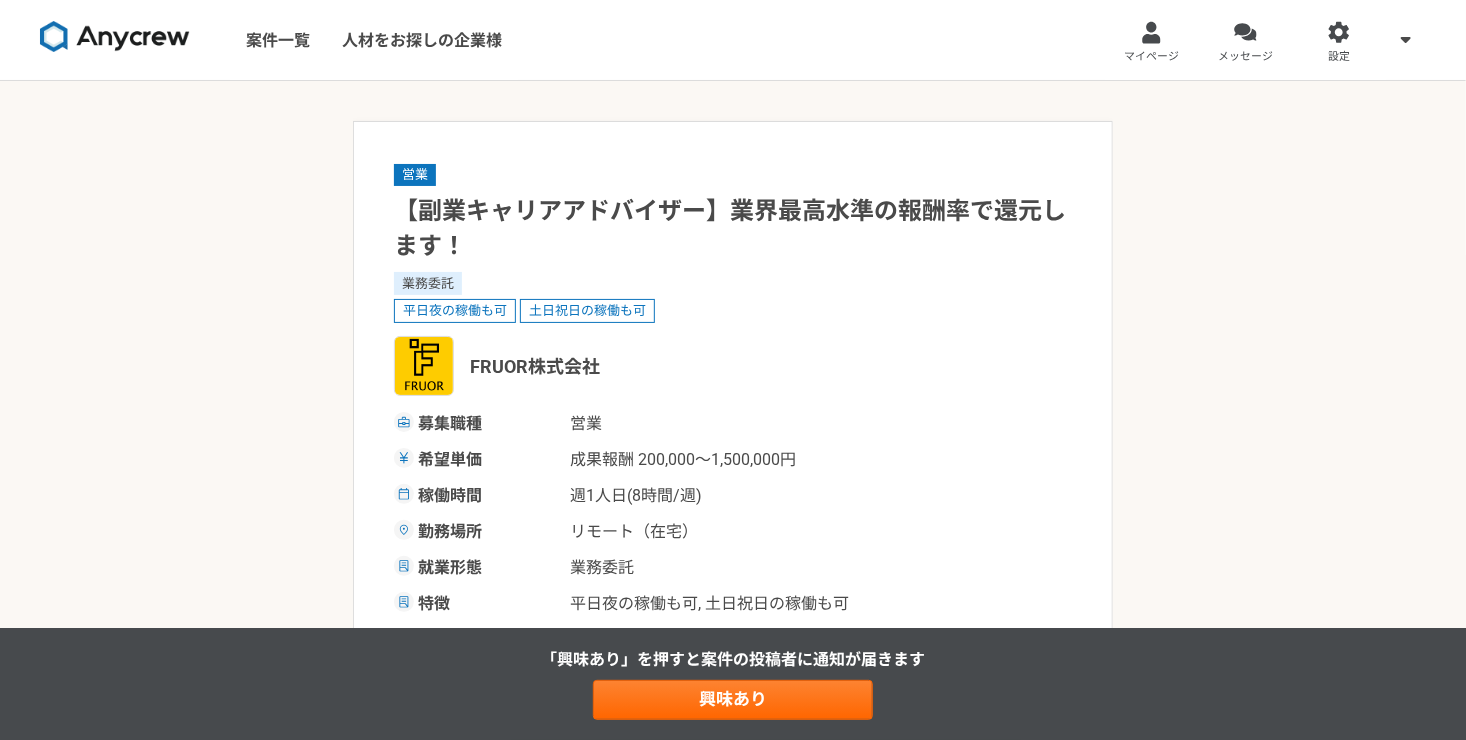 scroll, scrollTop: 0, scrollLeft: 0, axis: both 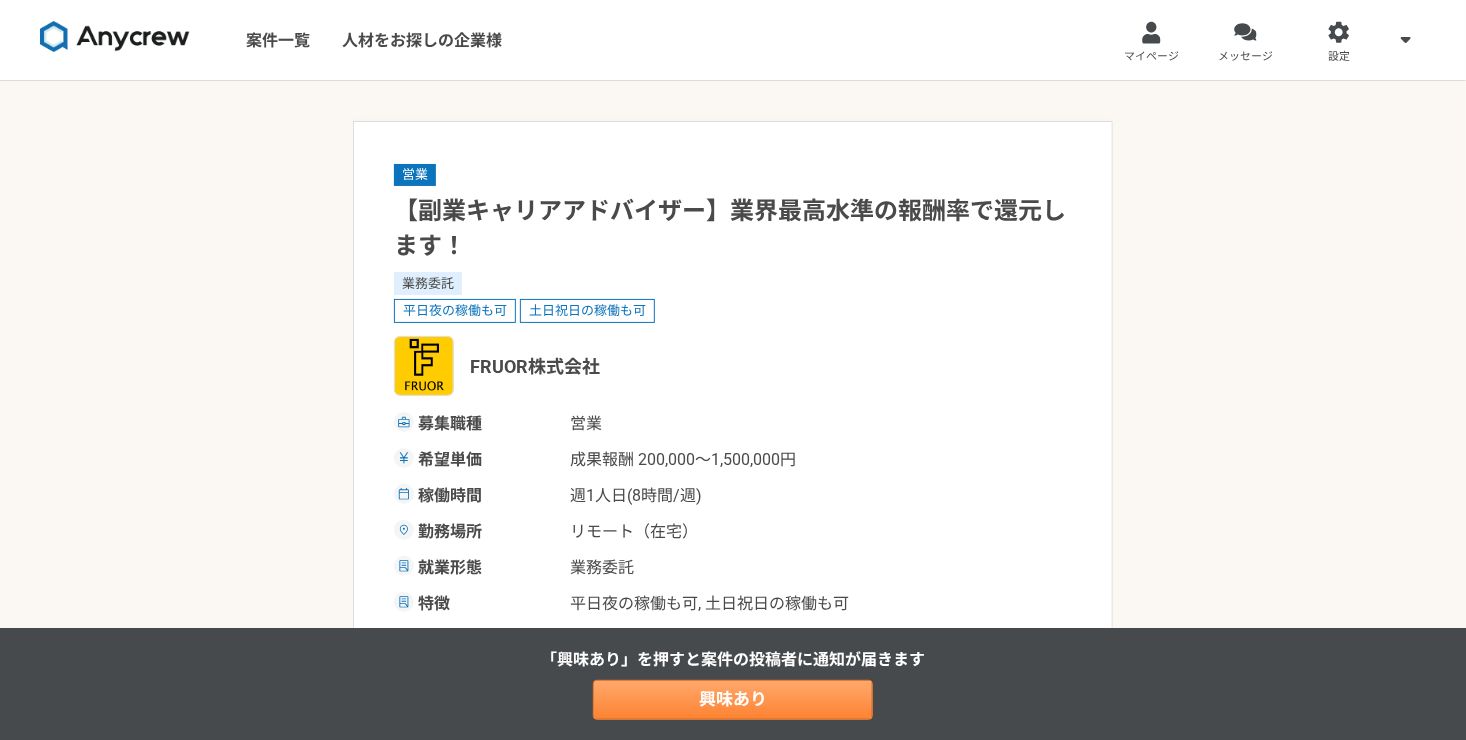 click on "興味あり" at bounding box center (733, 700) 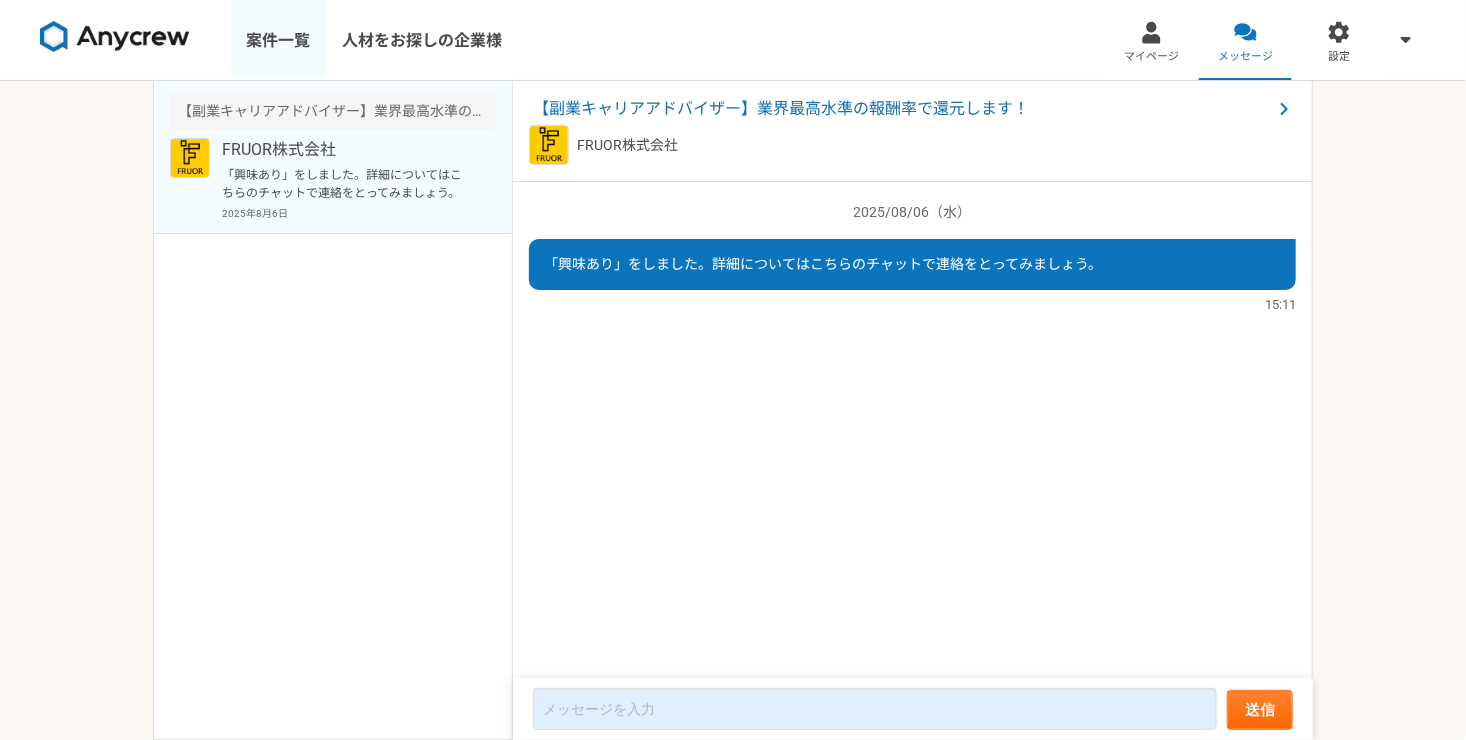 click on "案件一覧" at bounding box center [278, 40] 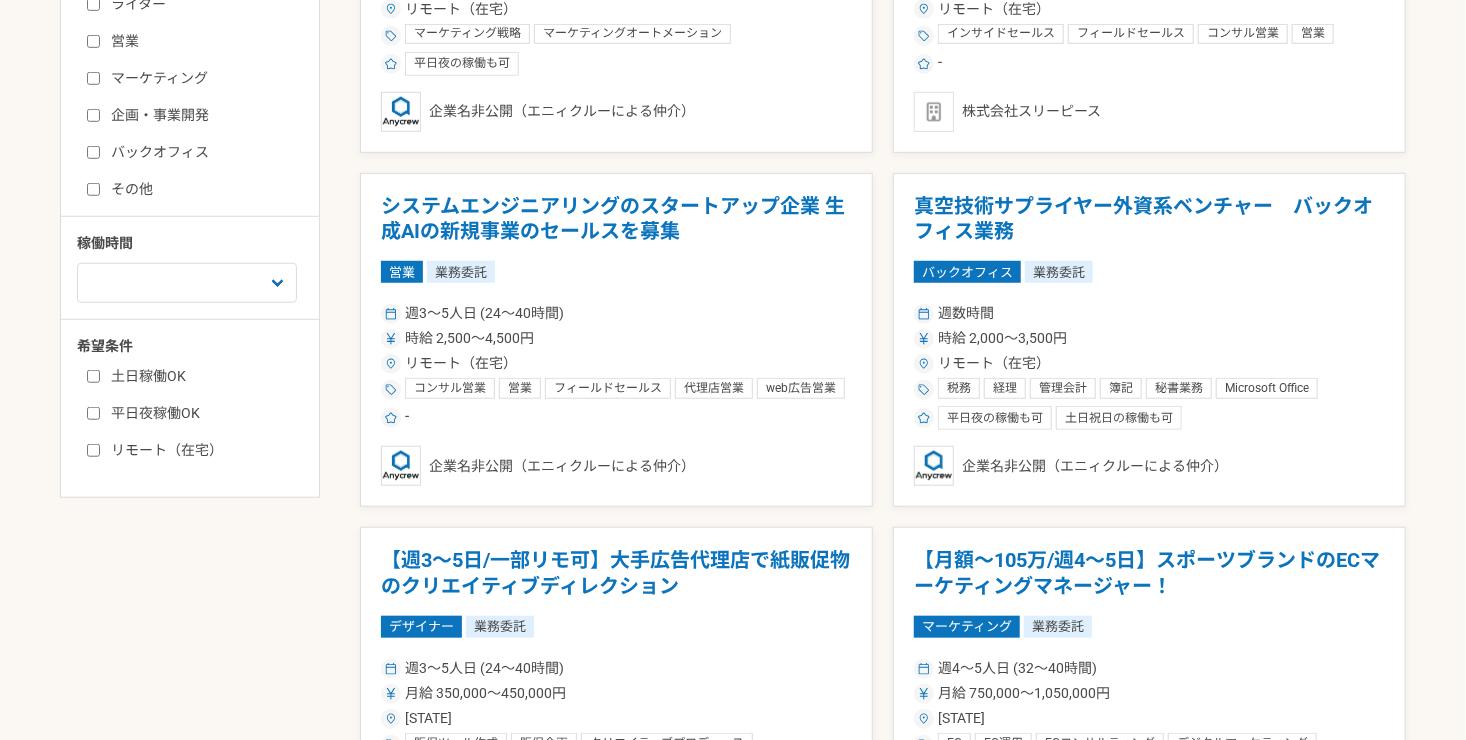scroll, scrollTop: 400, scrollLeft: 0, axis: vertical 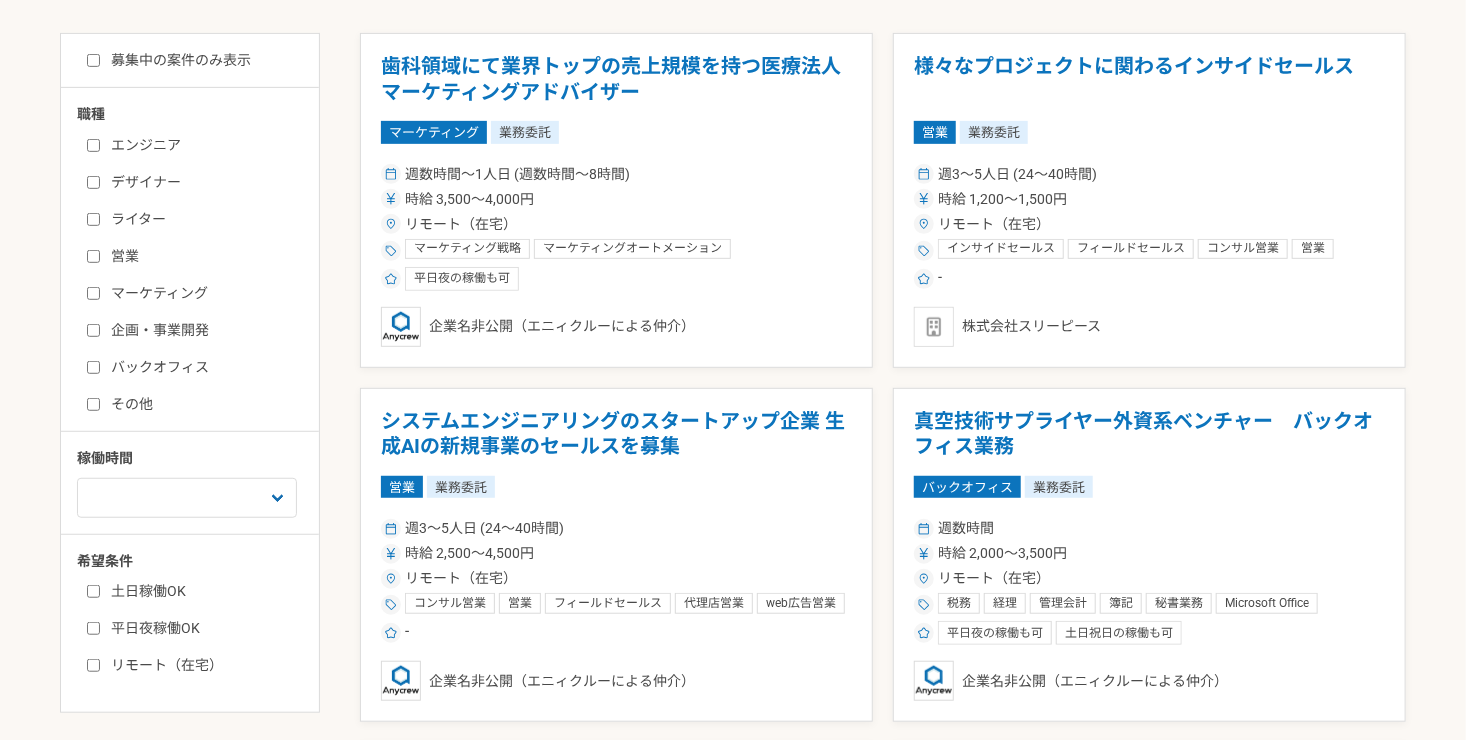 click on "土日稼働OK" at bounding box center (202, 591) 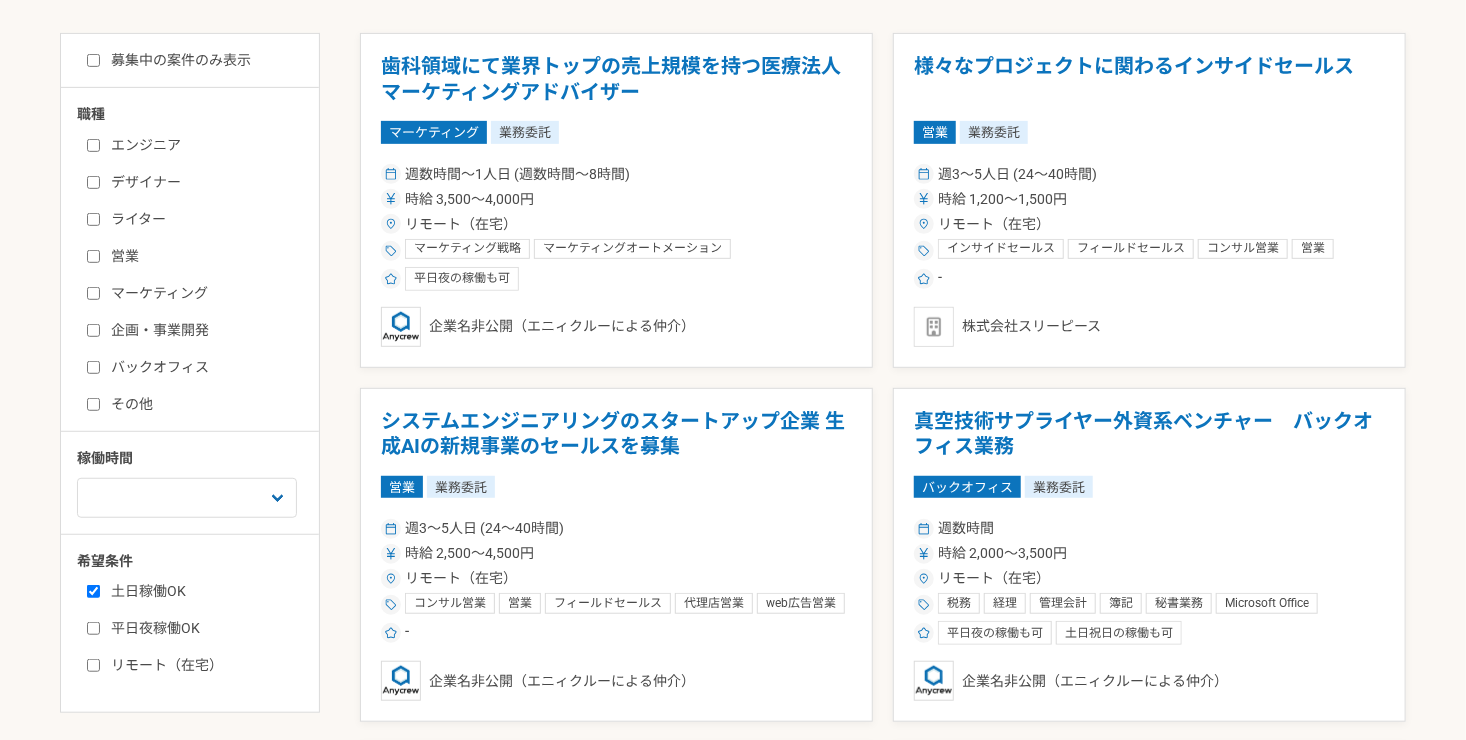 checkbox on "true" 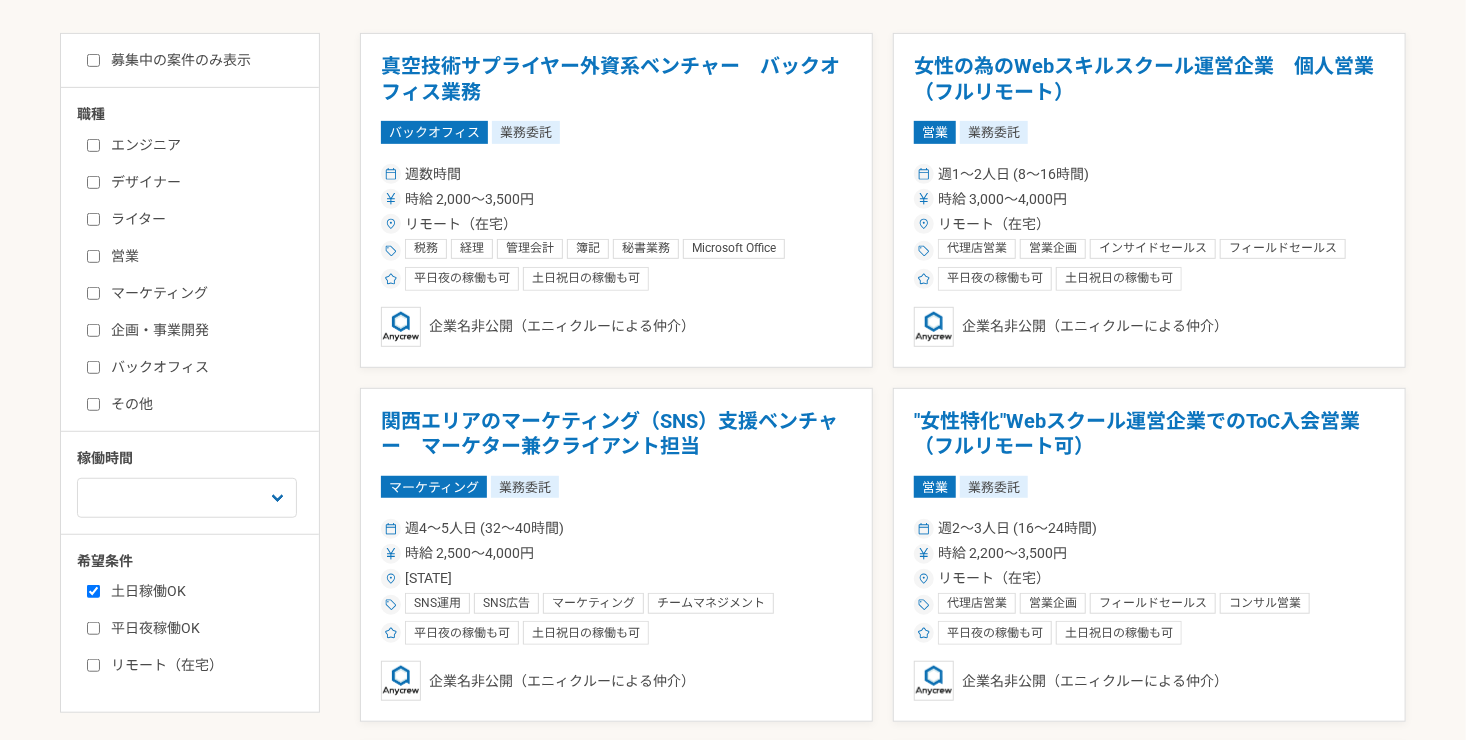 click on "平日夜稼働OK" at bounding box center (93, 628) 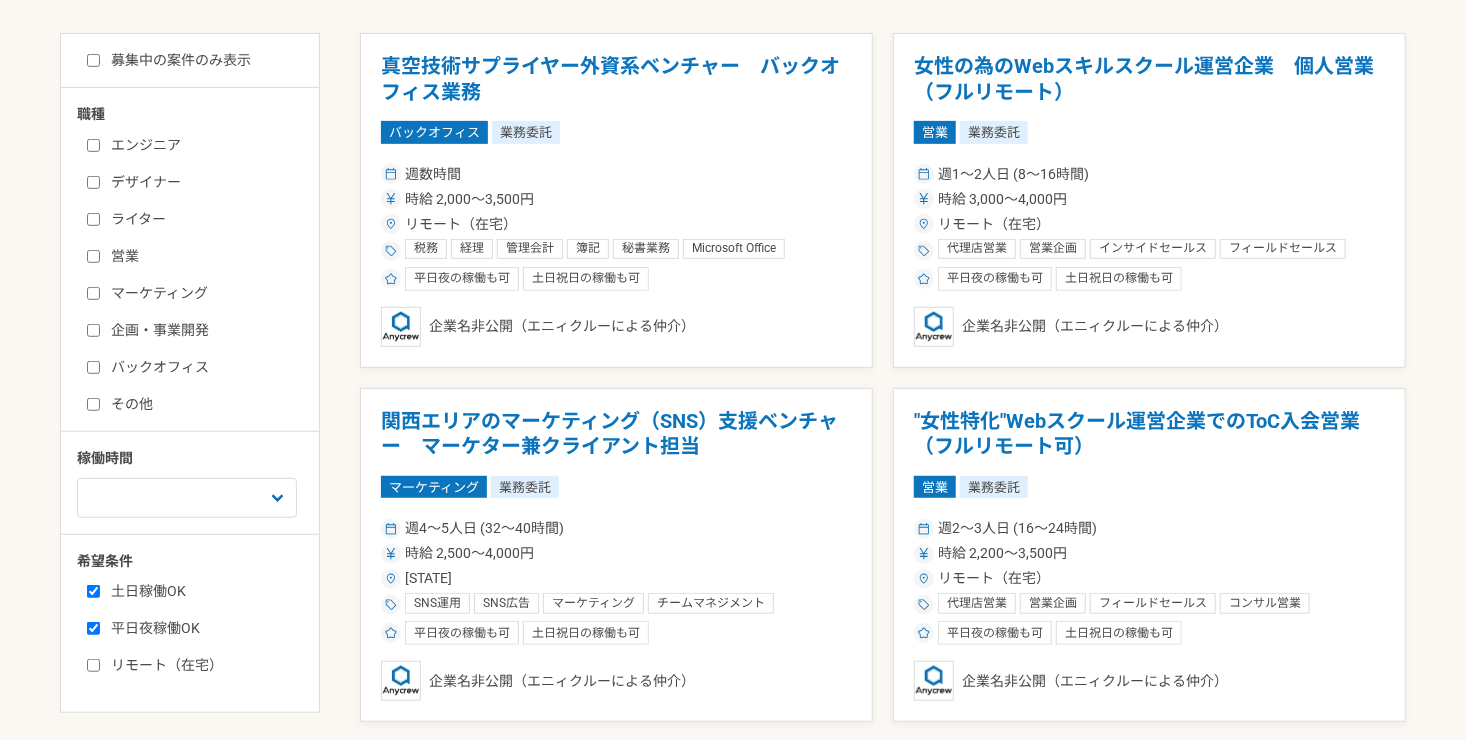 checkbox on "true" 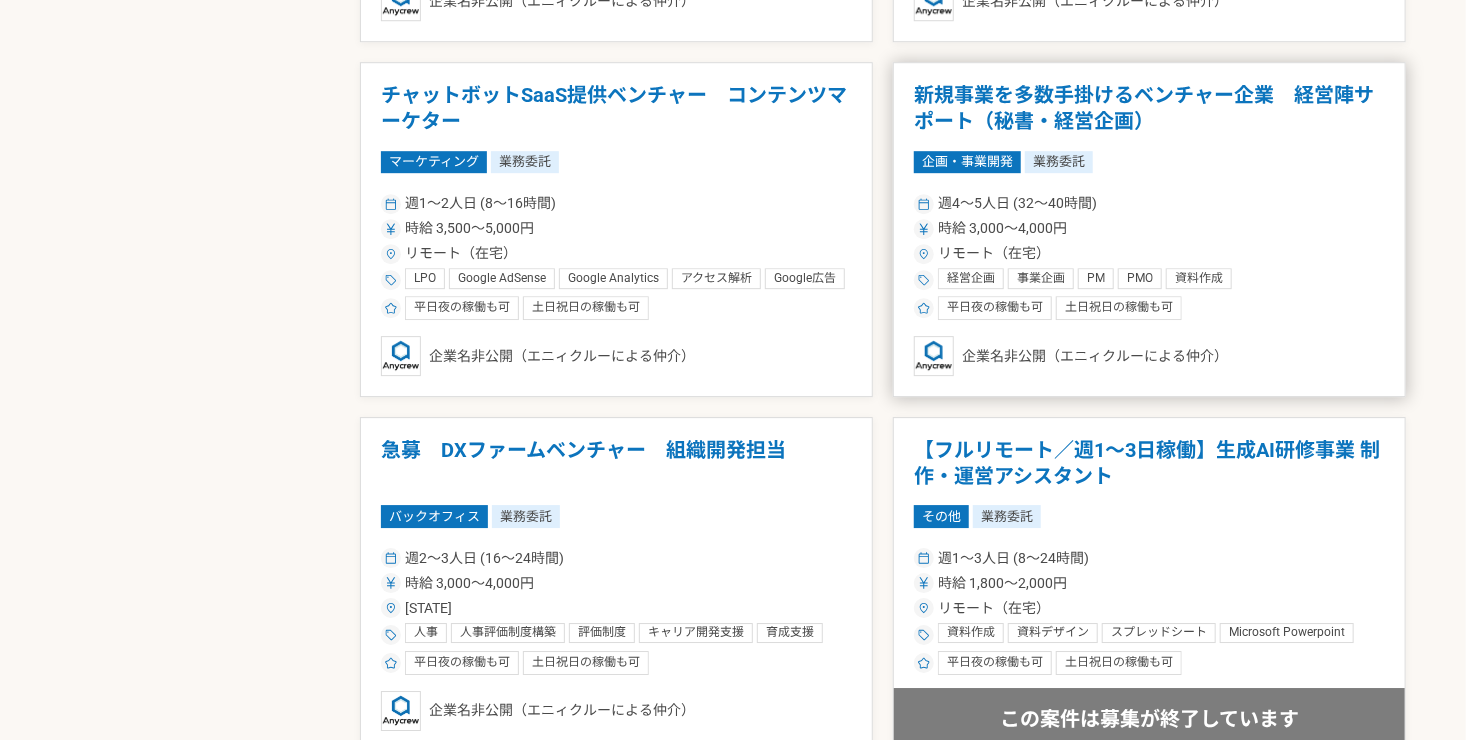 scroll, scrollTop: 2900, scrollLeft: 0, axis: vertical 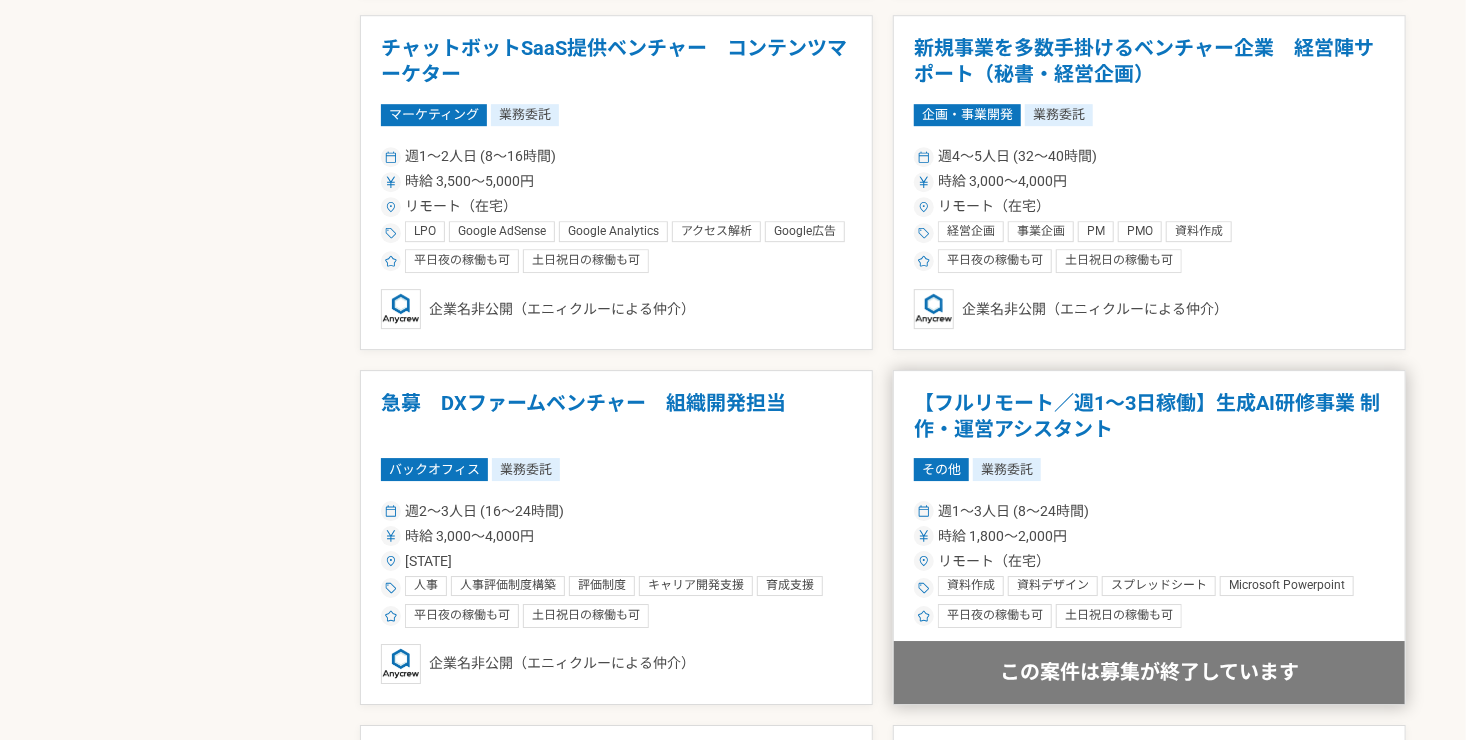 click on "【フルリモート／週1～3日稼働】生成AI研修事業 制作・運営アシスタント その他 業務委託 週1〜3人日 (8〜24時間) 時給 1,800〜2,000円 リモート（在宅） 資料作成 資料デザイン スプレッドシート Microsoft Powerpoint Microsoft Office Microsoft Excel データ入力 生成AI 企業研修 平日夜の稼働も可 土日祝日の稼働も可 株式会社QED この案件は募集が終了しています" at bounding box center [1149, 537] 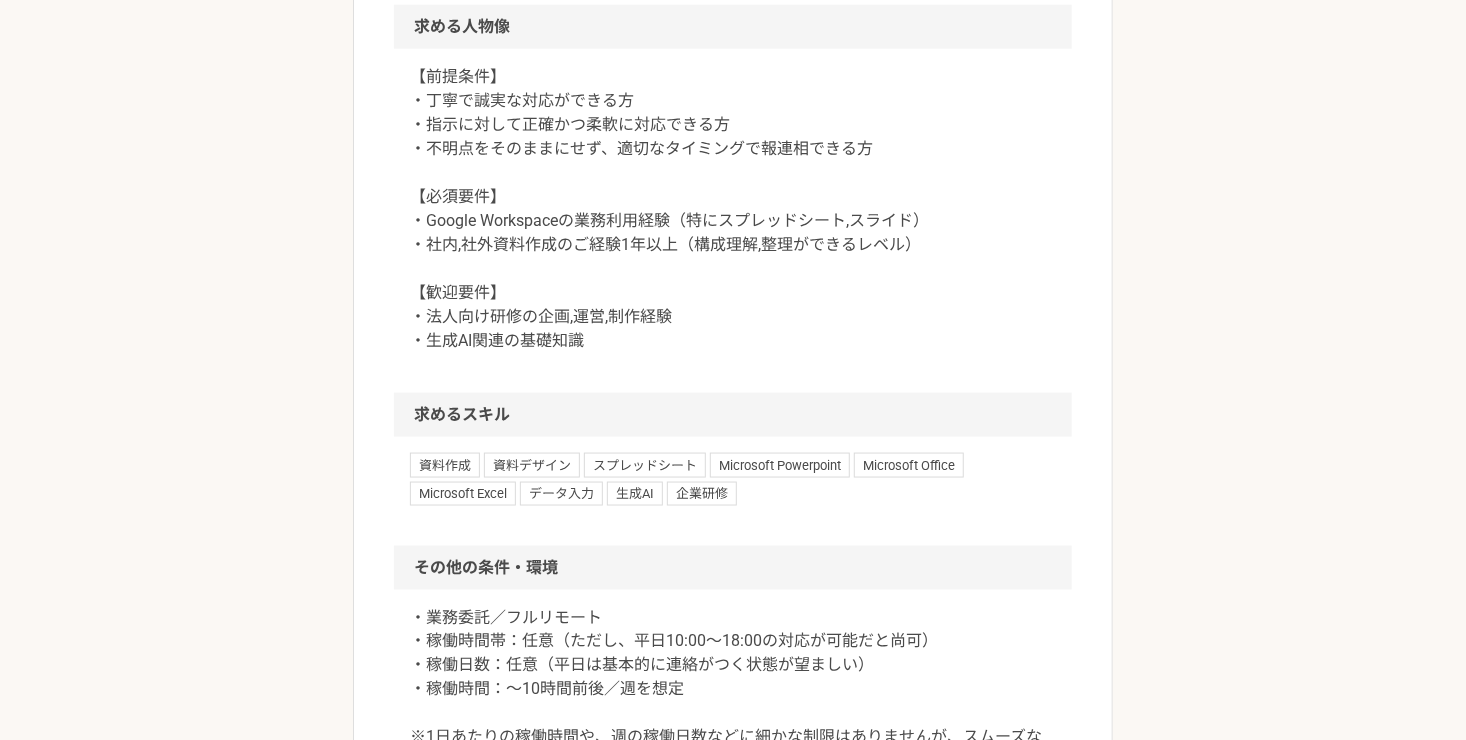 scroll, scrollTop: 1200, scrollLeft: 0, axis: vertical 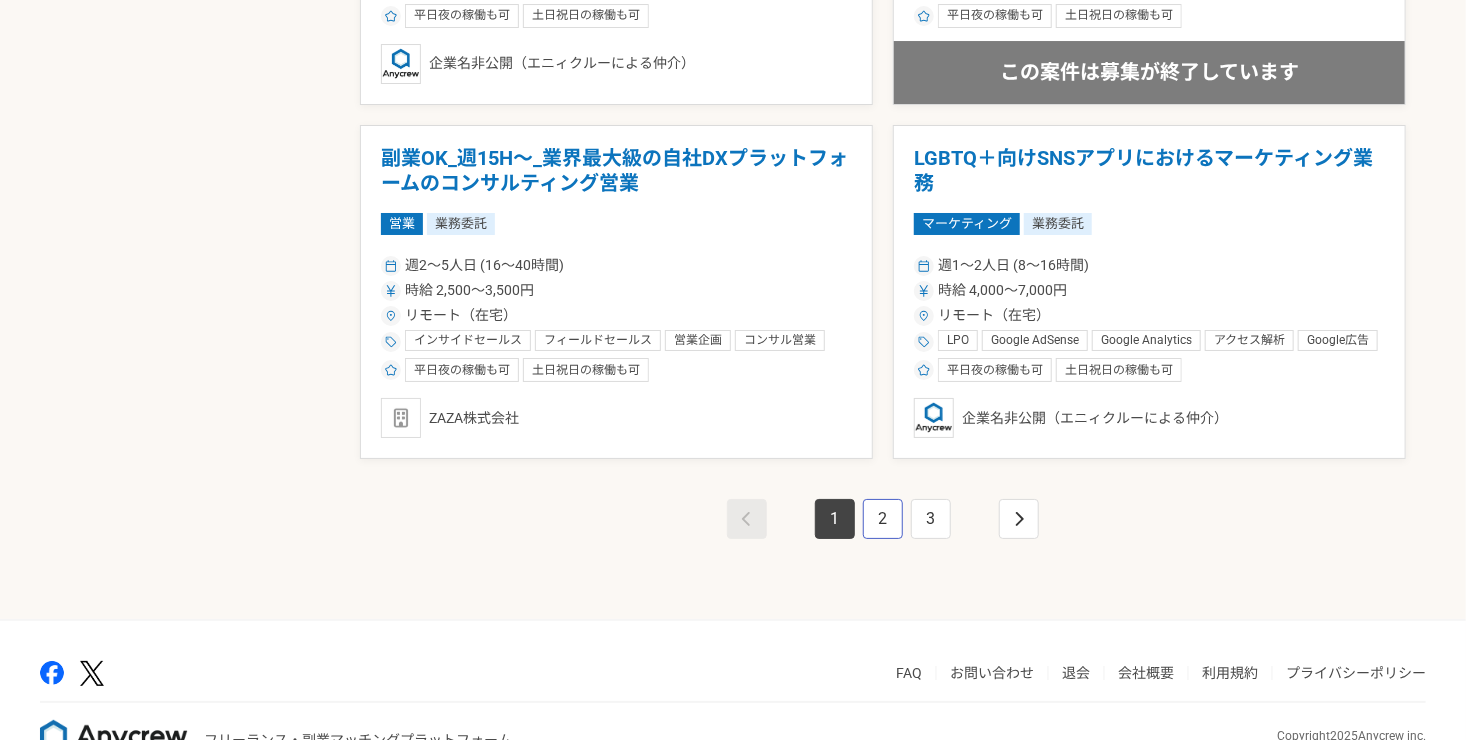 click on "2" at bounding box center [883, 519] 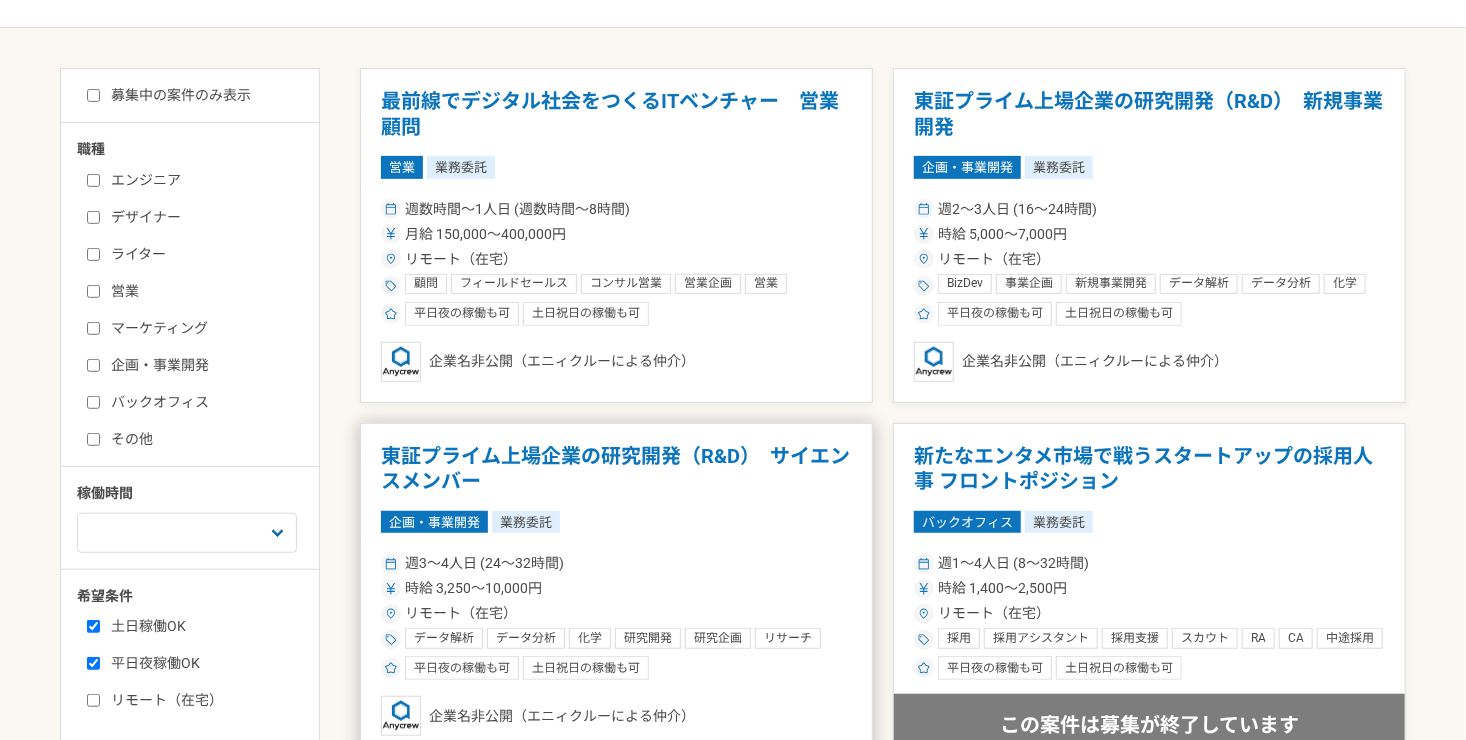 scroll, scrollTop: 400, scrollLeft: 0, axis: vertical 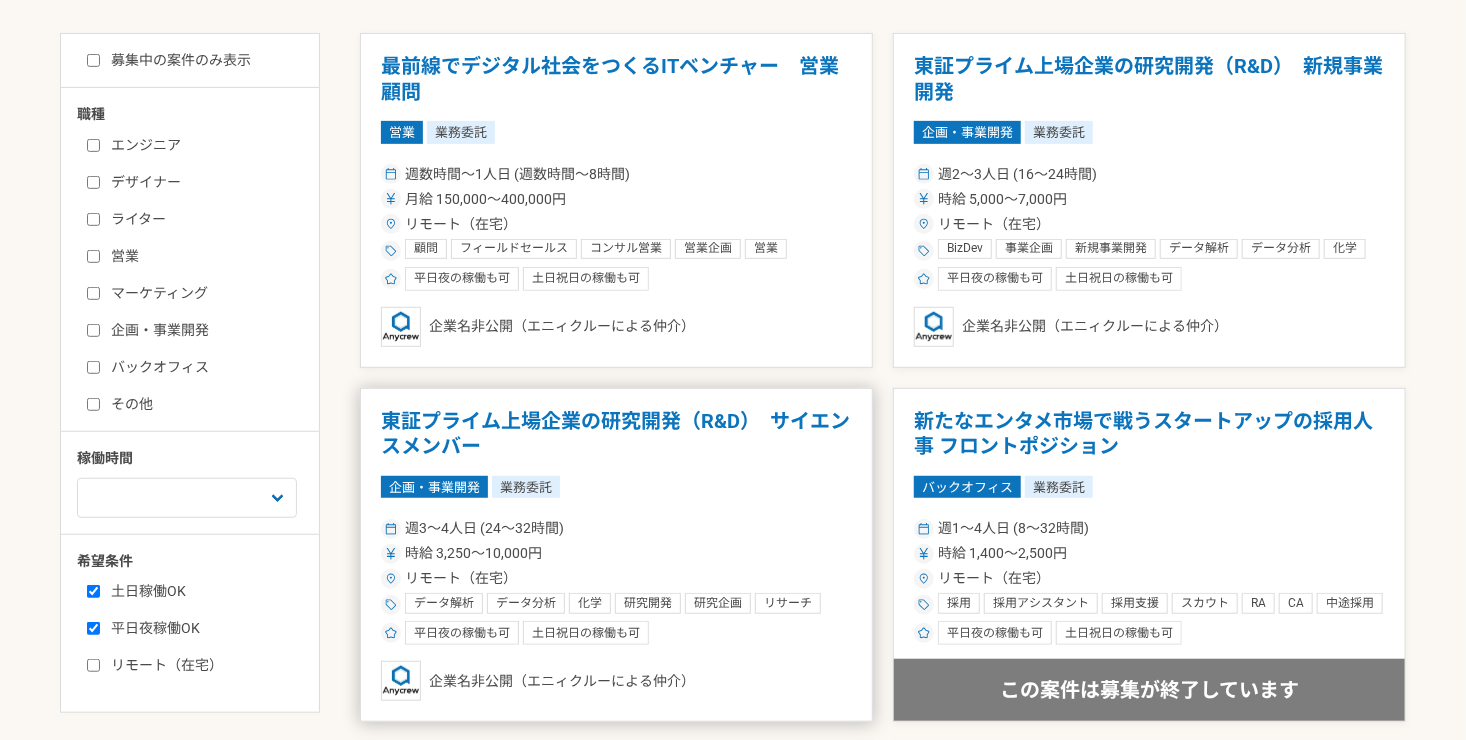 click on "東証プライム上場企業の研究開発（R&D）　サイエンスメンバー" at bounding box center [616, 434] 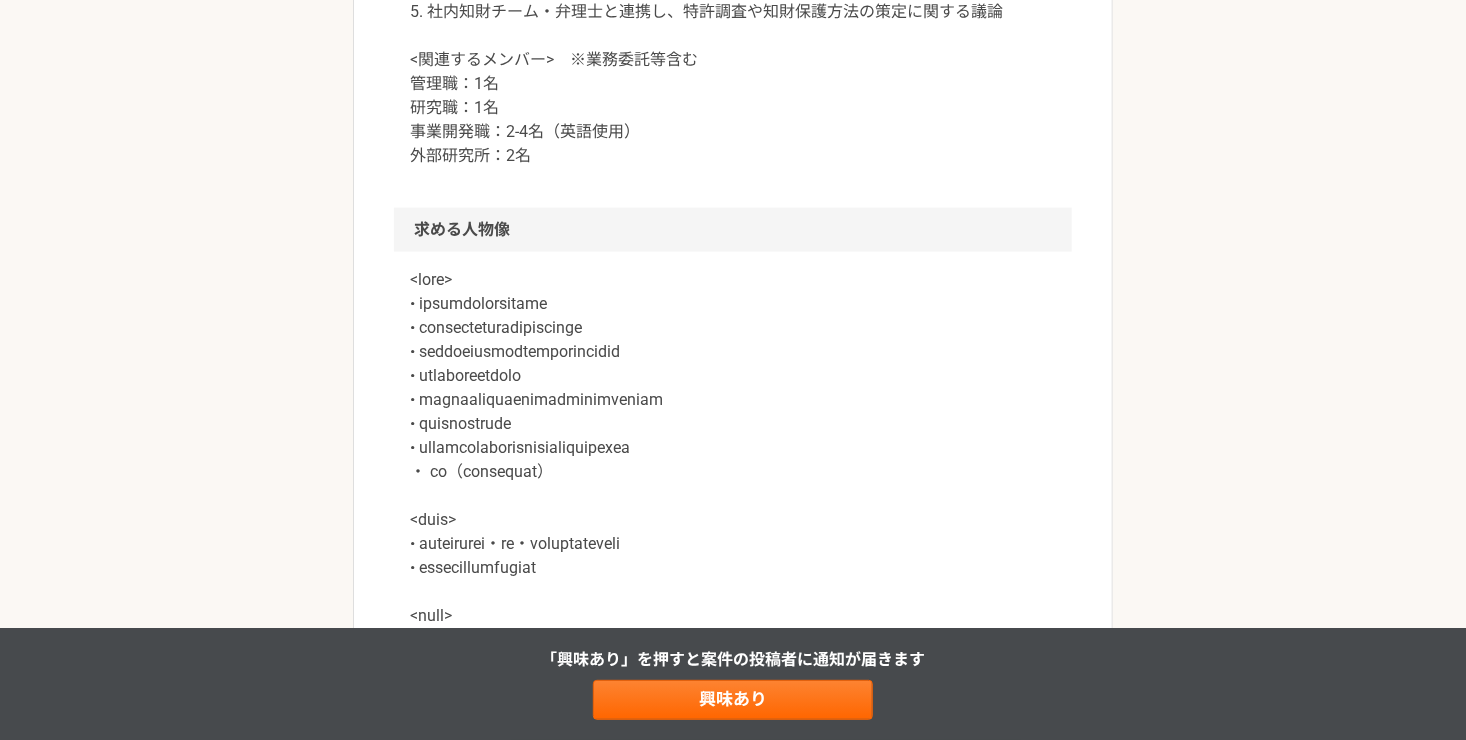 scroll, scrollTop: 1300, scrollLeft: 0, axis: vertical 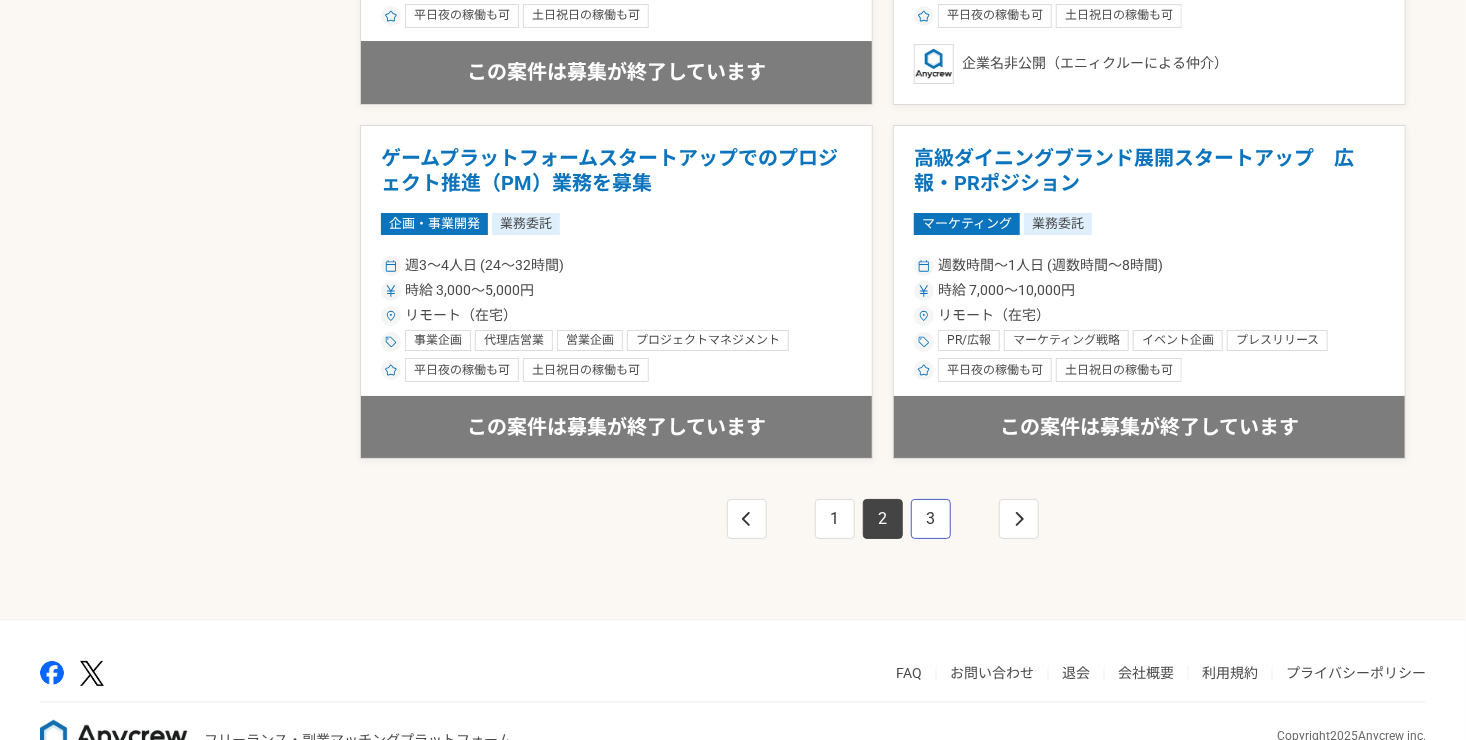 click on "3" at bounding box center (931, 519) 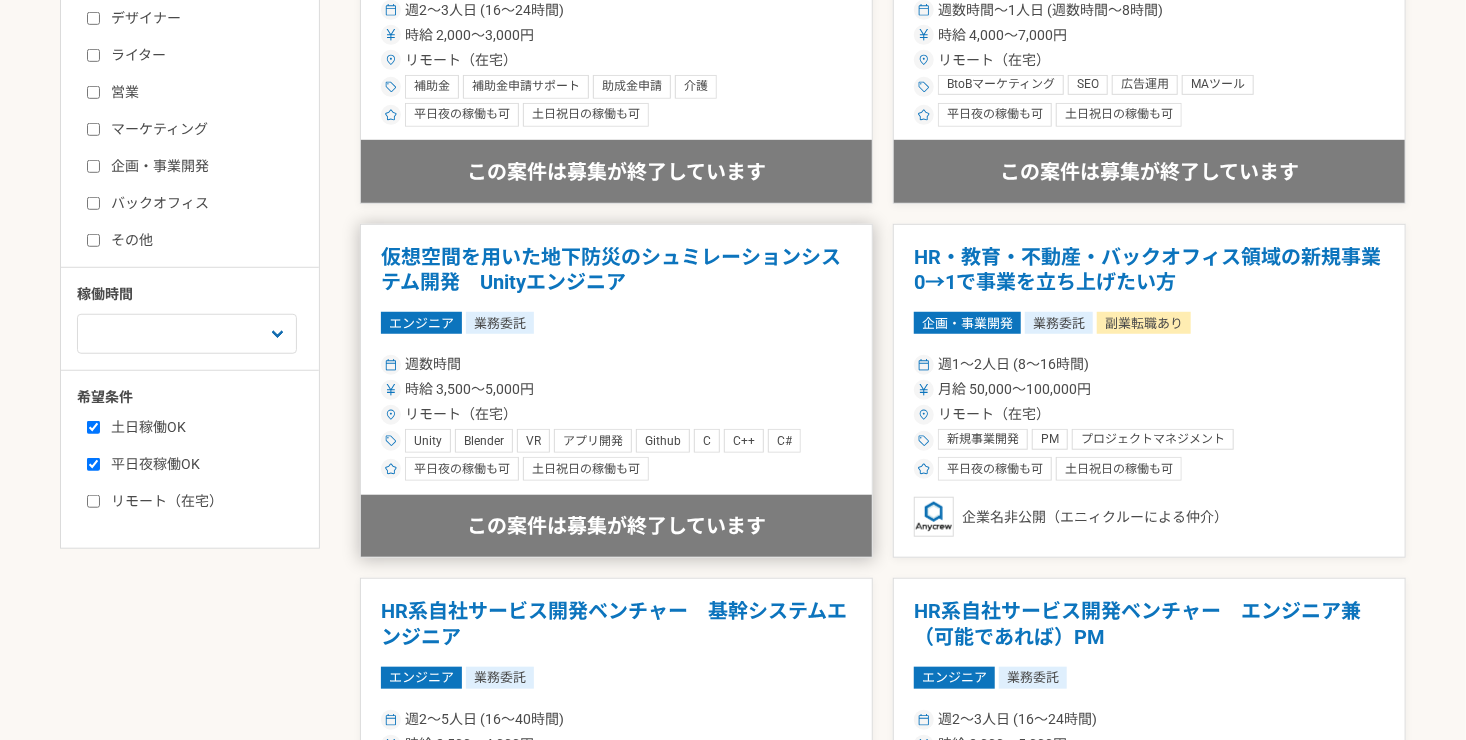 scroll, scrollTop: 600, scrollLeft: 0, axis: vertical 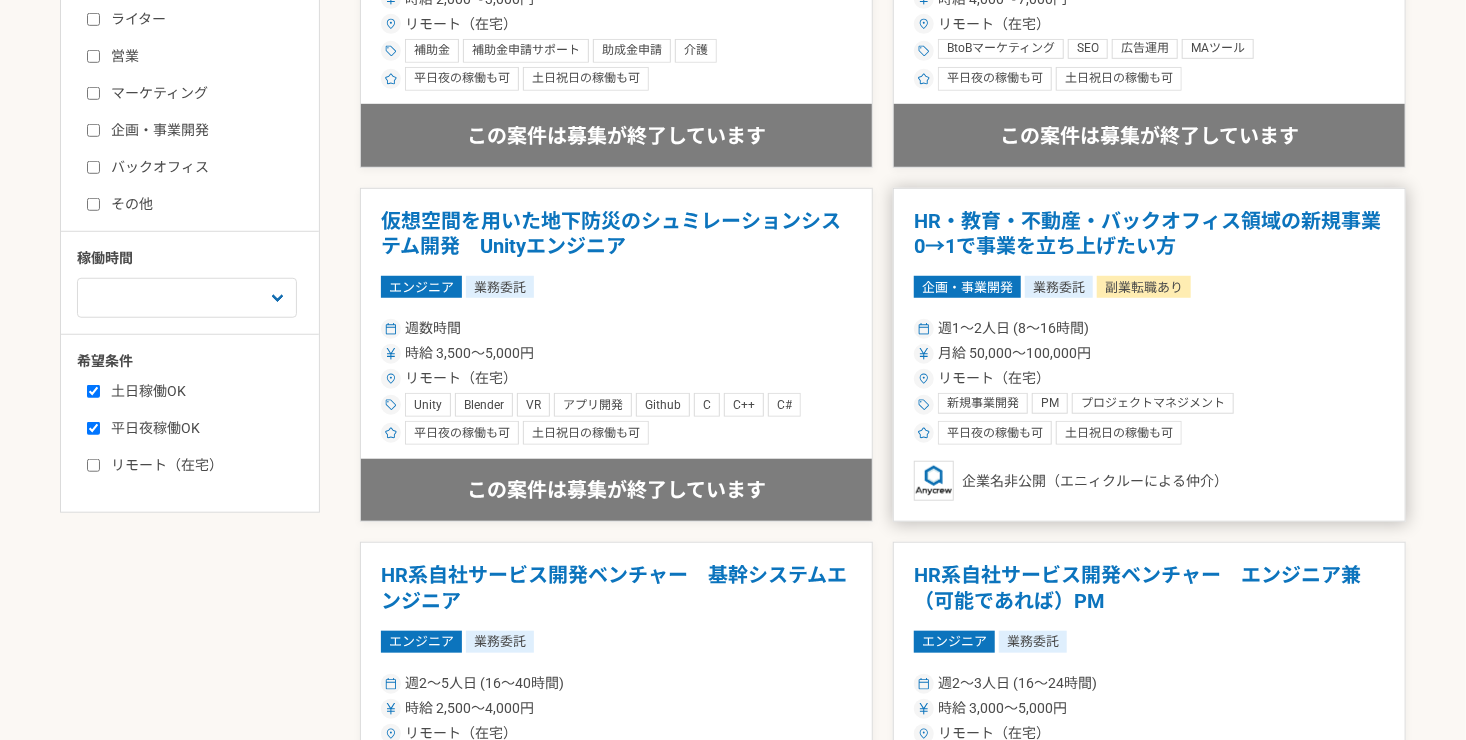 click on "HR・教育・不動産・バックオフィス領域の新規事業　0→1で事業を立ち上げたい方" at bounding box center [1149, 234] 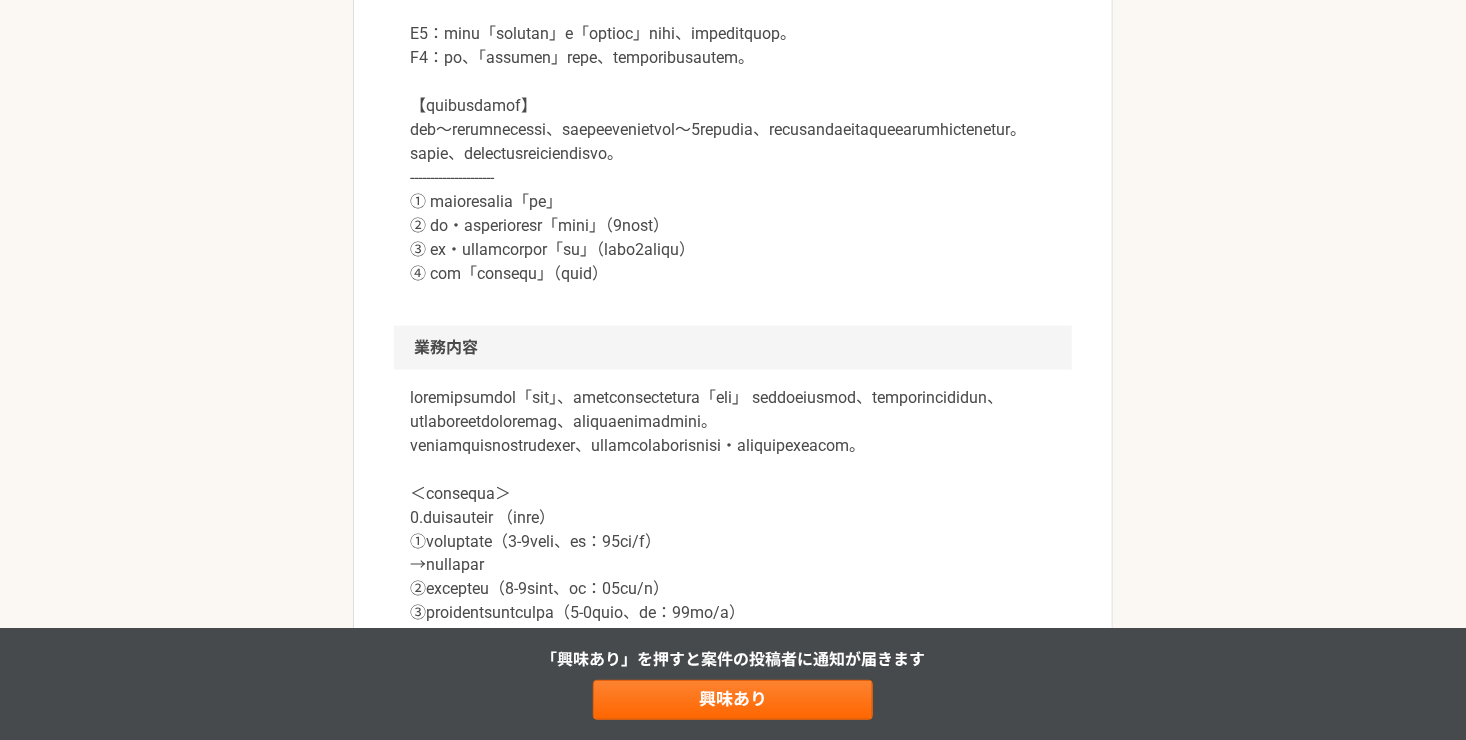 scroll, scrollTop: 1300, scrollLeft: 0, axis: vertical 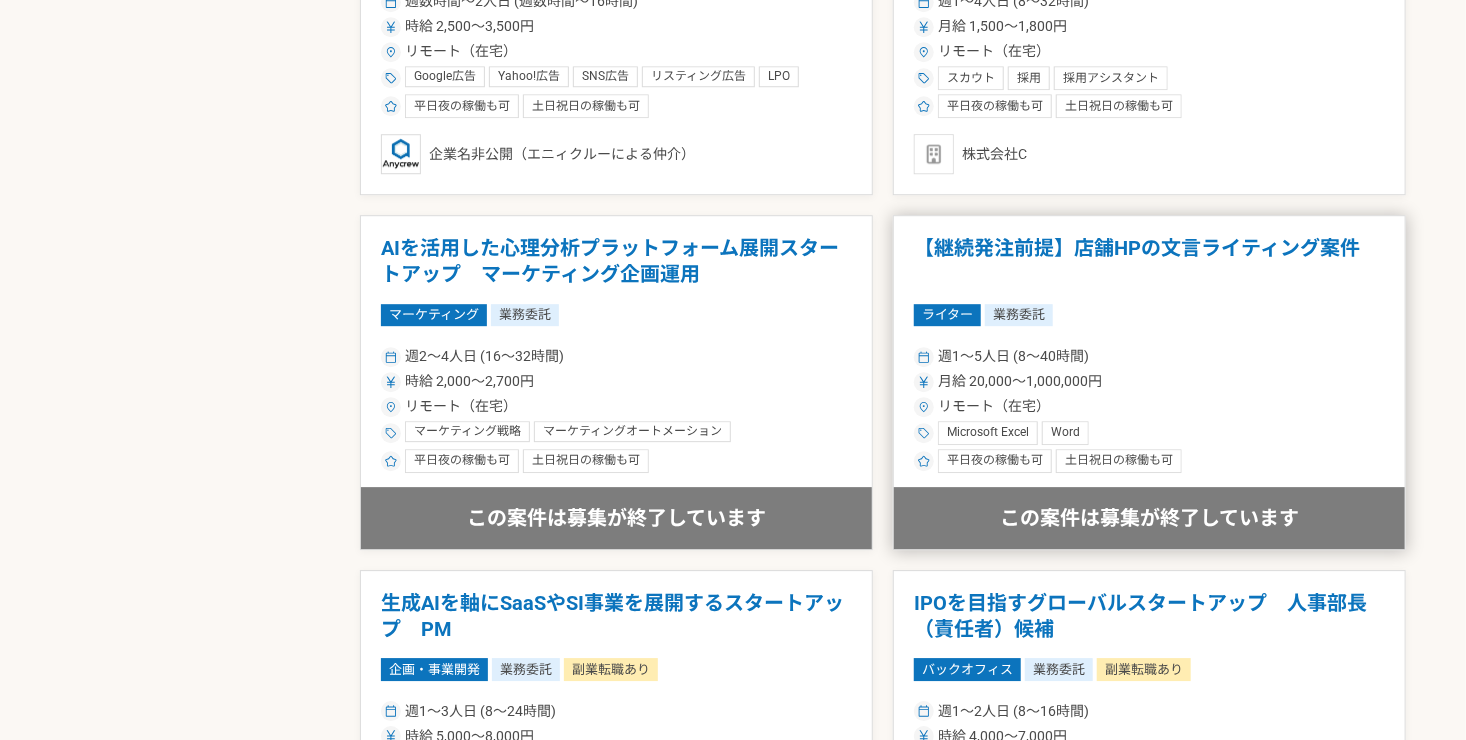 click on "【継続発注前提】店舗HPの文言ライティング案件" at bounding box center [1149, 261] 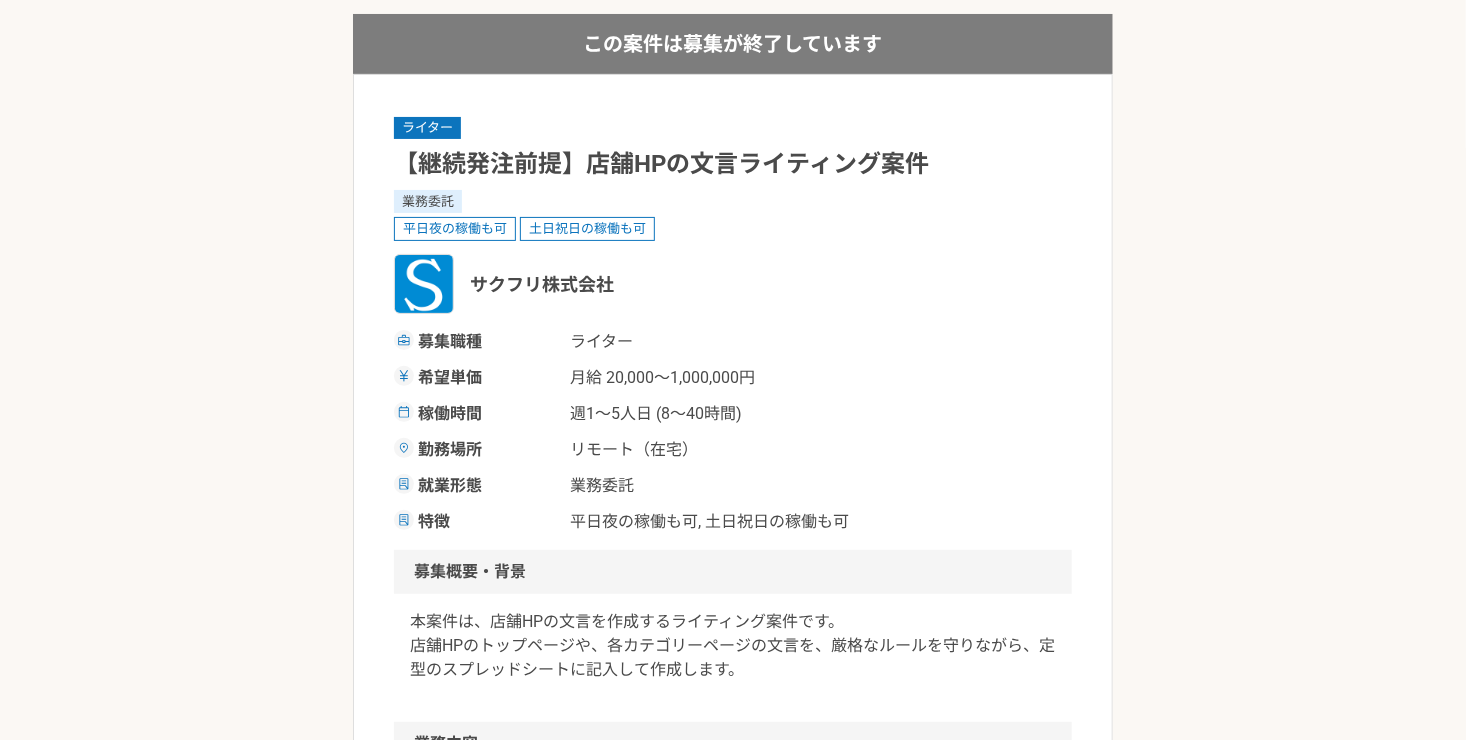scroll, scrollTop: 0, scrollLeft: 0, axis: both 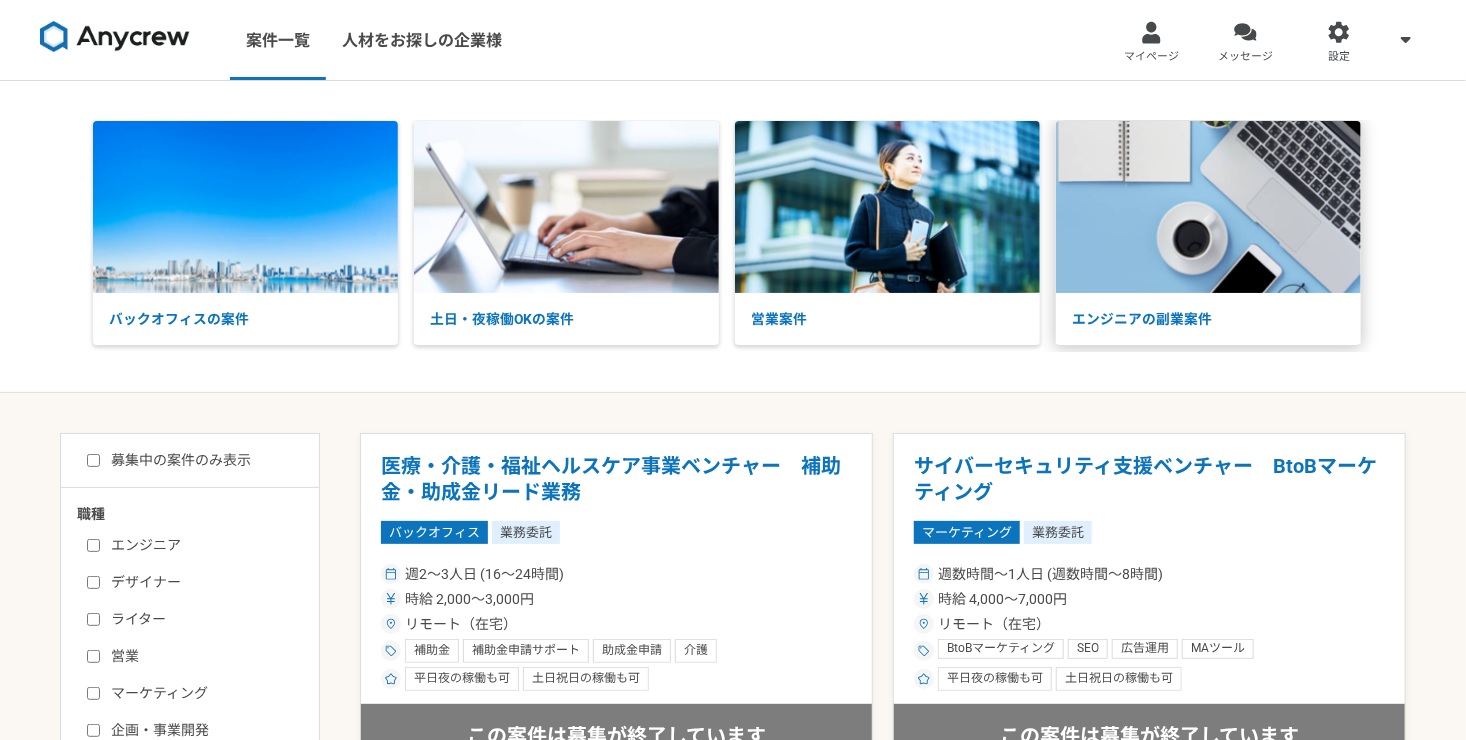 click on "エンジニアの副業案件" at bounding box center [1208, 319] 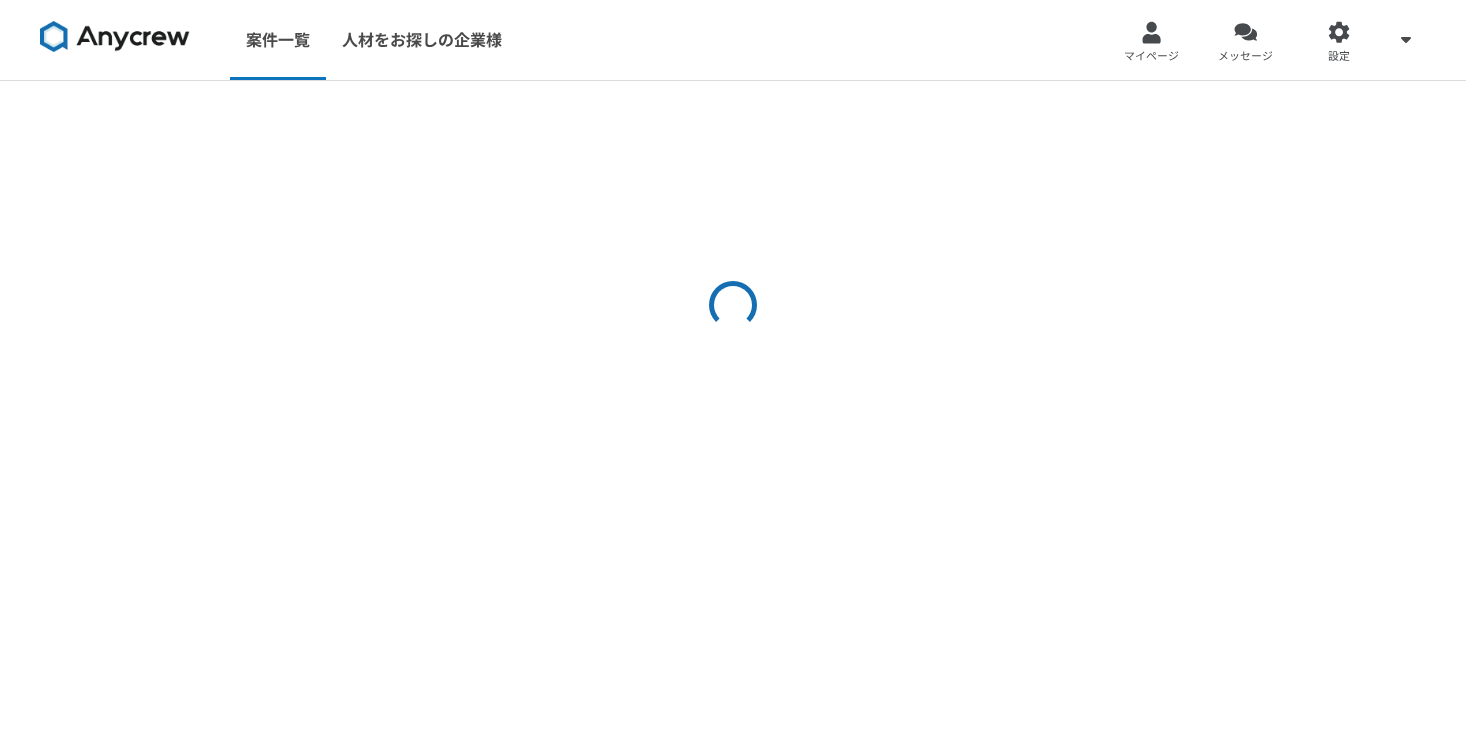 scroll, scrollTop: 0, scrollLeft: 0, axis: both 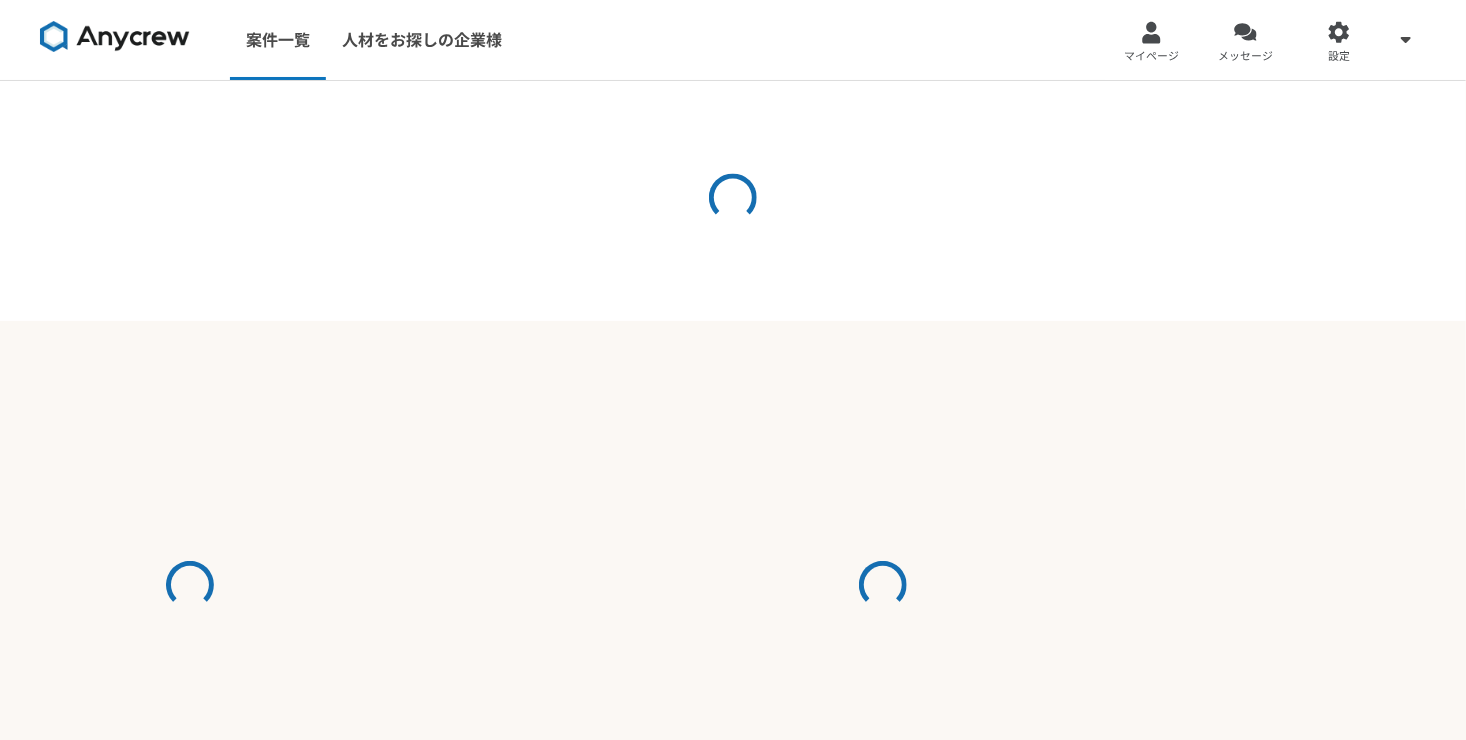 select on "3" 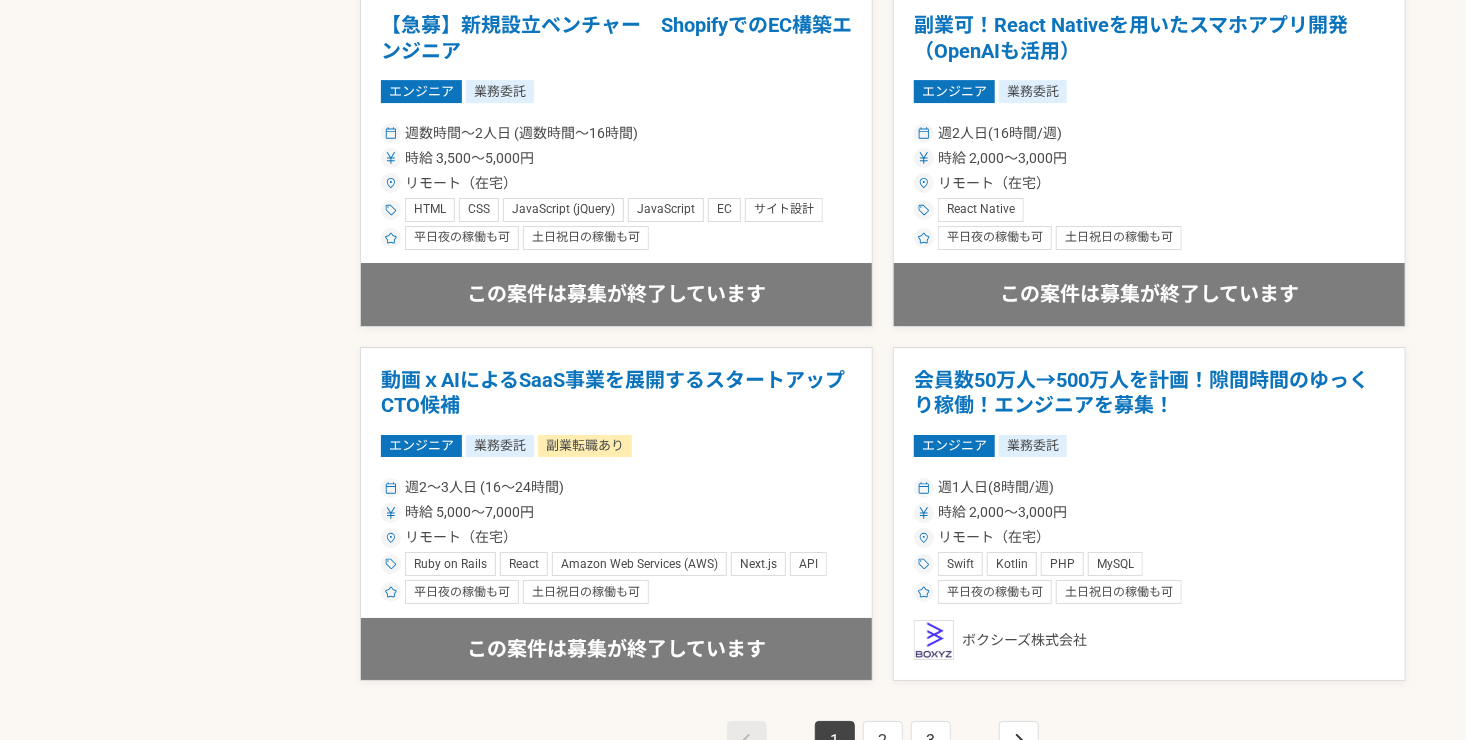 scroll, scrollTop: 3400, scrollLeft: 0, axis: vertical 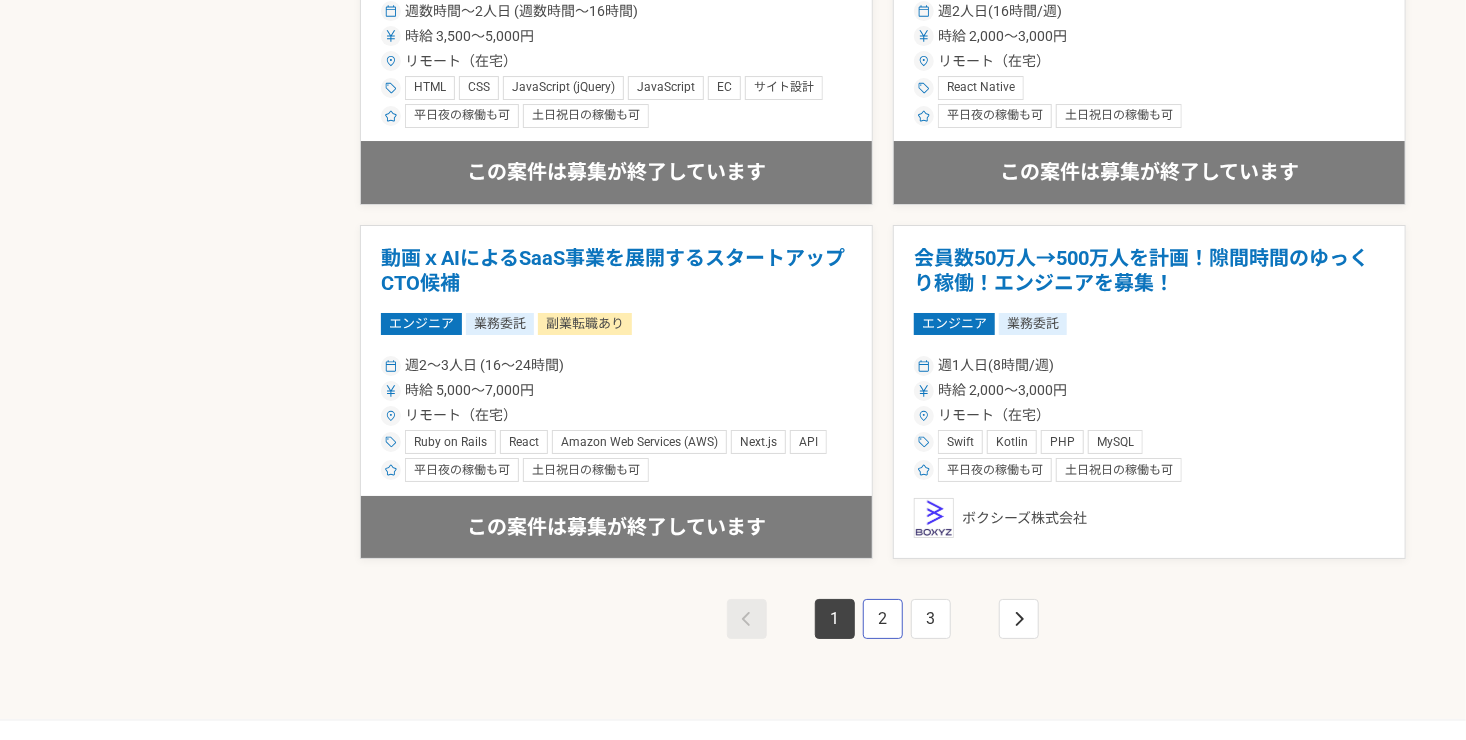 click on "2" at bounding box center [883, 619] 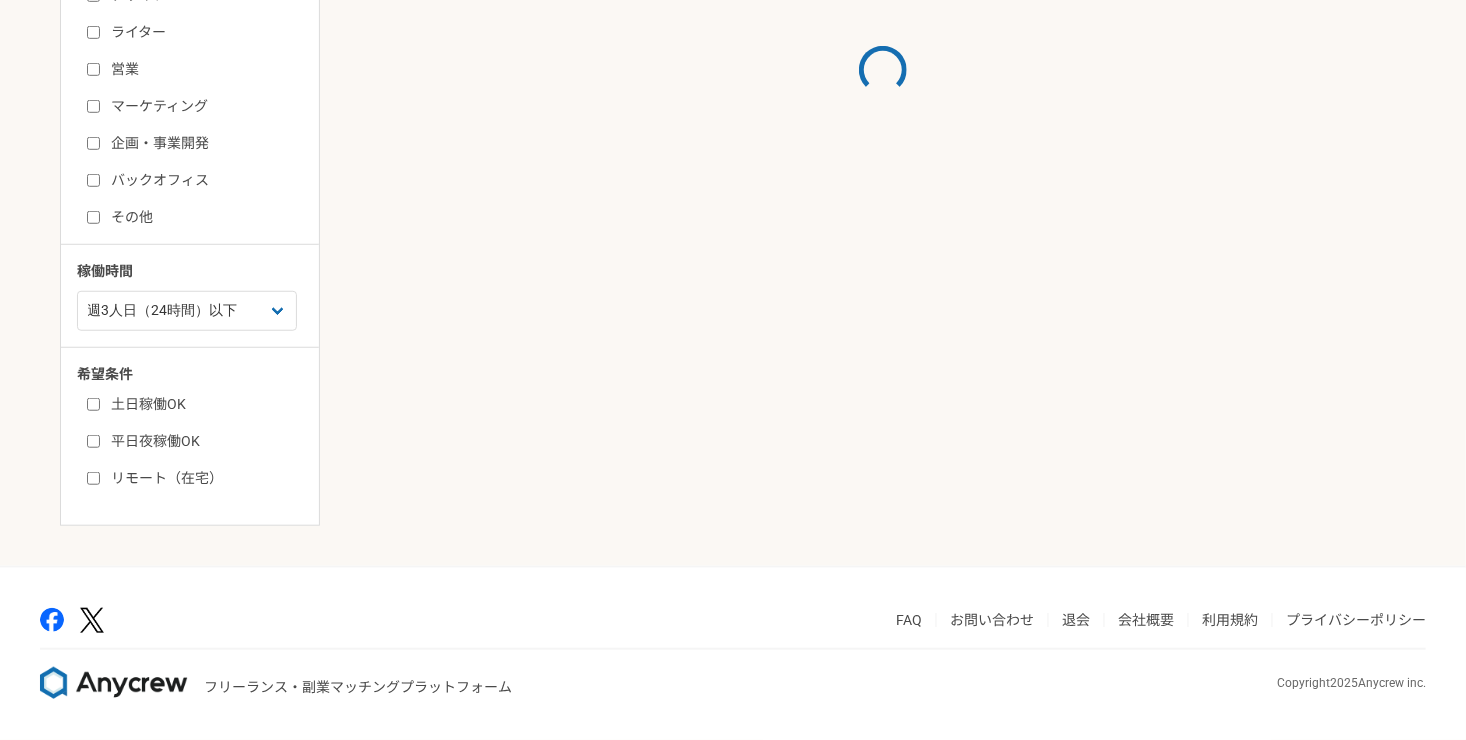 scroll, scrollTop: 0, scrollLeft: 0, axis: both 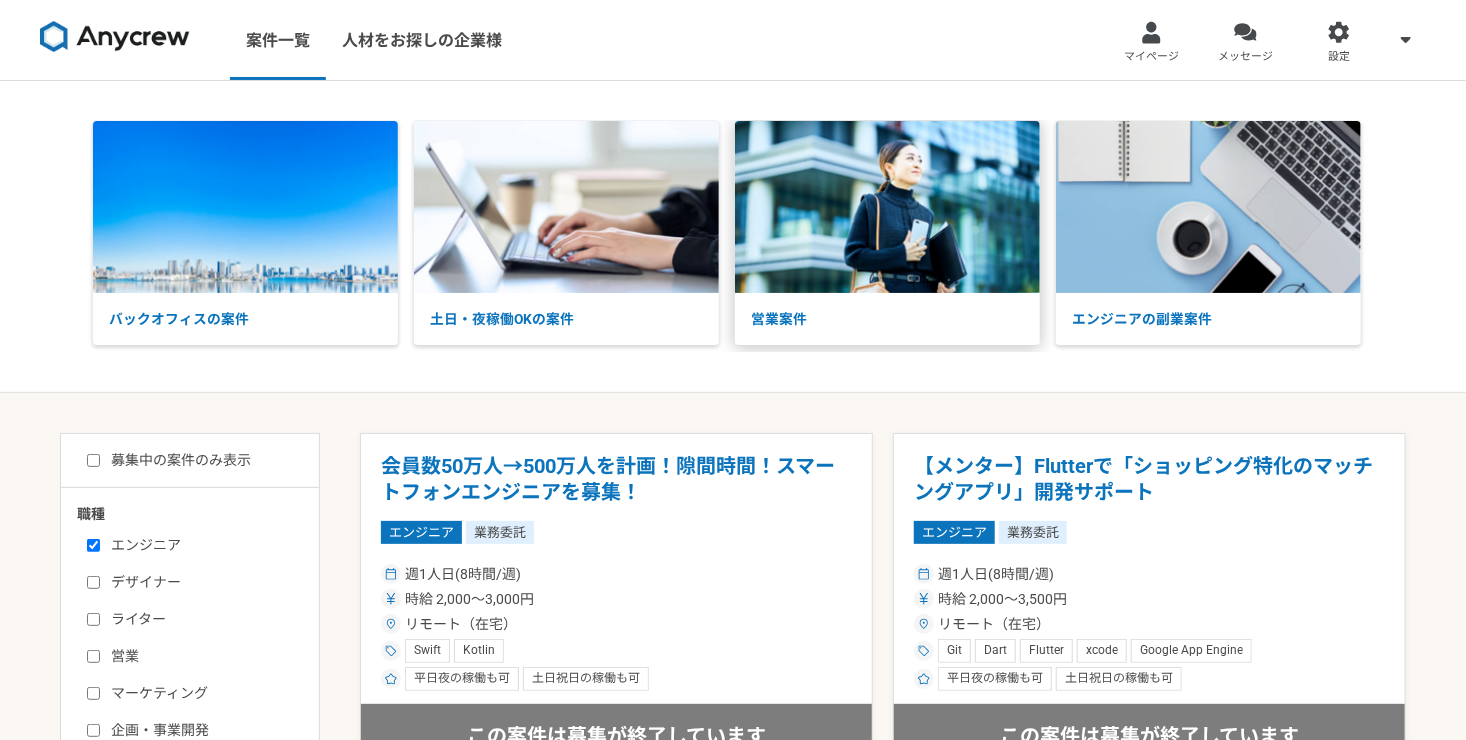 click on "営業案件" at bounding box center (887, 319) 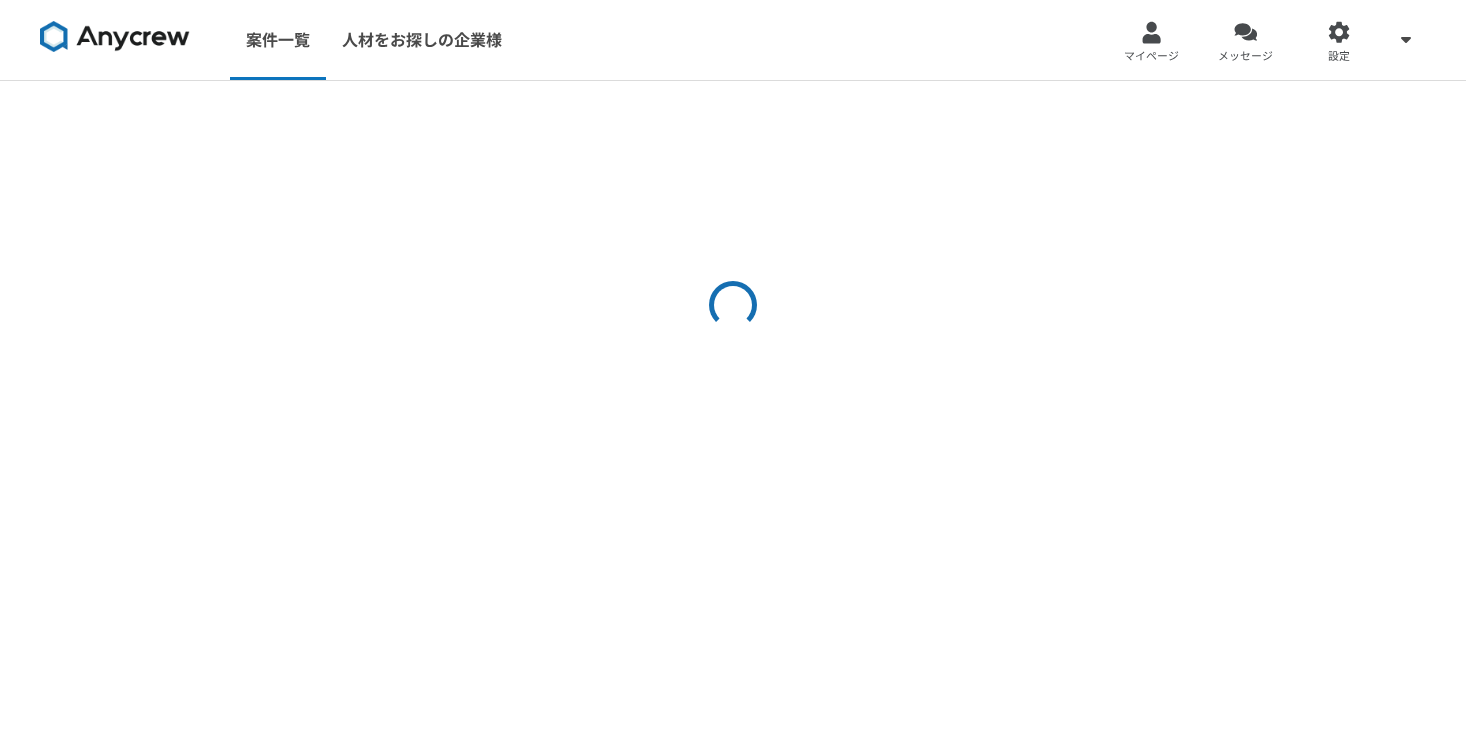 scroll, scrollTop: 0, scrollLeft: 0, axis: both 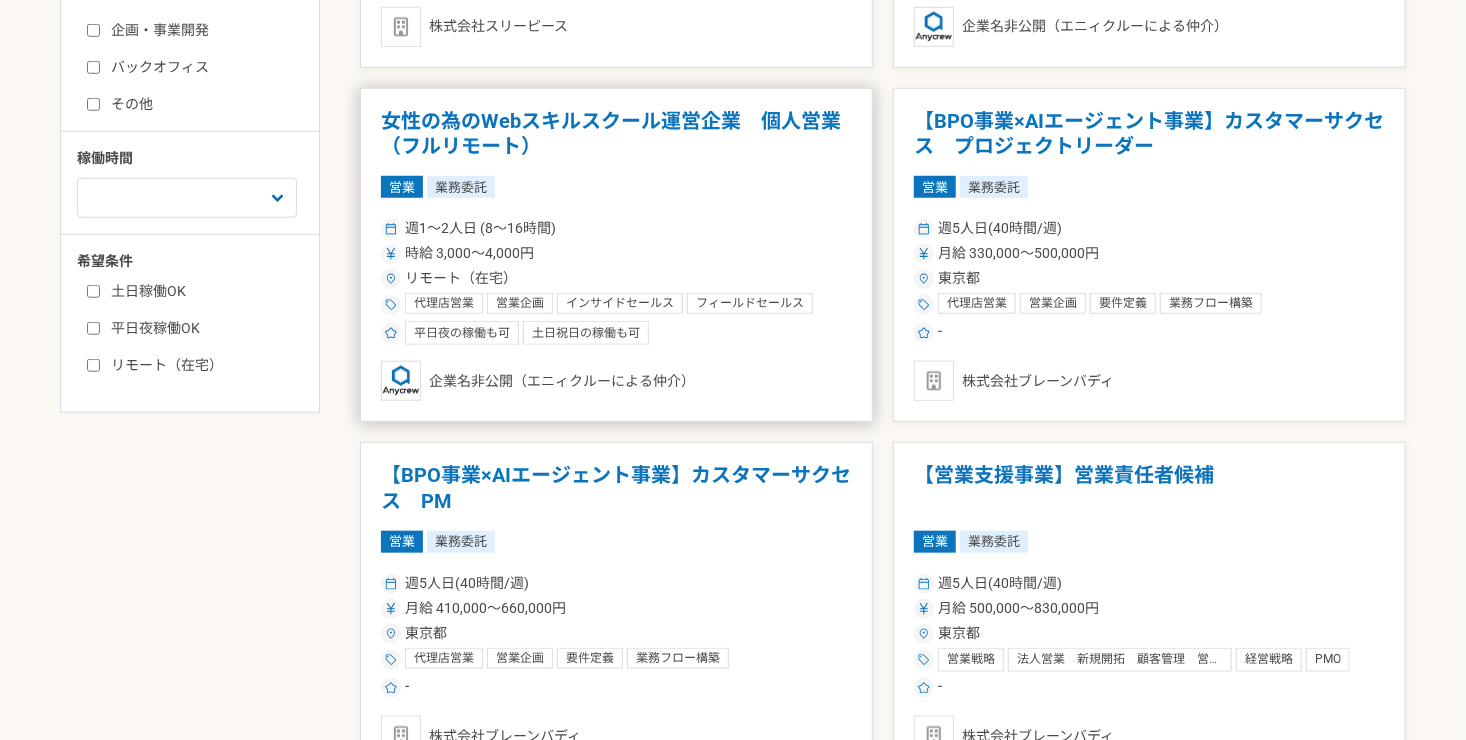 click on "女性の為のWebスキルスクール運営企業　個人営業（フルリモート） 営業 業務委託 週1〜2人日 (8〜16時間) 時給 [SALARY]〜[SALARY] リモート（在宅） 代理店営業 営業企画 インサイドセールス フィールドセールス コンサル営業 営業 営業事務 営業アシスタント 個人営業 セールス 平日夜の稼働も可 土日祝日の稼働も可 企業名非公開（エニィクルーによる仲介）" at bounding box center [616, 255] 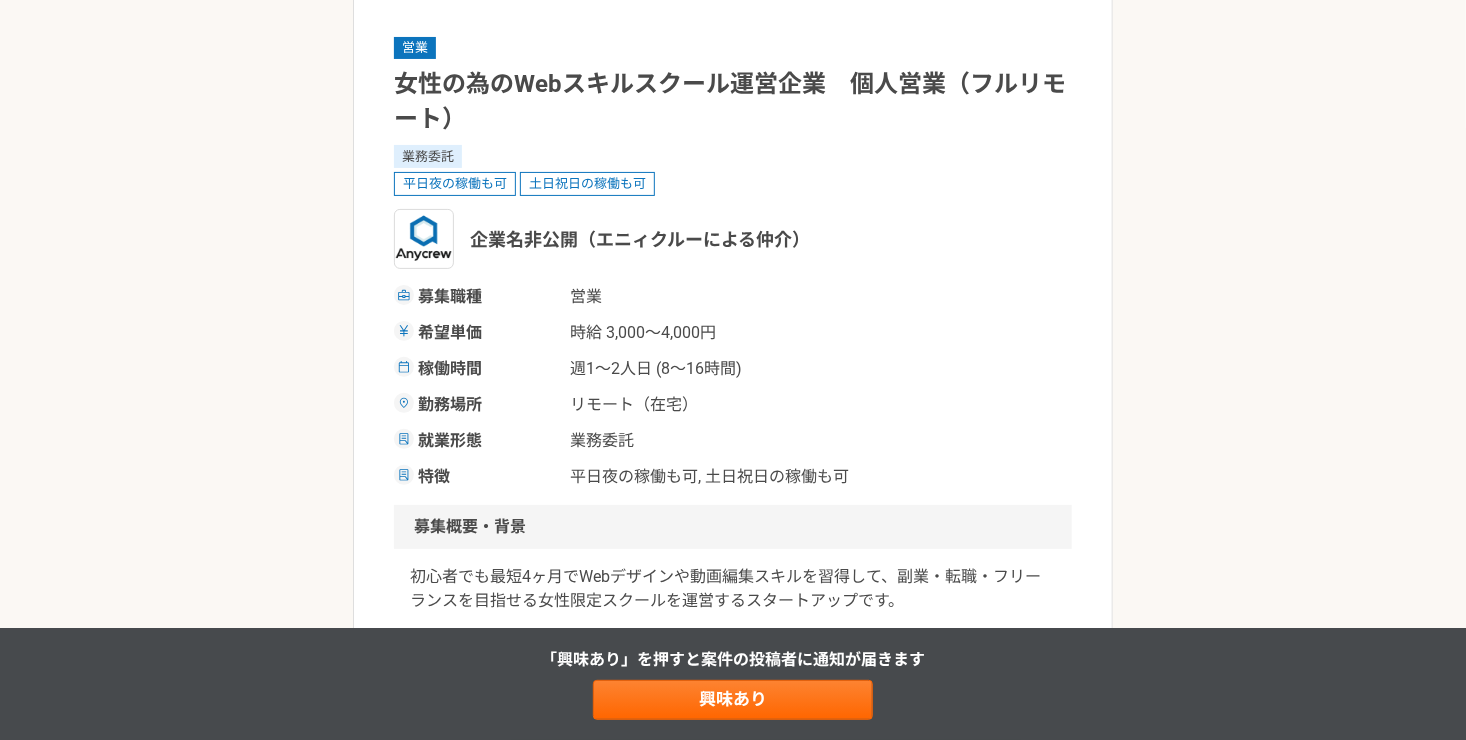 scroll, scrollTop: 0, scrollLeft: 0, axis: both 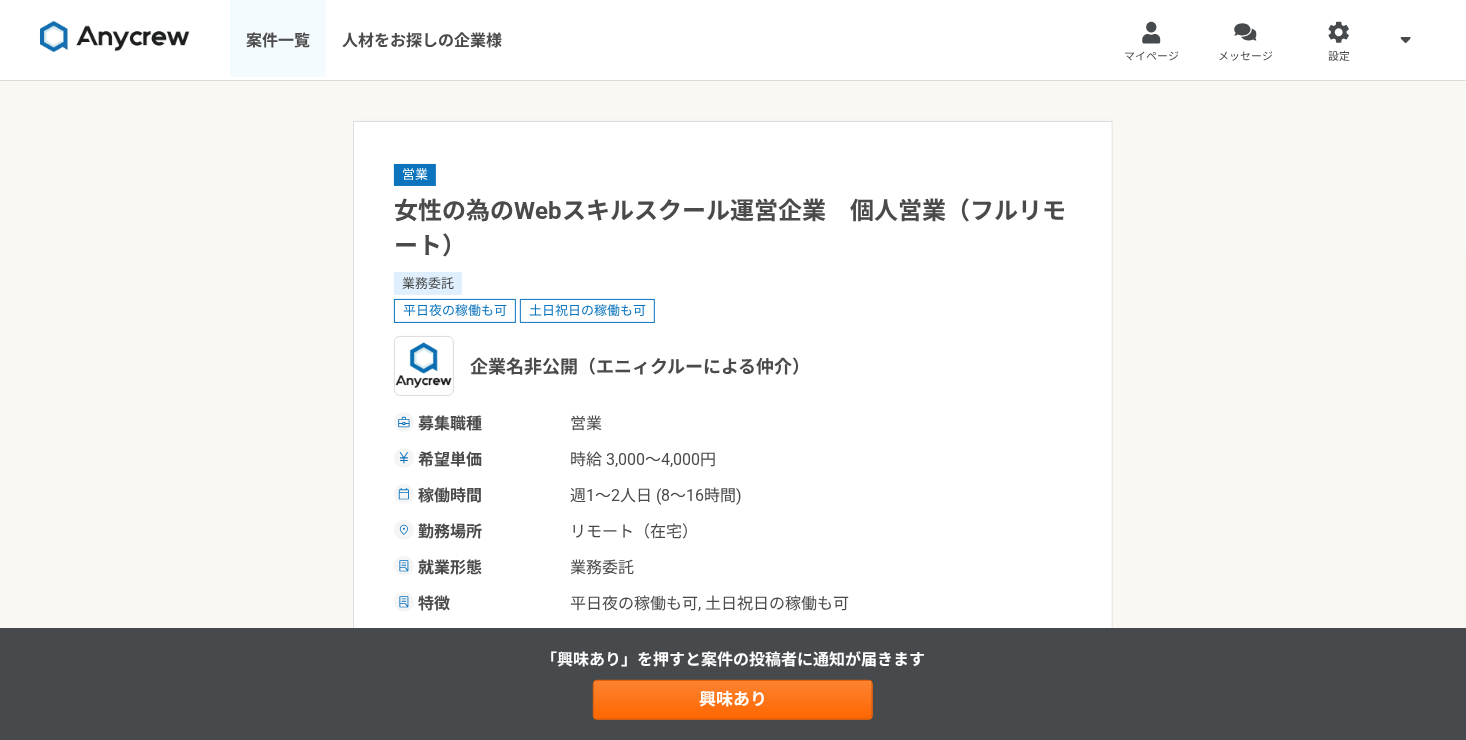 click on "案件一覧" at bounding box center (278, 40) 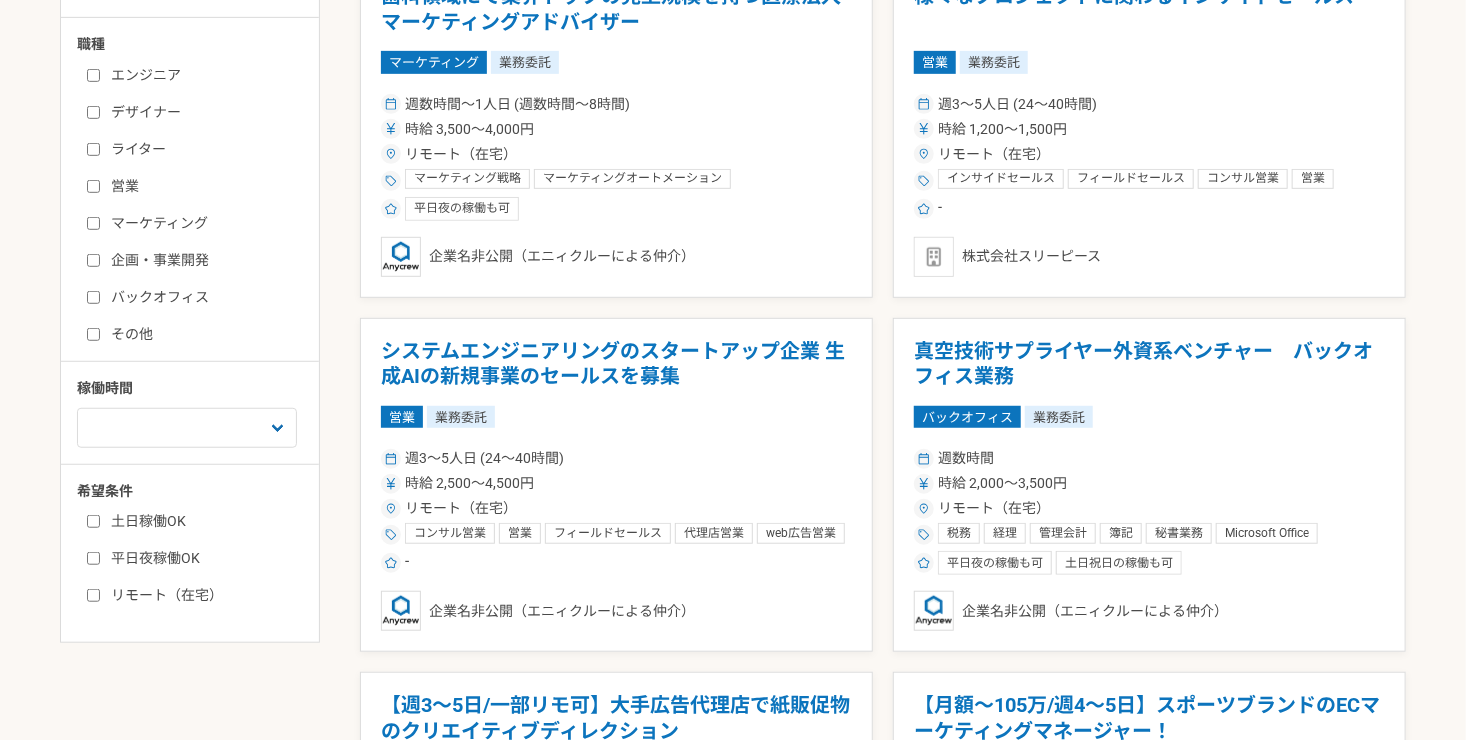 scroll, scrollTop: 500, scrollLeft: 0, axis: vertical 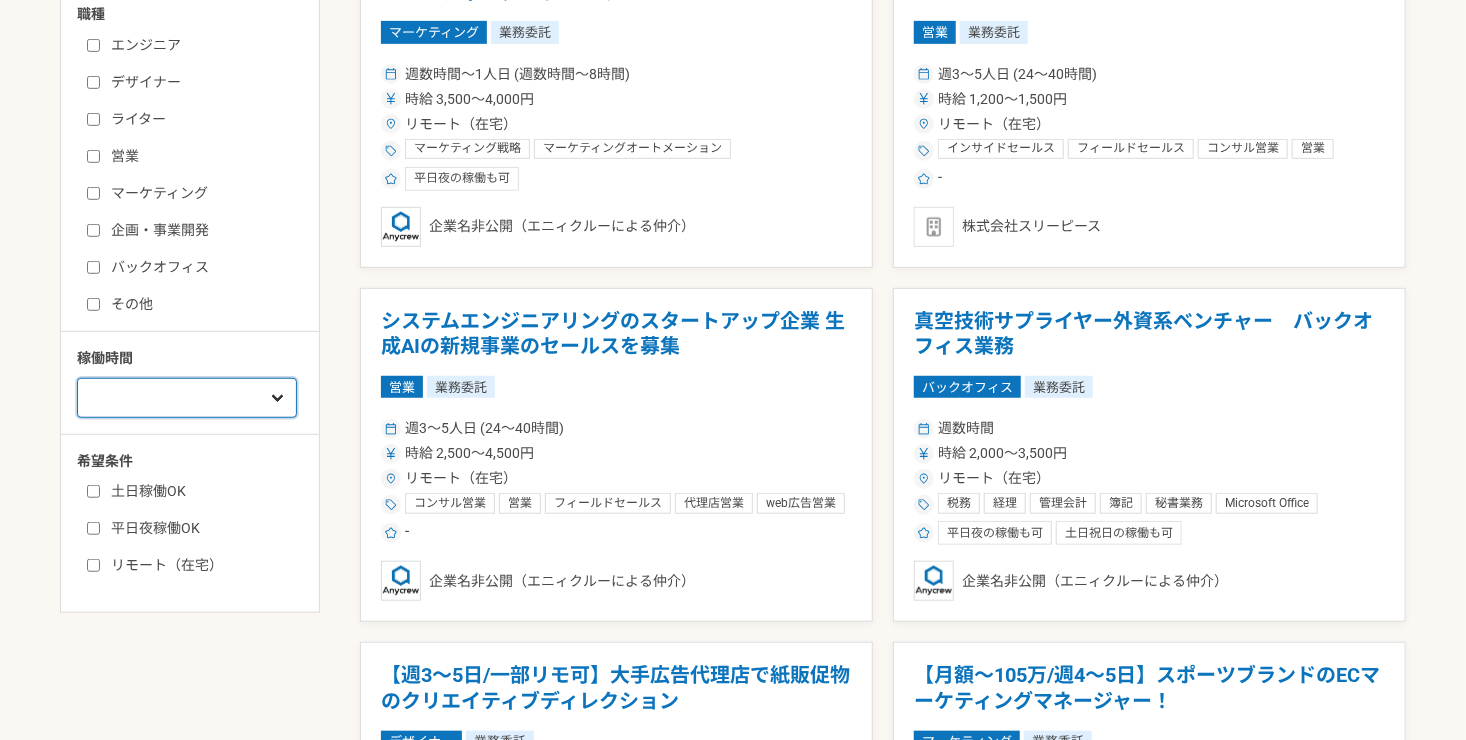 click on "週1人日（8時間）以下 週2人日（16時間）以下 週3人日（24時間）以下 週4人日（32時間）以下 週5人日（40時間）以下" at bounding box center (187, 398) 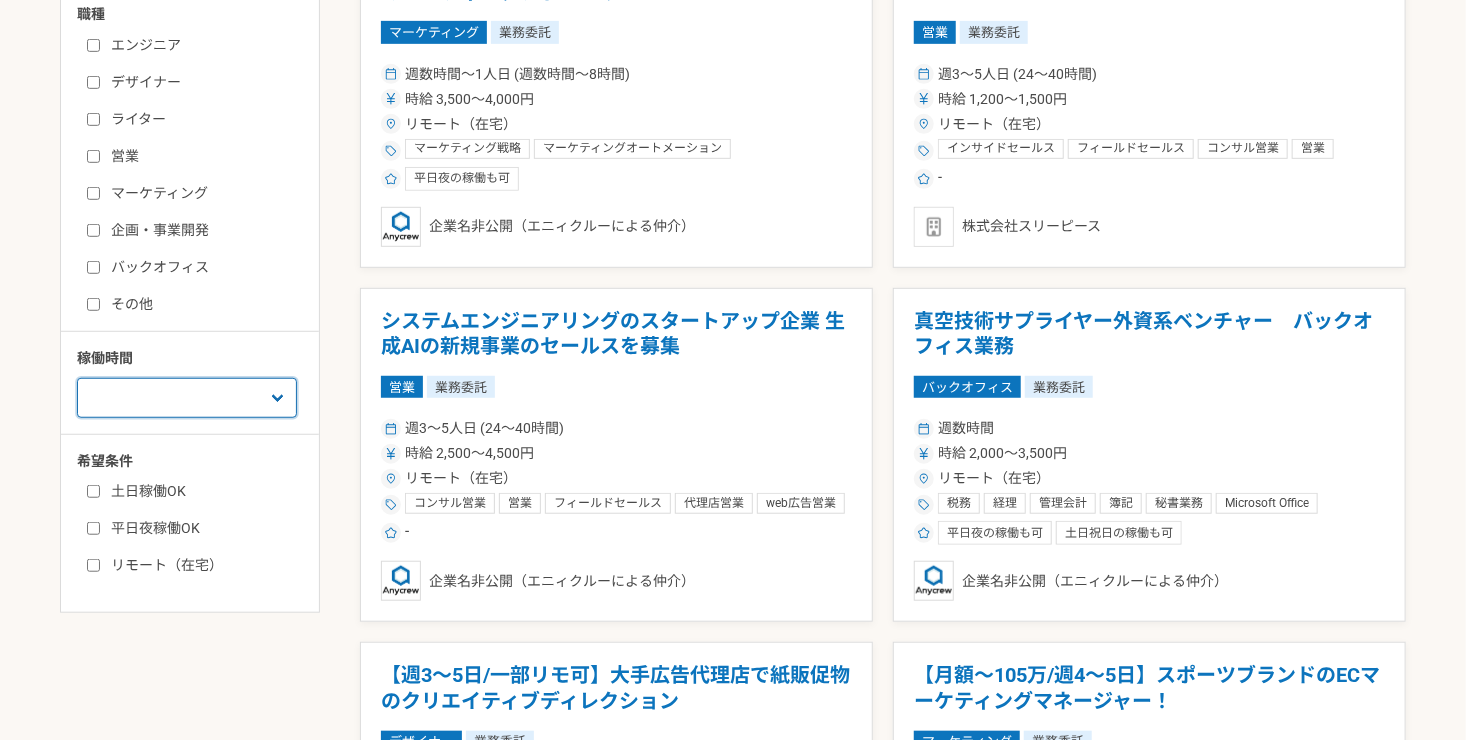 select on "1" 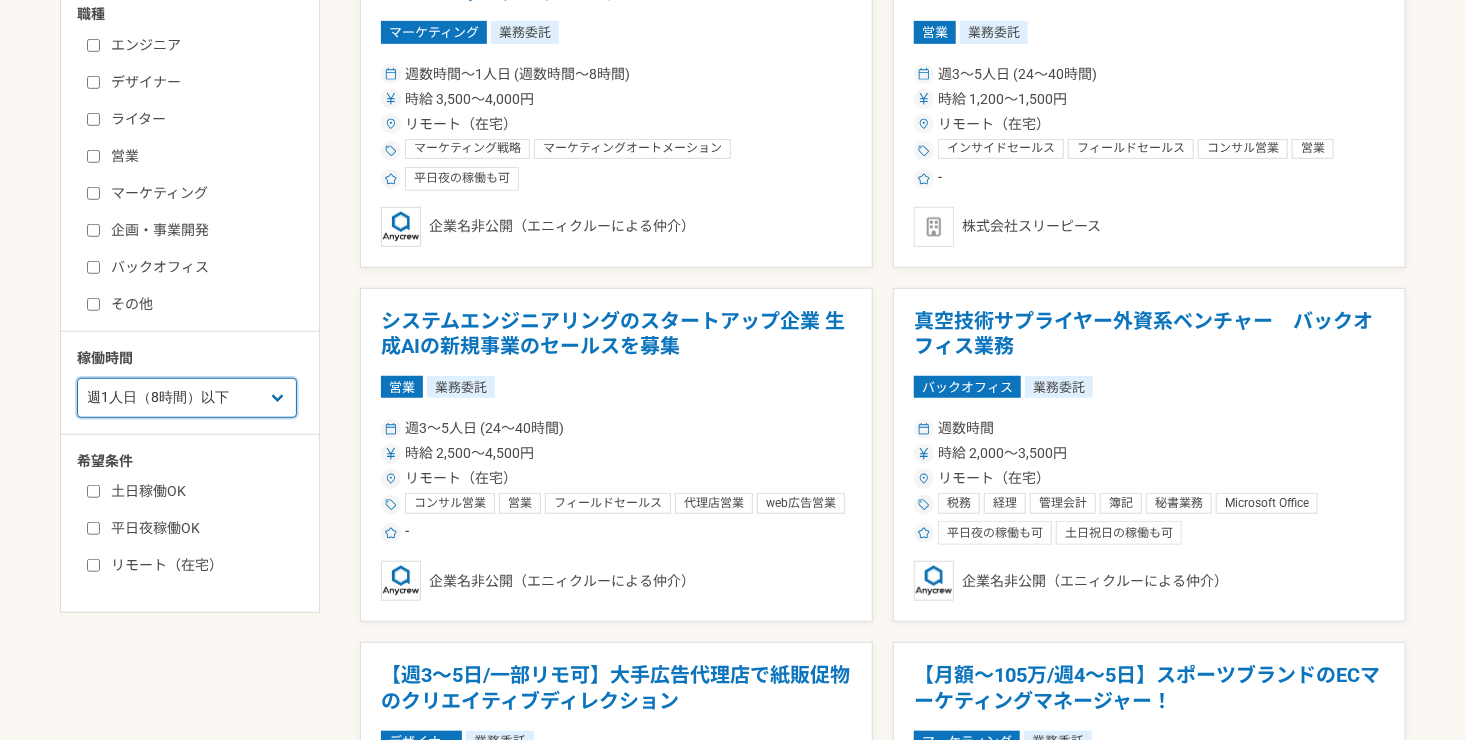 click on "週1人日（8時間）以下 週2人日（16時間）以下 週3人日（24時間）以下 週4人日（32時間）以下 週5人日（40時間）以下" at bounding box center (187, 398) 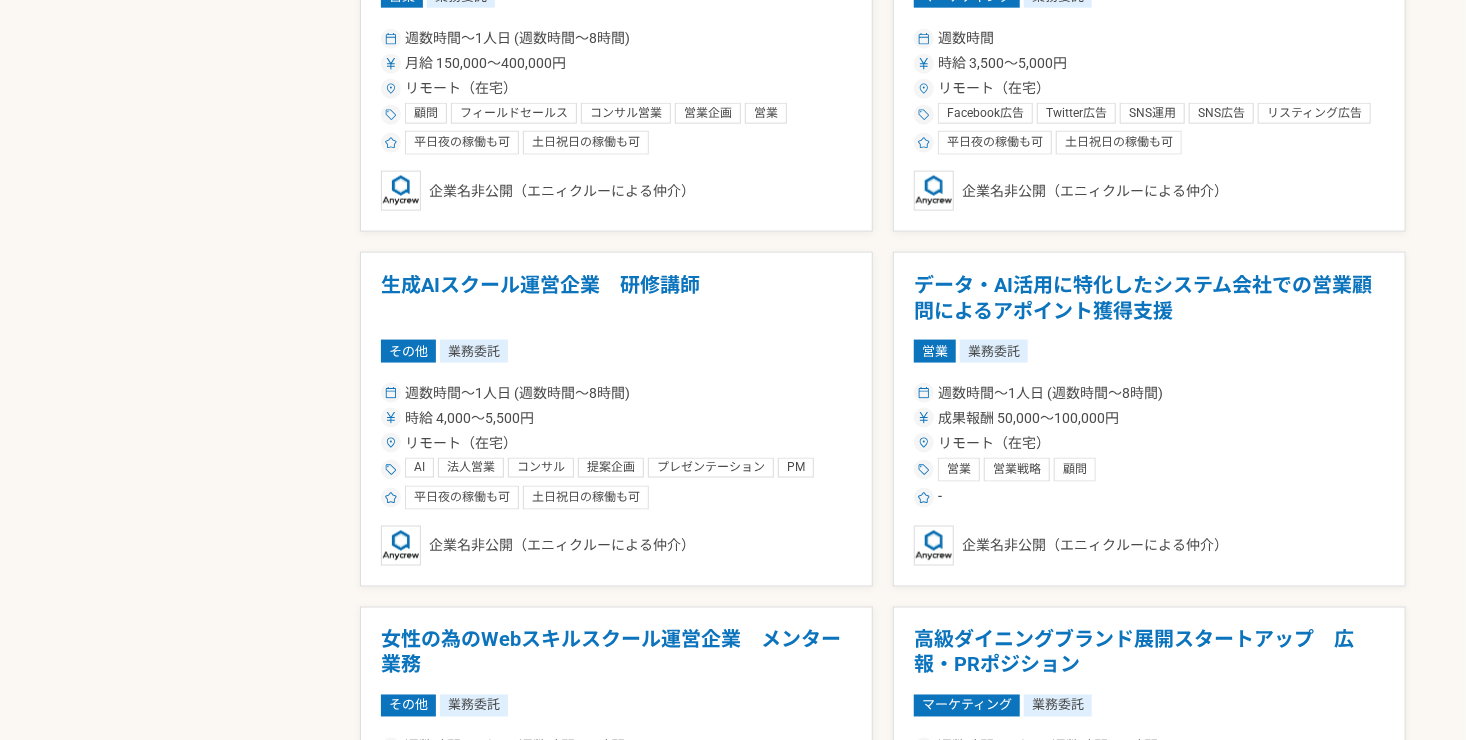 scroll, scrollTop: 1300, scrollLeft: 0, axis: vertical 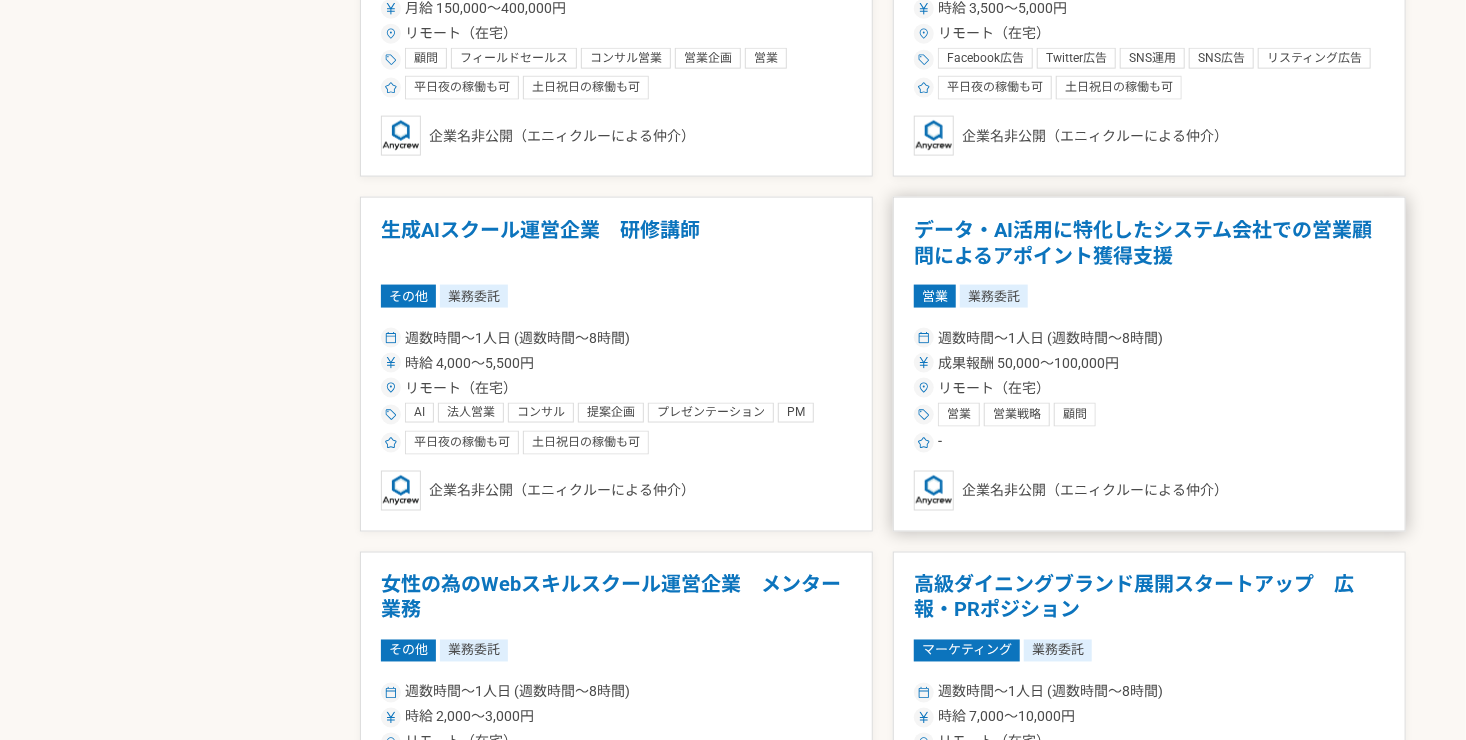 click on "データ・AI活用に特化したシステム会社での営業顧問によるアポイント獲得支援" at bounding box center [1149, 243] 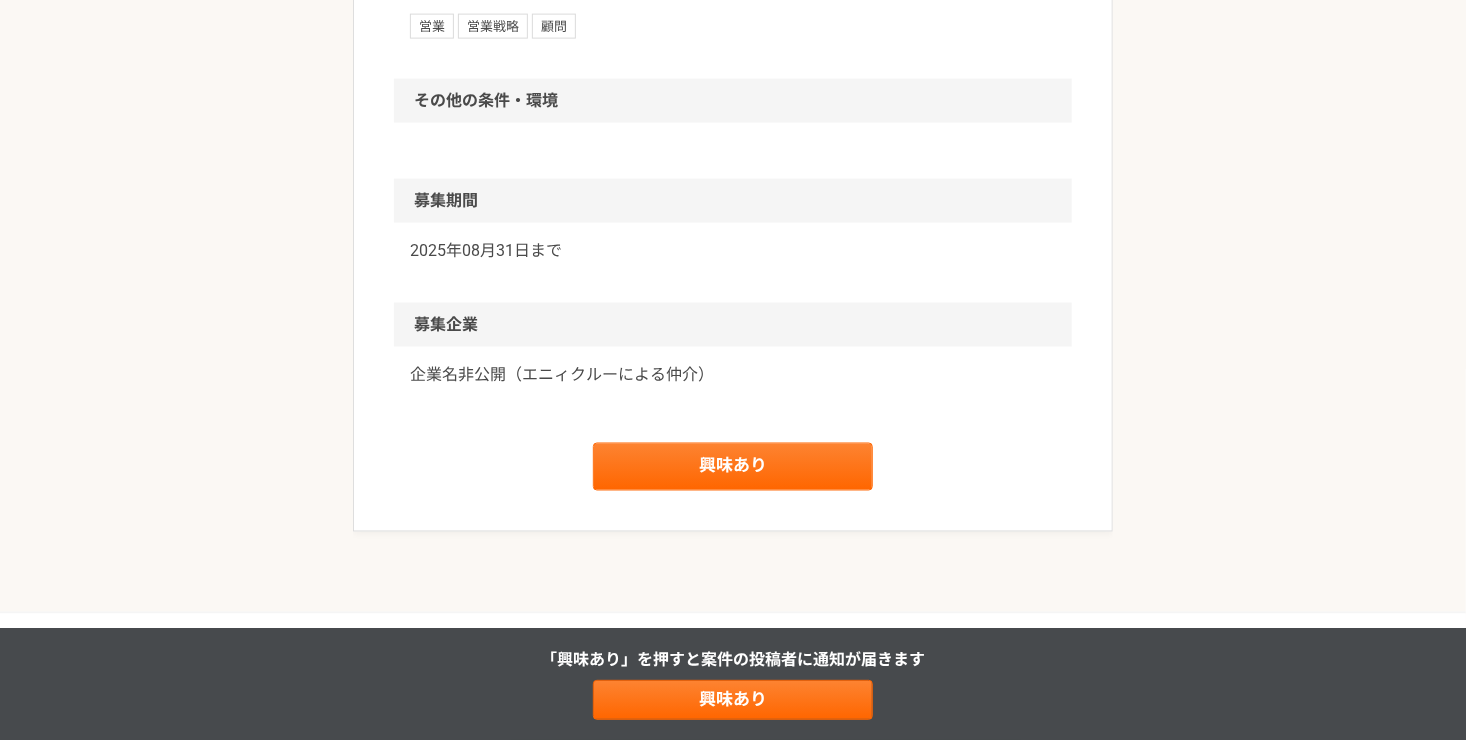scroll, scrollTop: 1167, scrollLeft: 0, axis: vertical 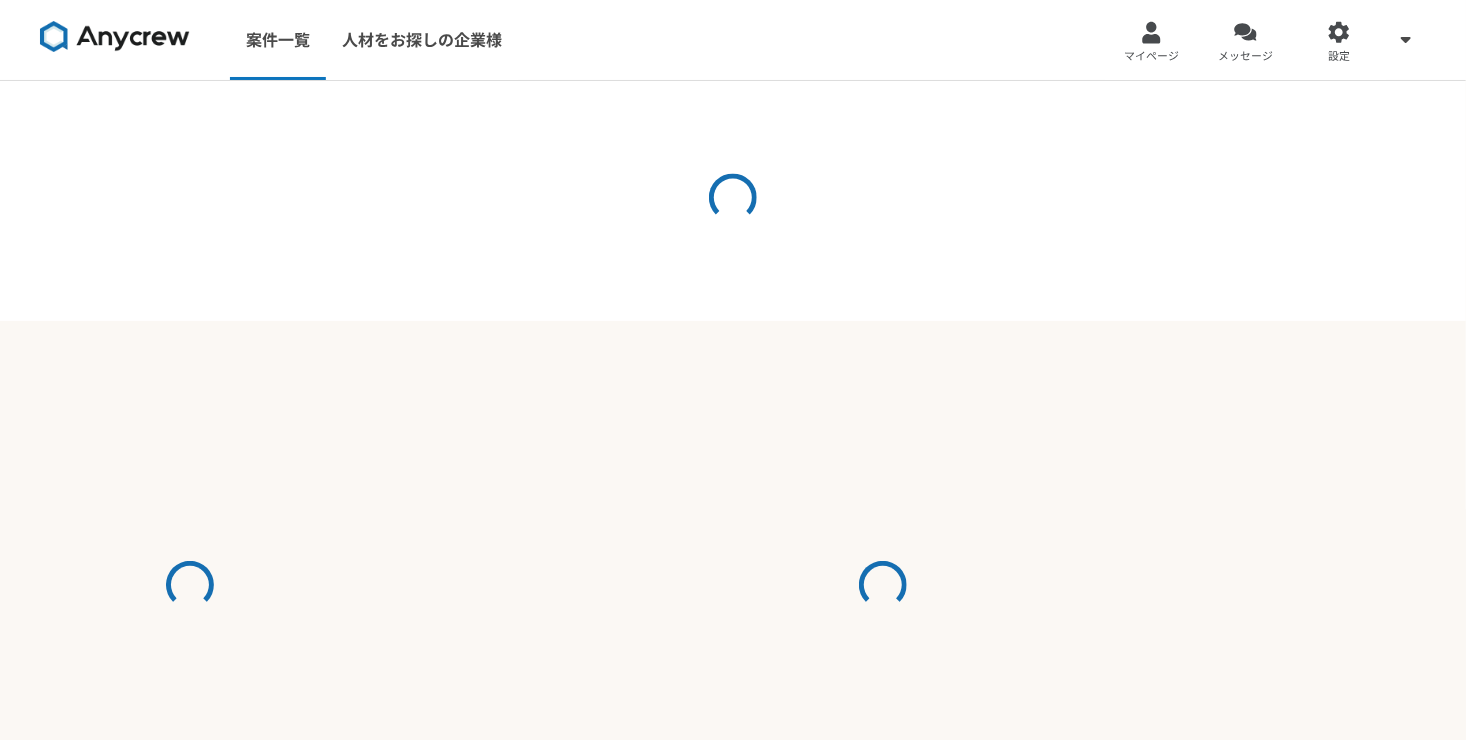select on "1" 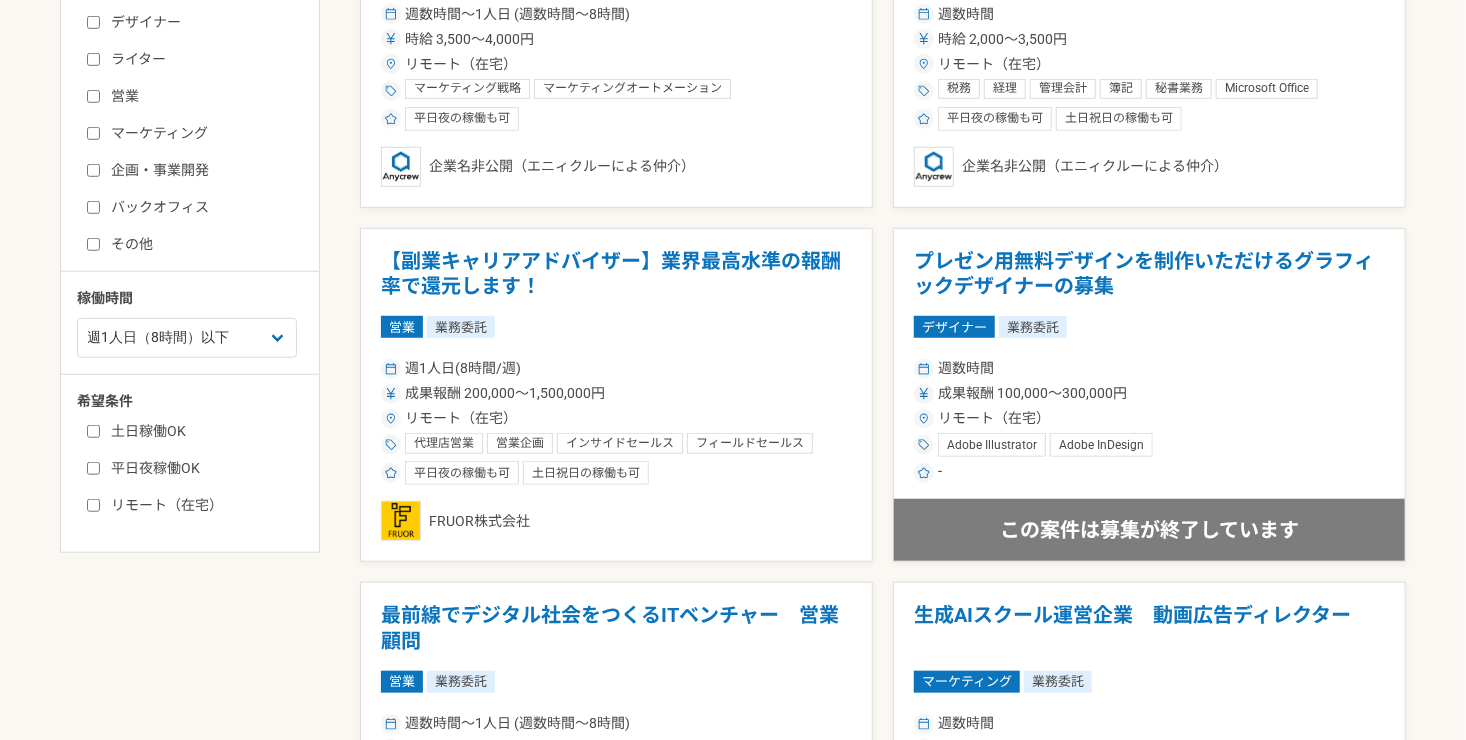 scroll, scrollTop: 900, scrollLeft: 0, axis: vertical 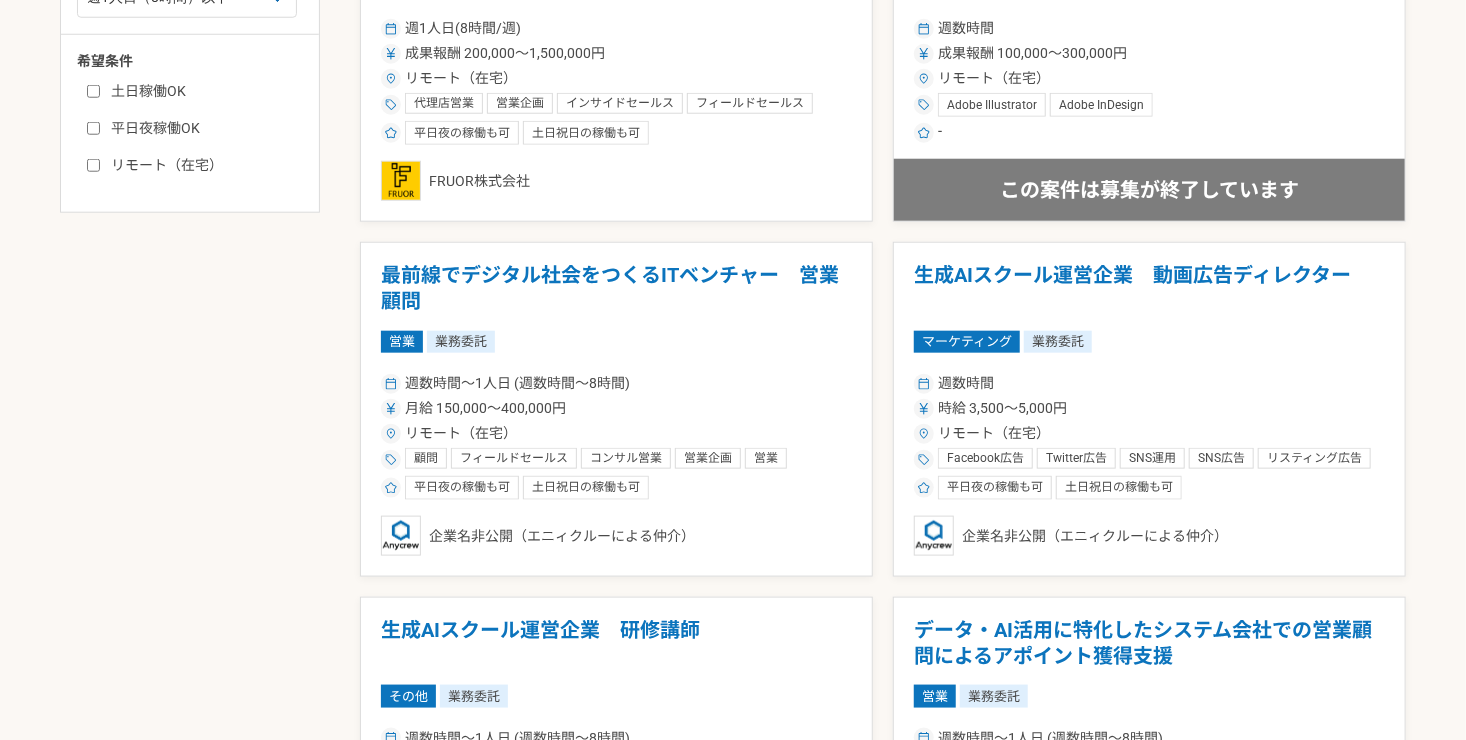 click on "リモート（在宅）" at bounding box center [202, 165] 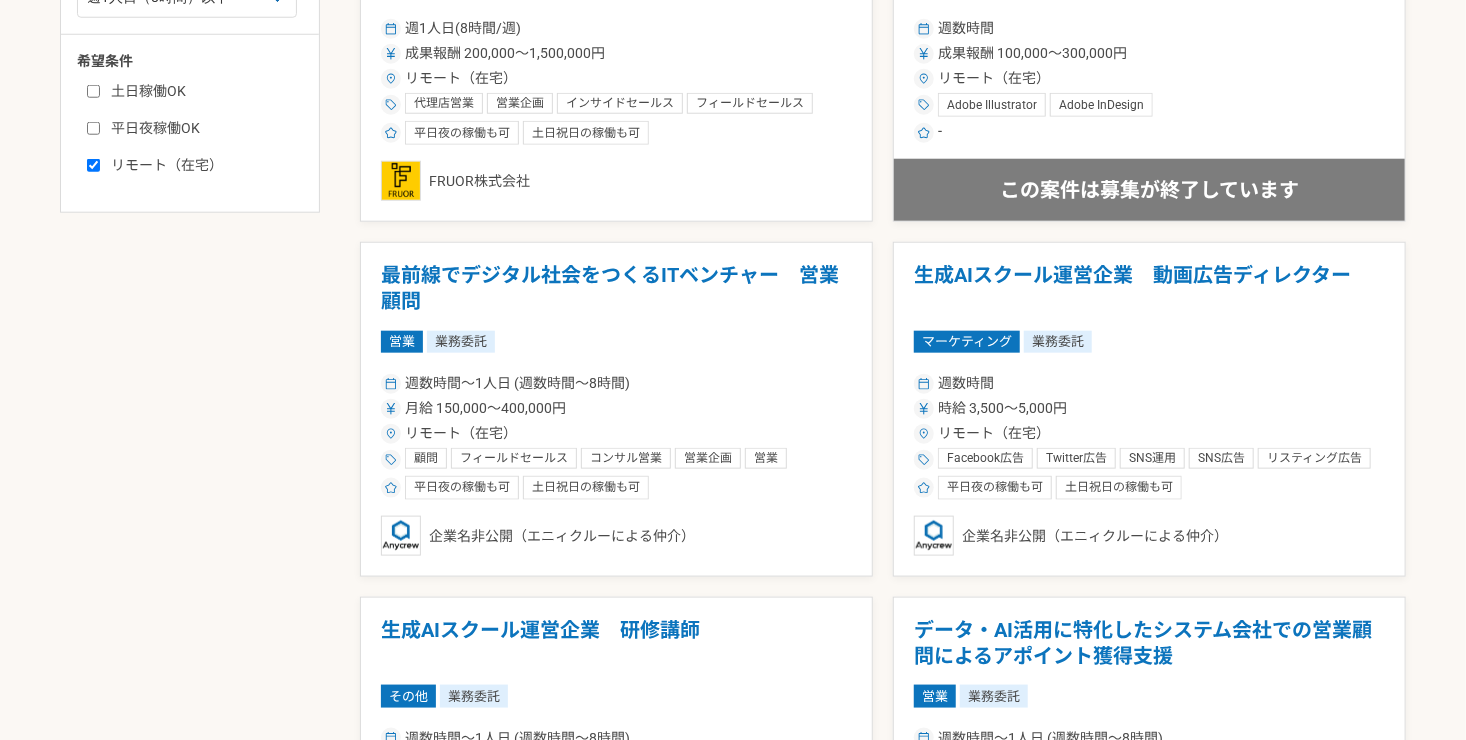 checkbox on "true" 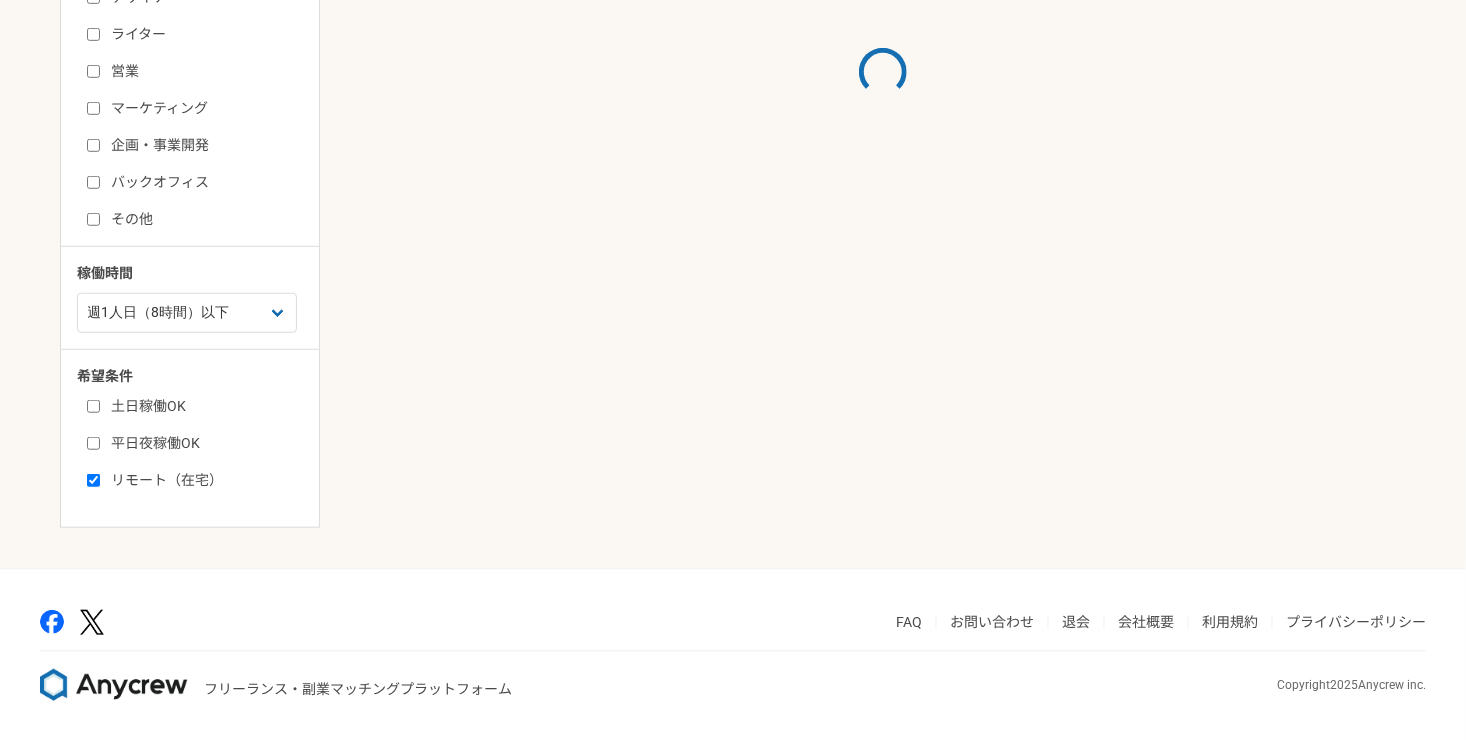 scroll, scrollTop: 900, scrollLeft: 0, axis: vertical 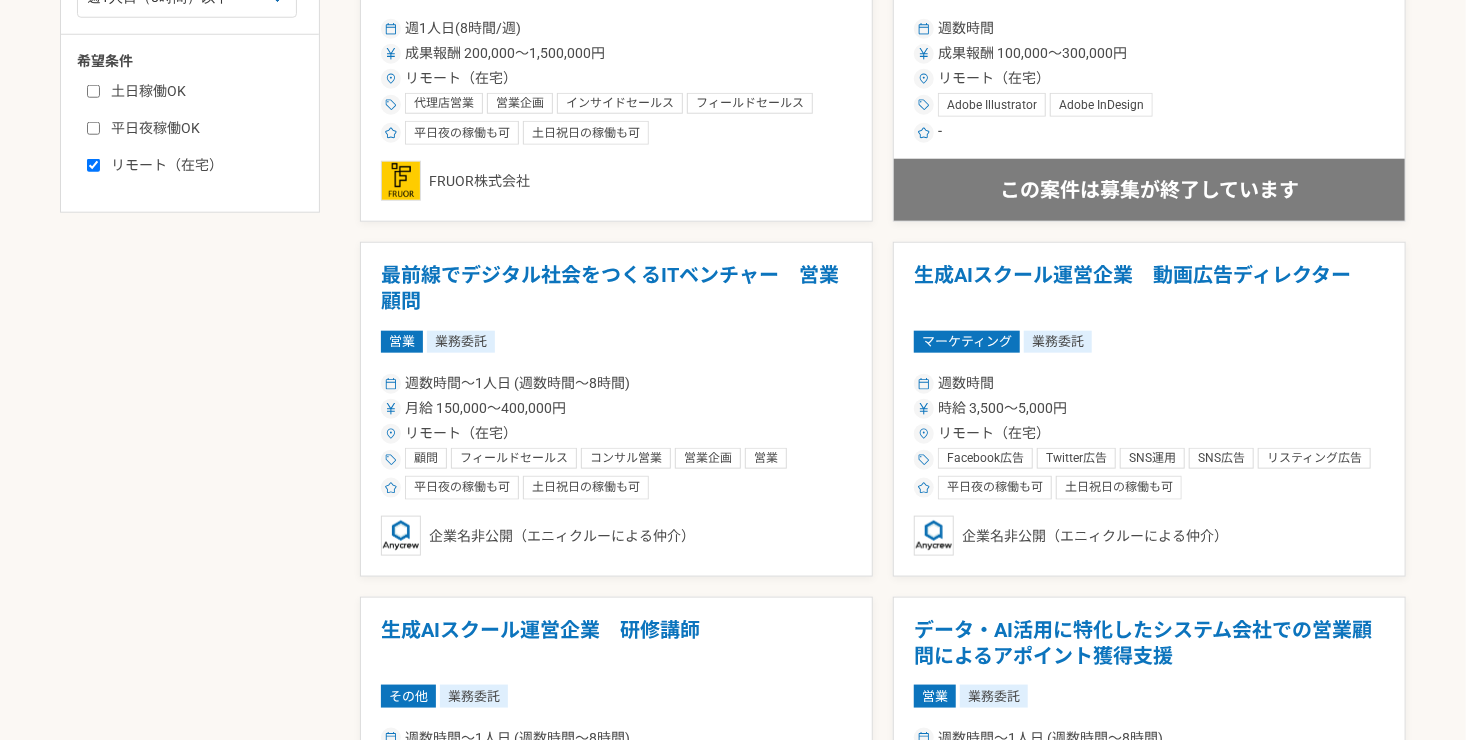 click on "平日夜稼働OK" at bounding box center (202, 128) 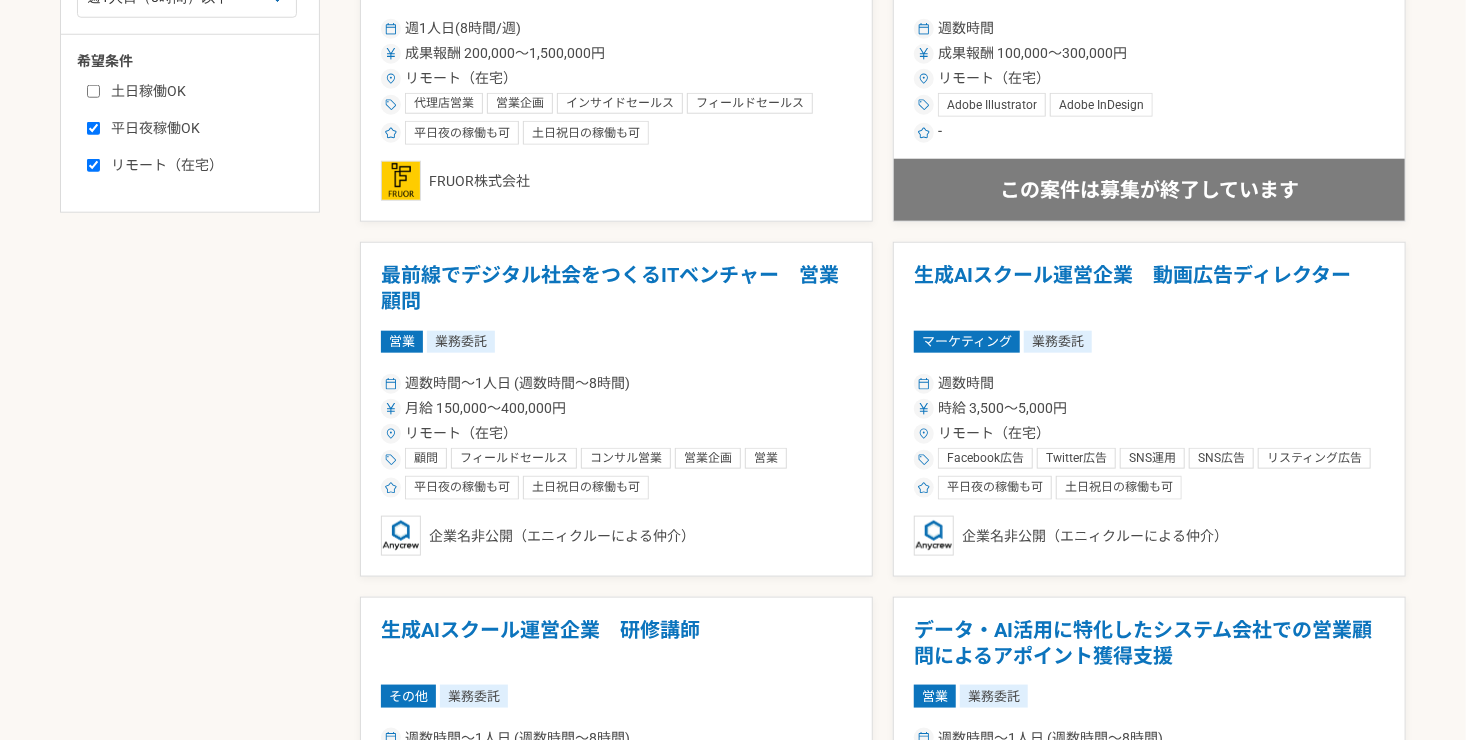 checkbox on "true" 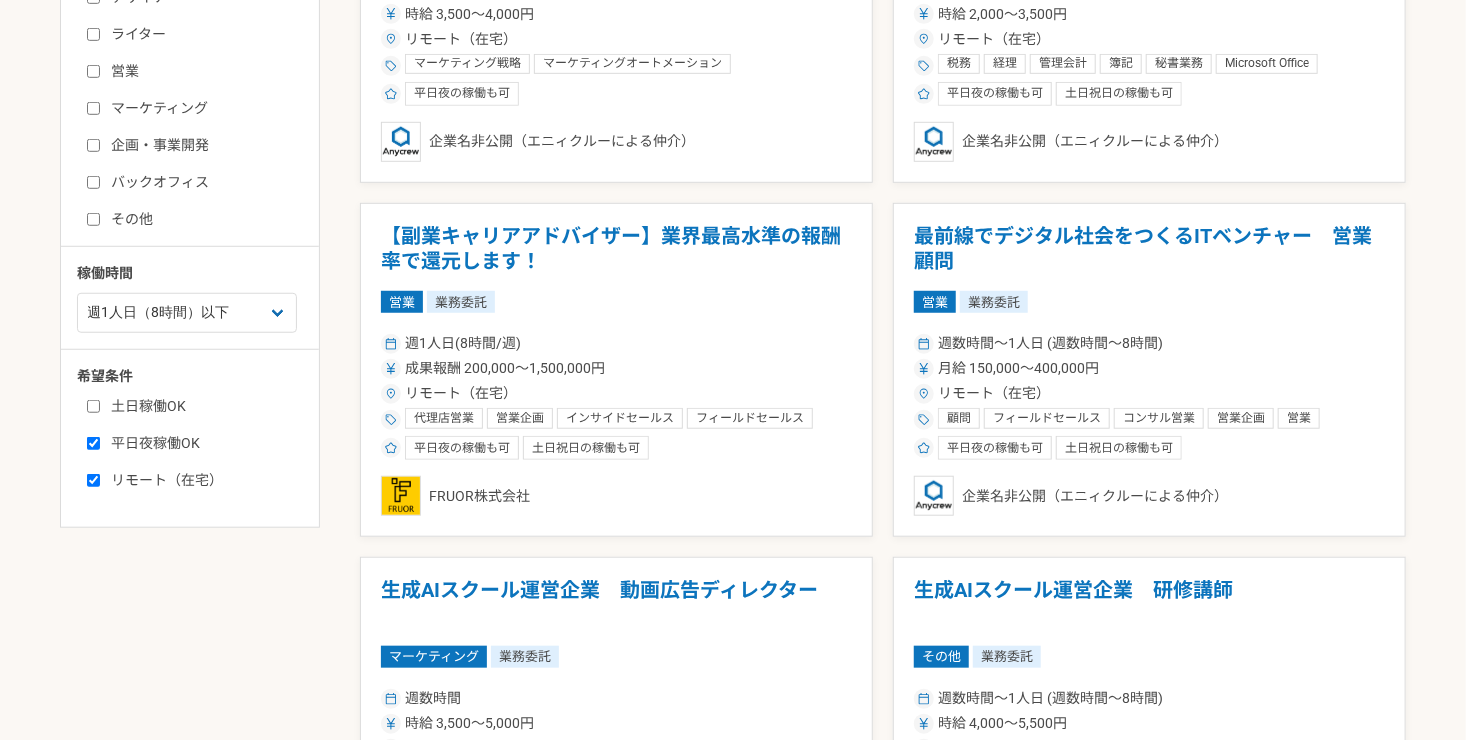 scroll, scrollTop: 900, scrollLeft: 0, axis: vertical 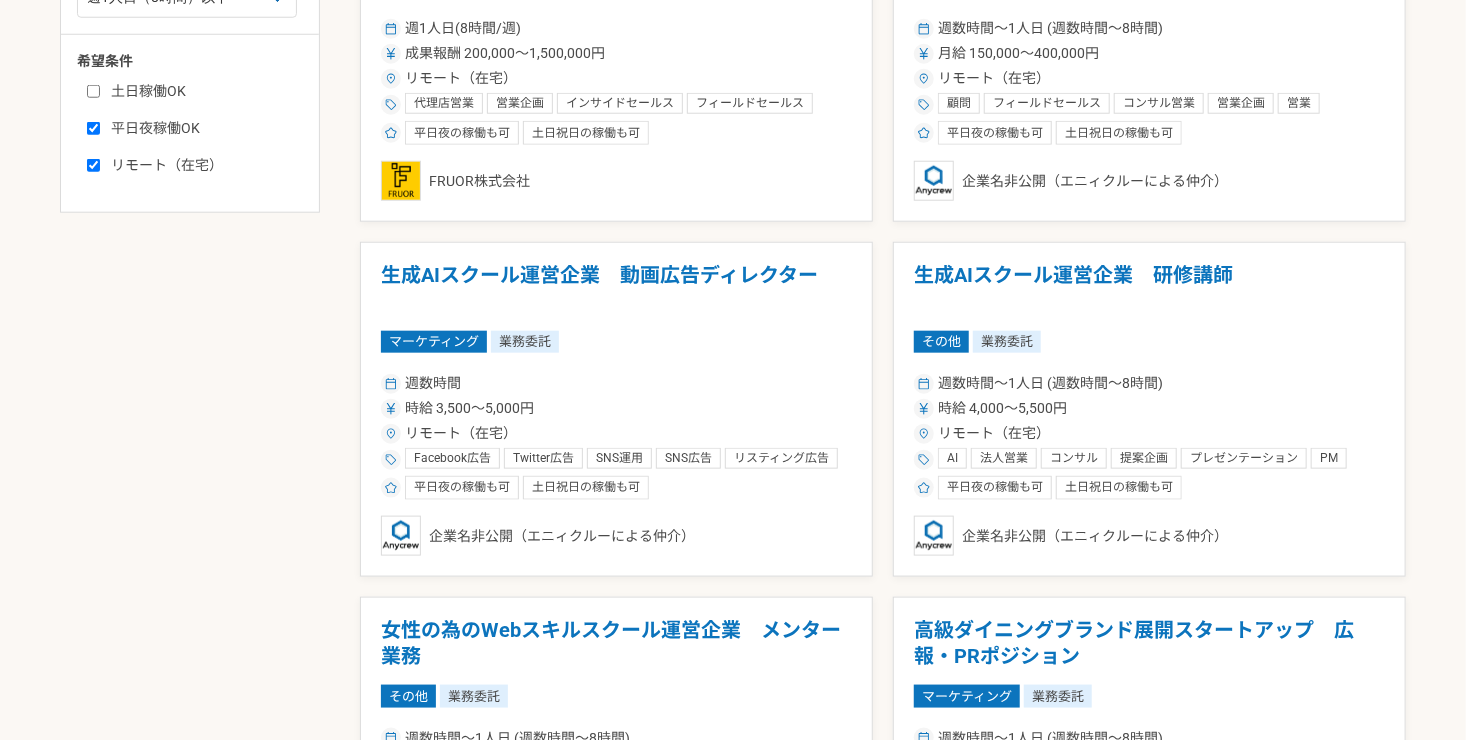 click on "土日稼働OK" at bounding box center (202, 91) 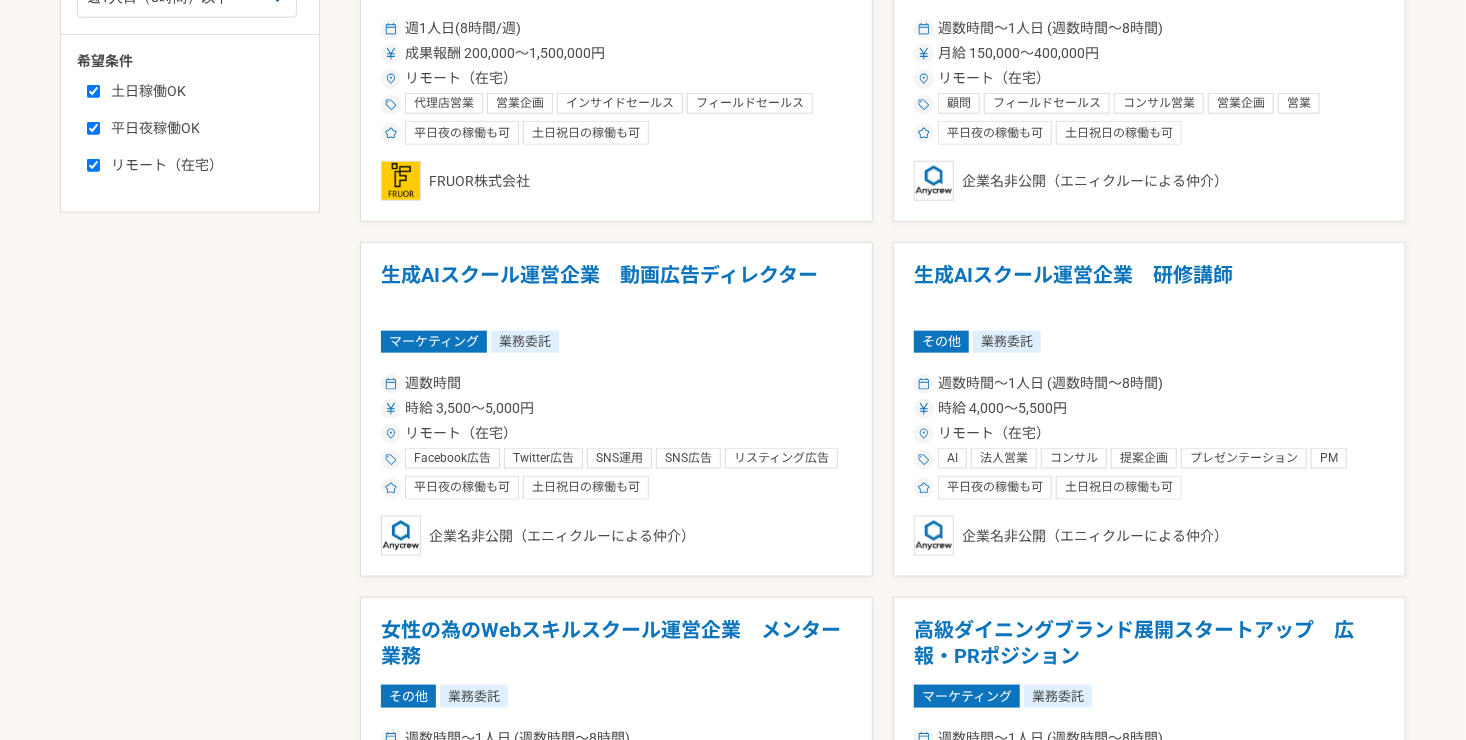 checkbox on "true" 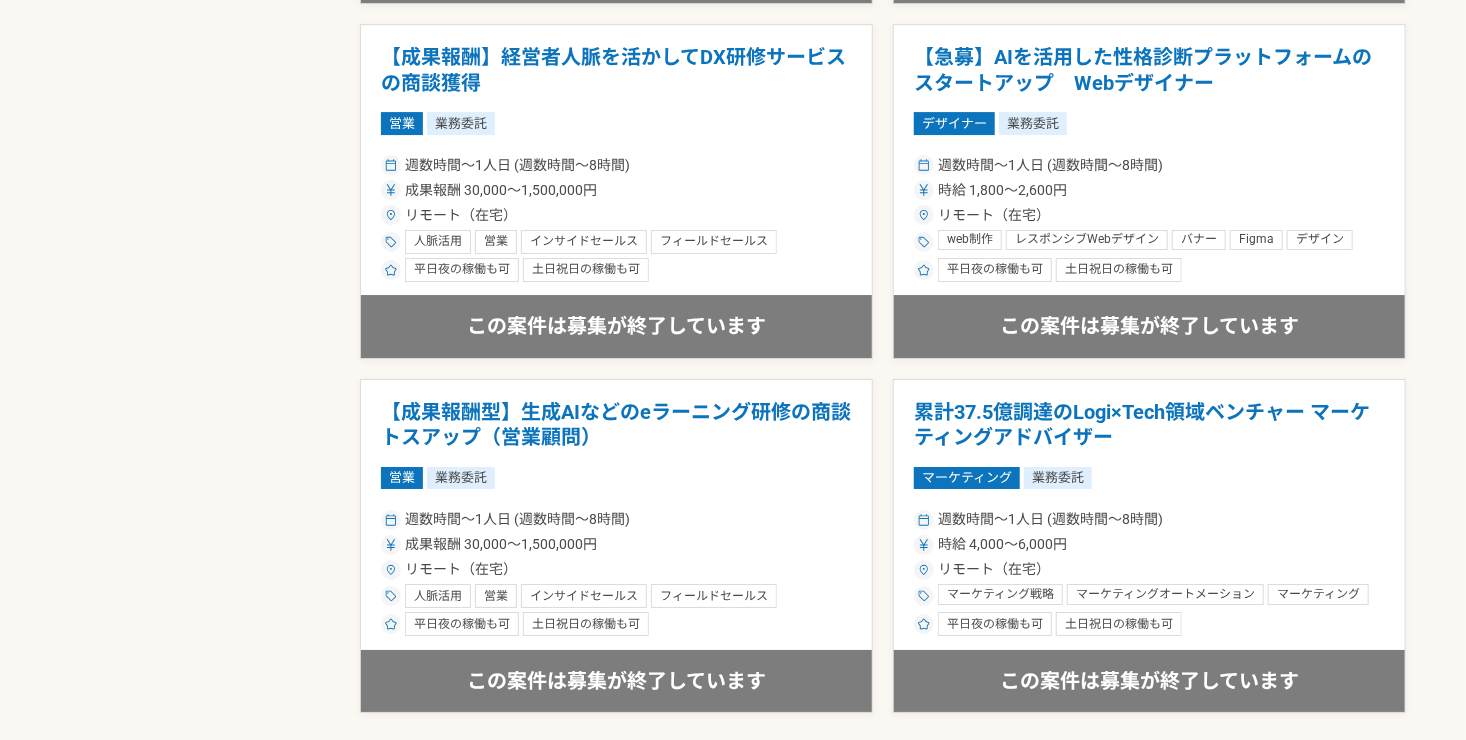 scroll, scrollTop: 3548, scrollLeft: 0, axis: vertical 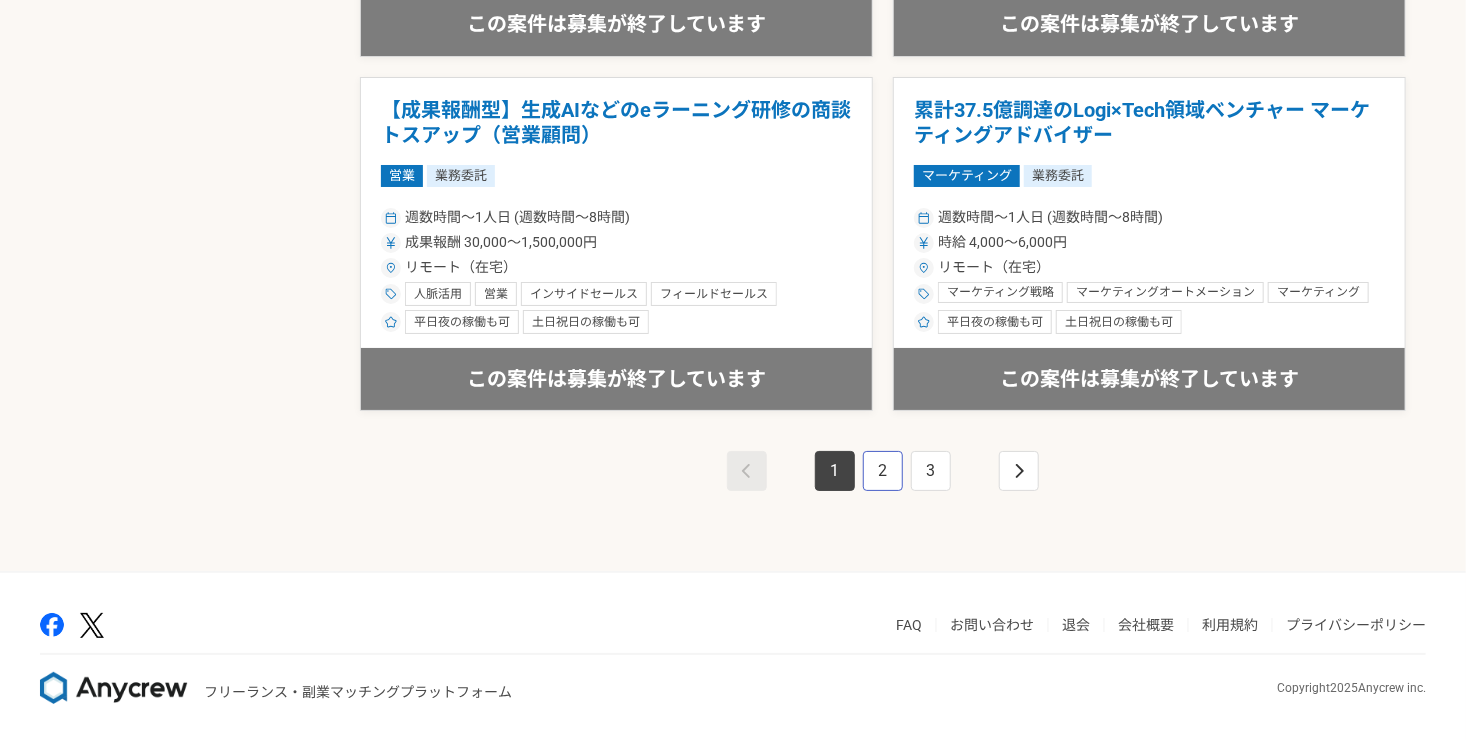 click on "2" at bounding box center (883, 471) 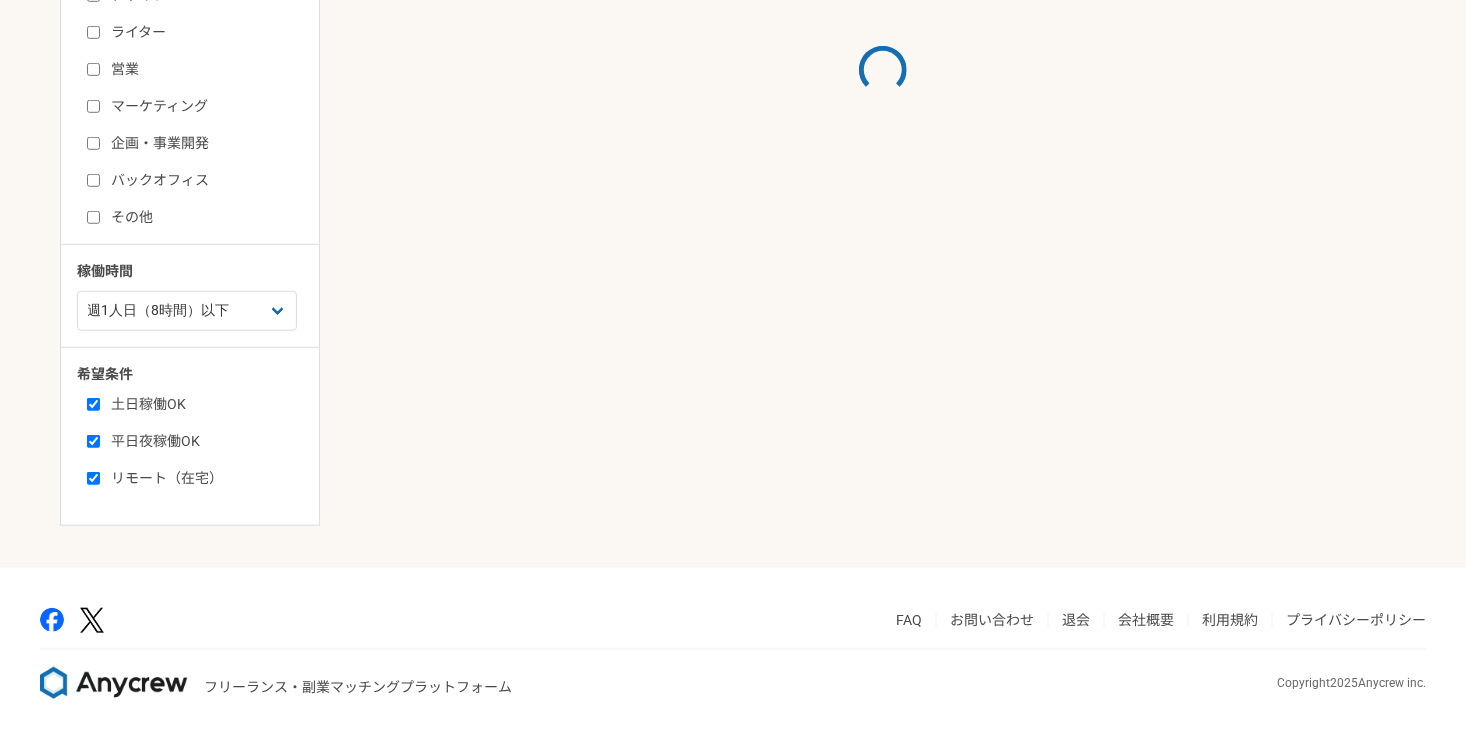 scroll, scrollTop: 0, scrollLeft: 0, axis: both 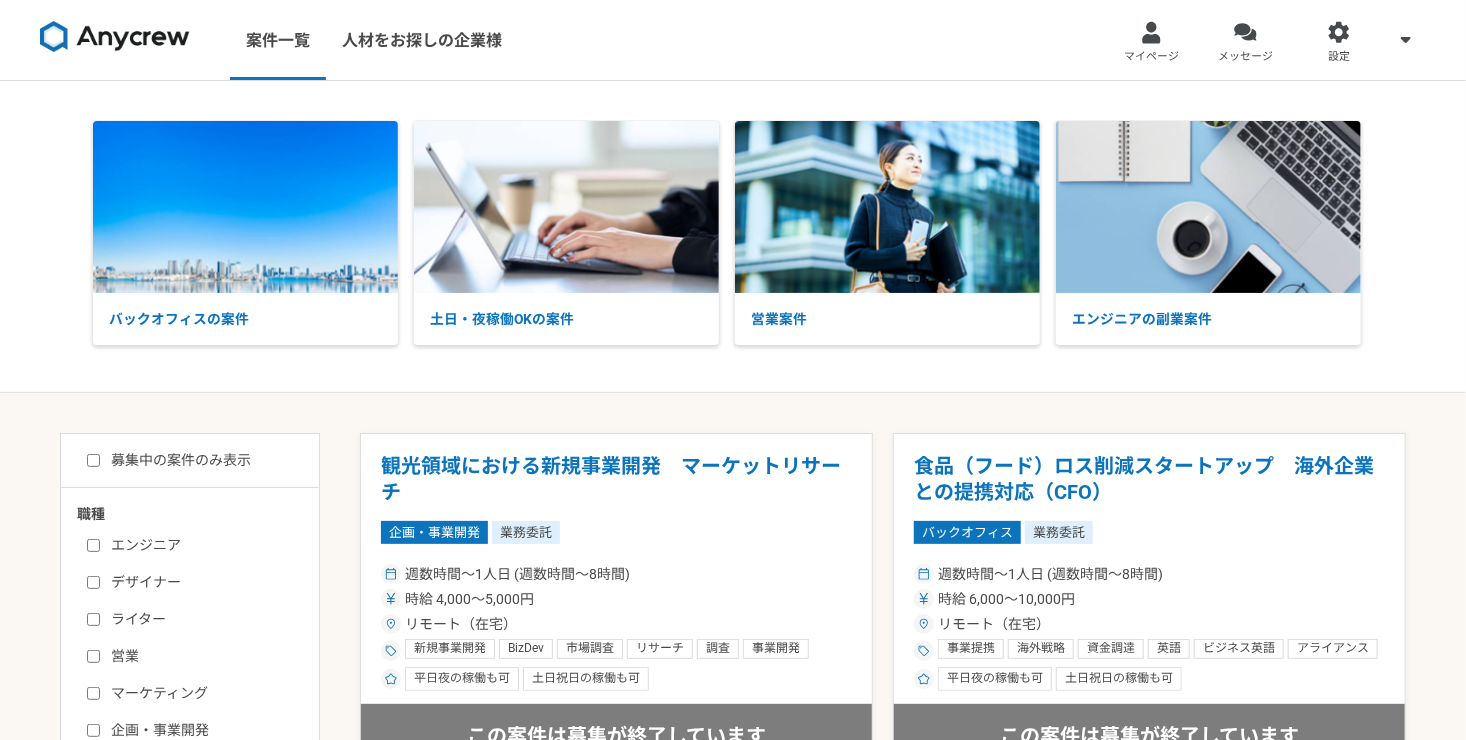 click at bounding box center [1245, 32] 